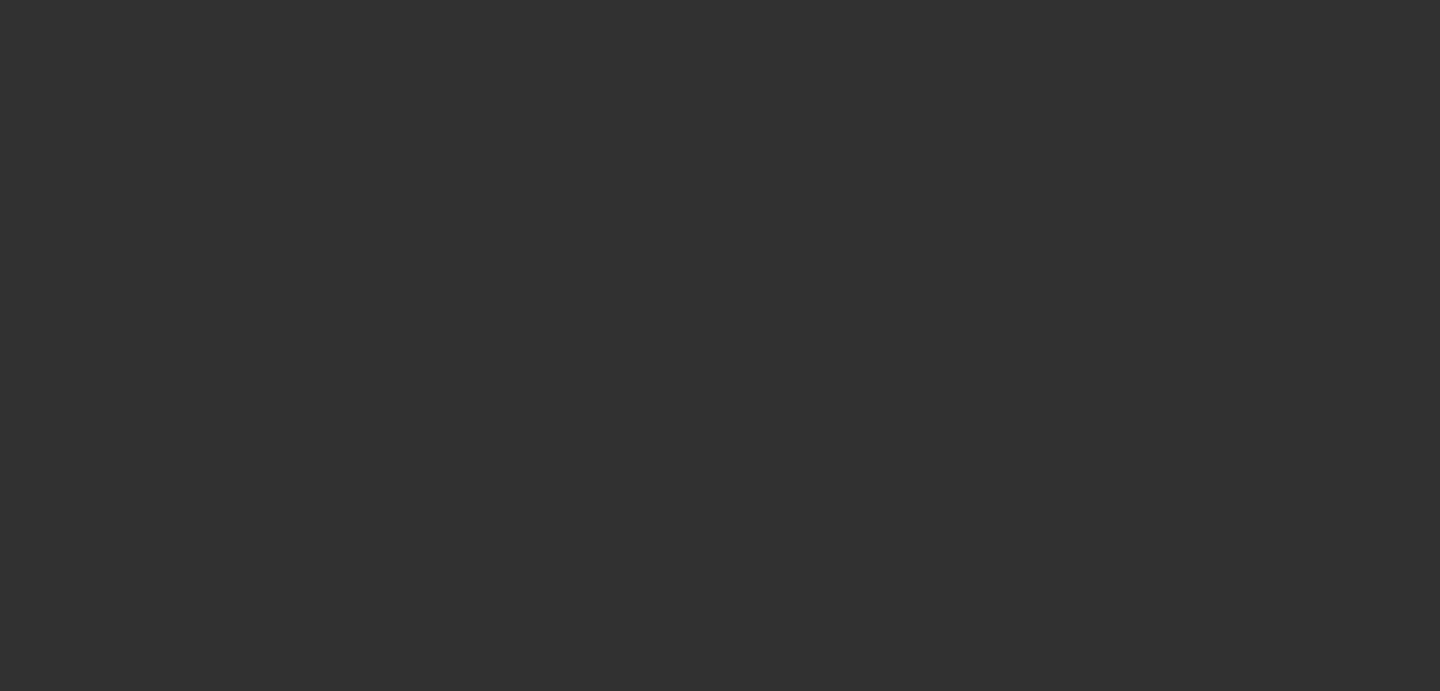 scroll, scrollTop: 0, scrollLeft: 0, axis: both 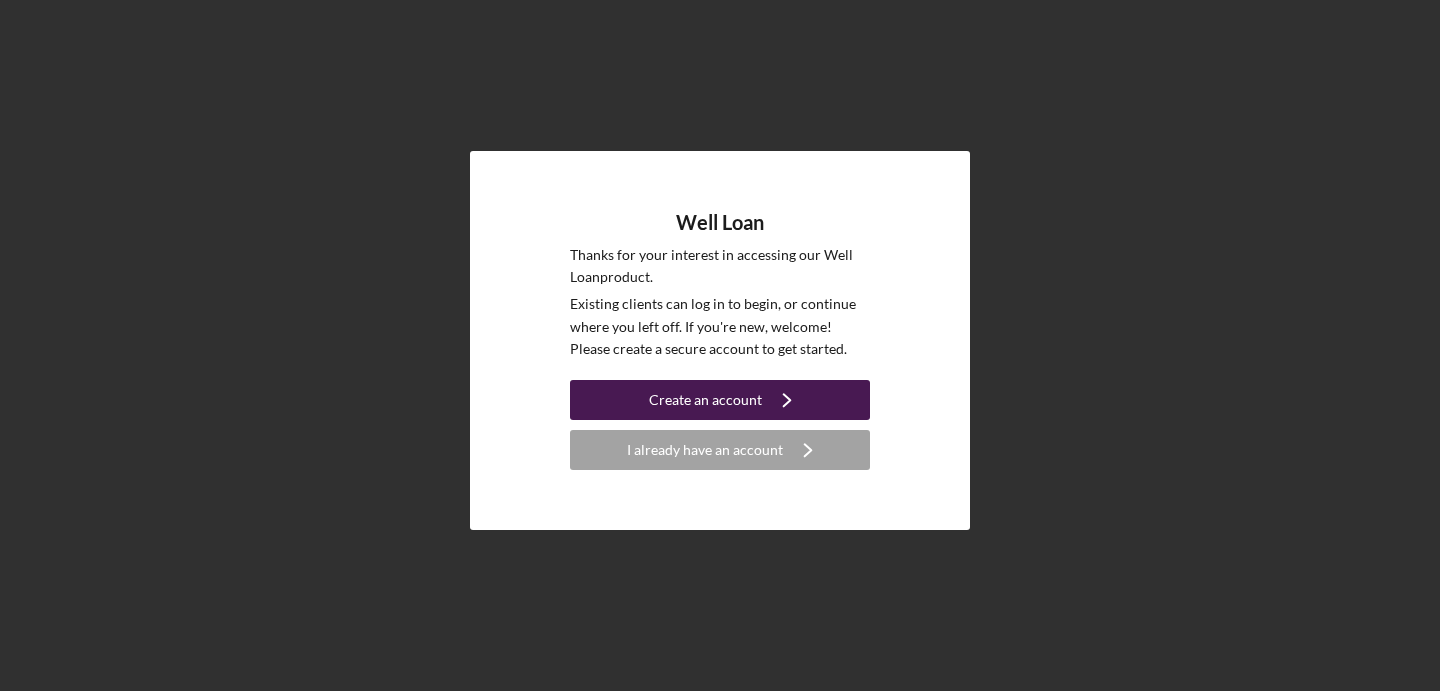 click on "Create an account" at bounding box center (705, 400) 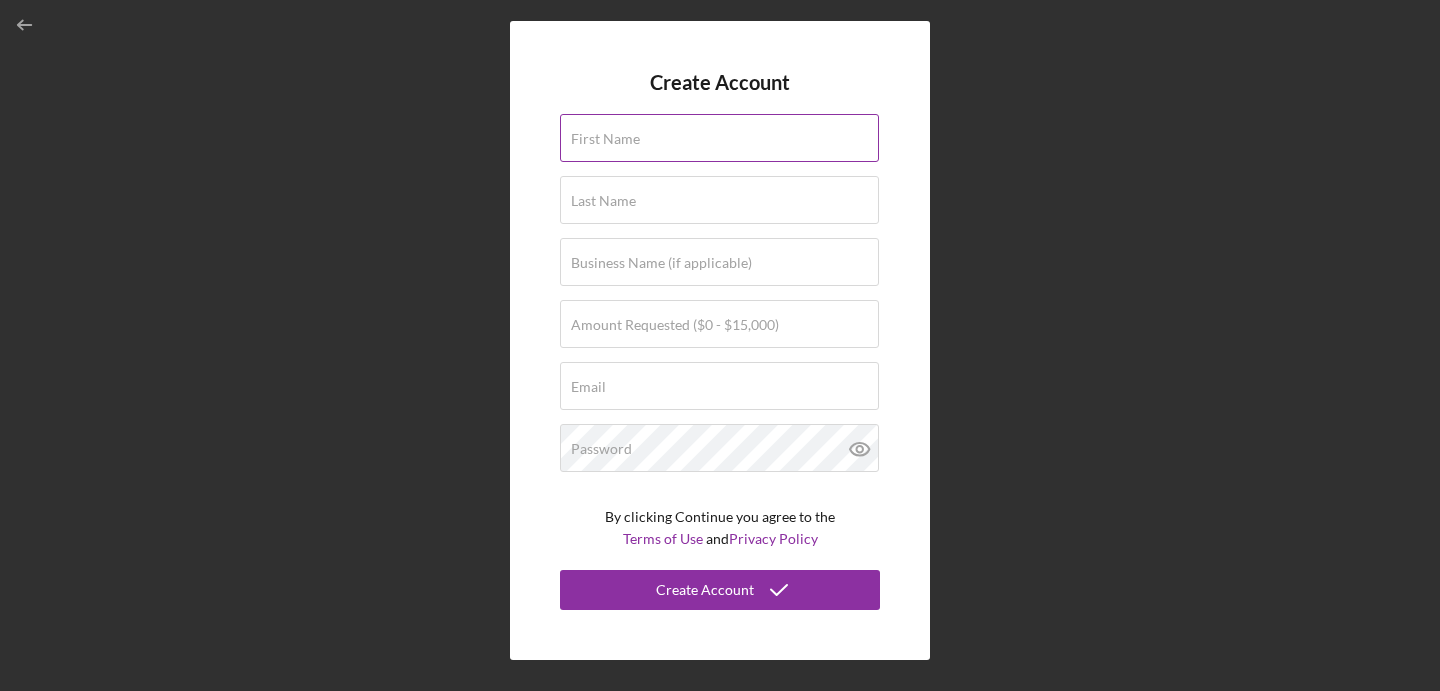 click on "First Name" at bounding box center (719, 138) 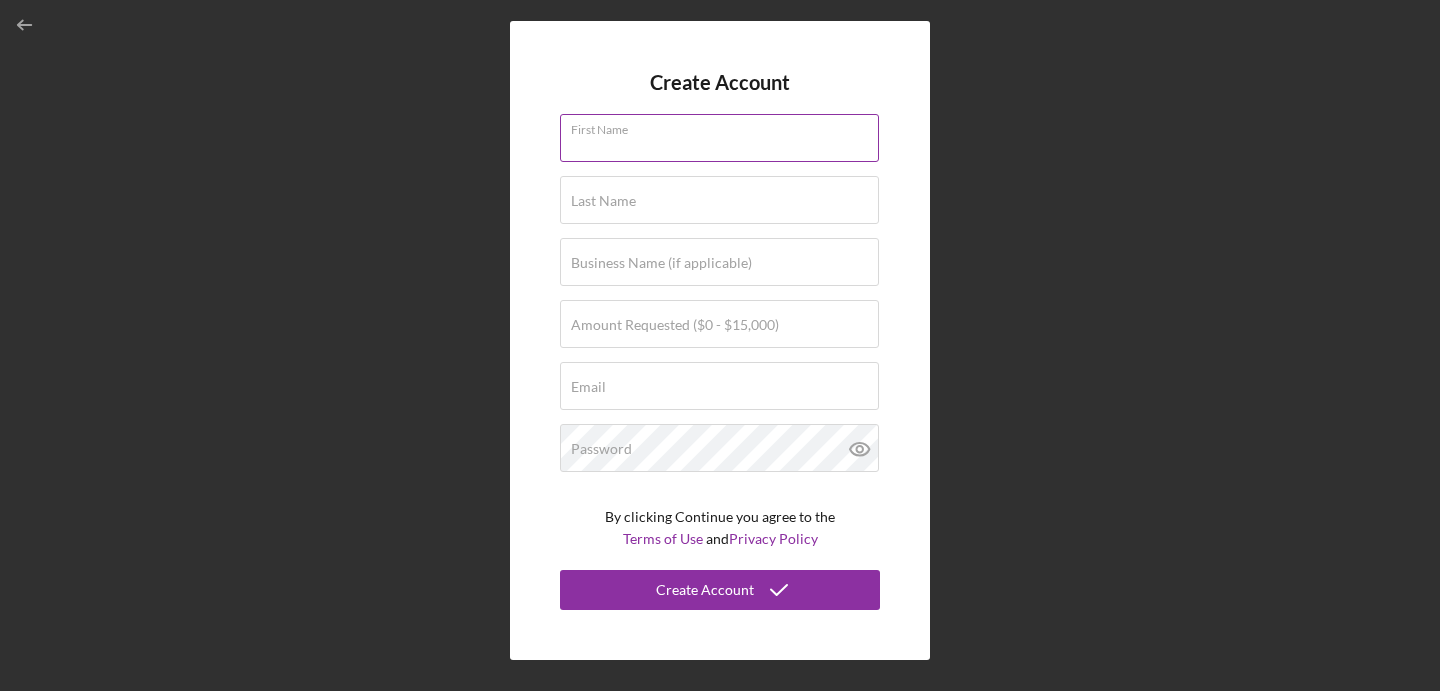 type on "[FIRST]" 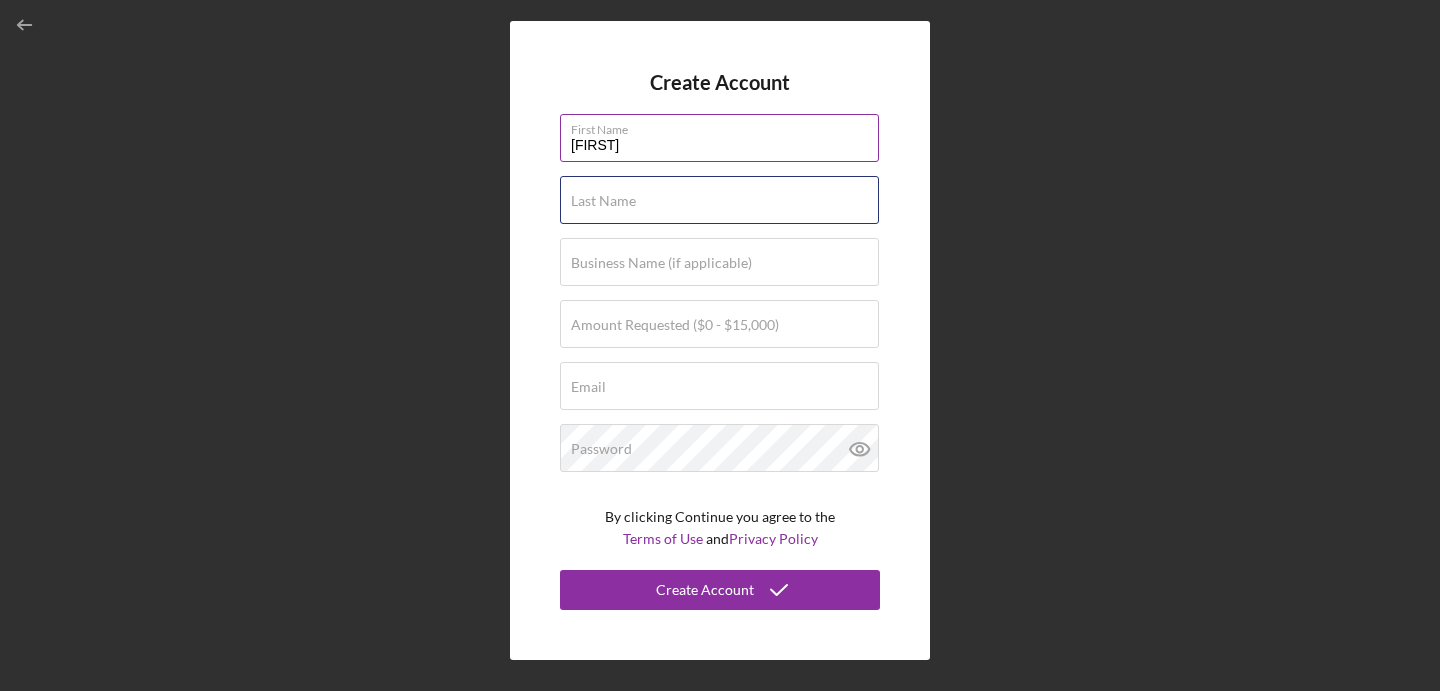 type on "smith" 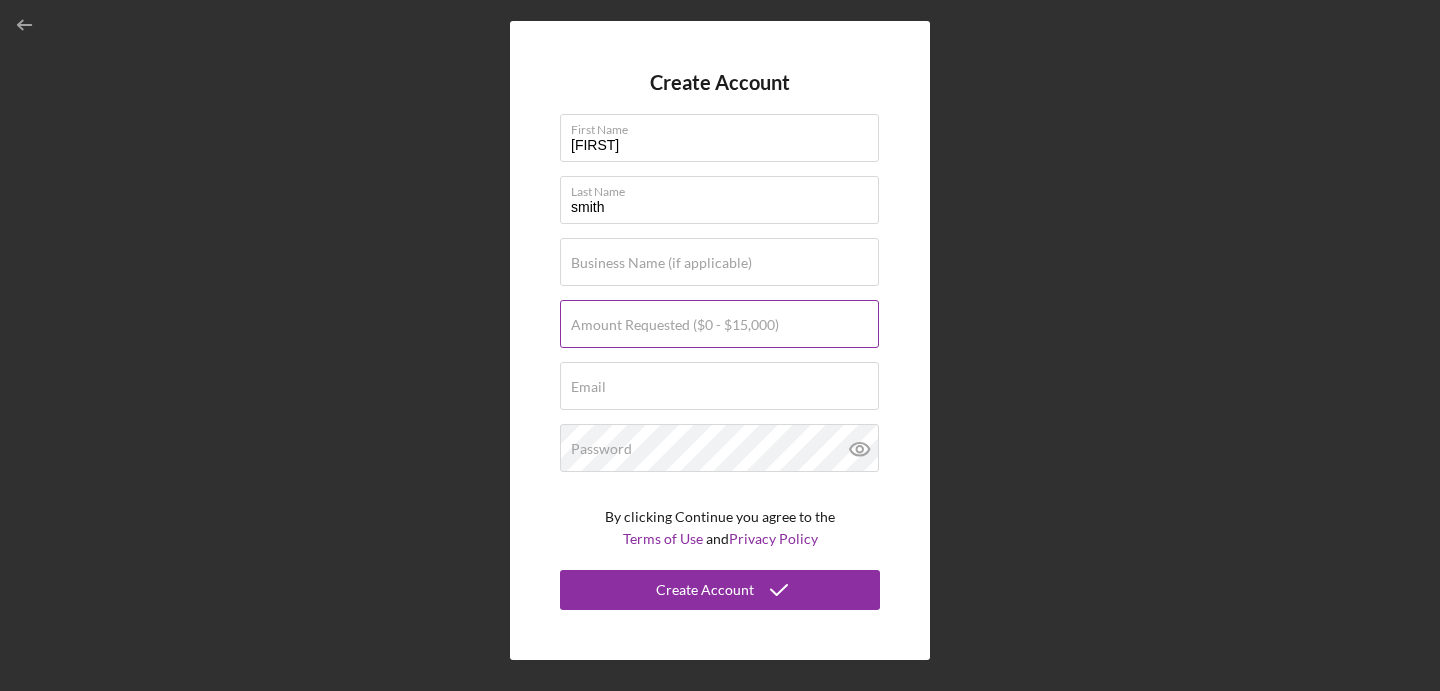 click on "Amount Requested ($0 - $15,000)" at bounding box center [675, 325] 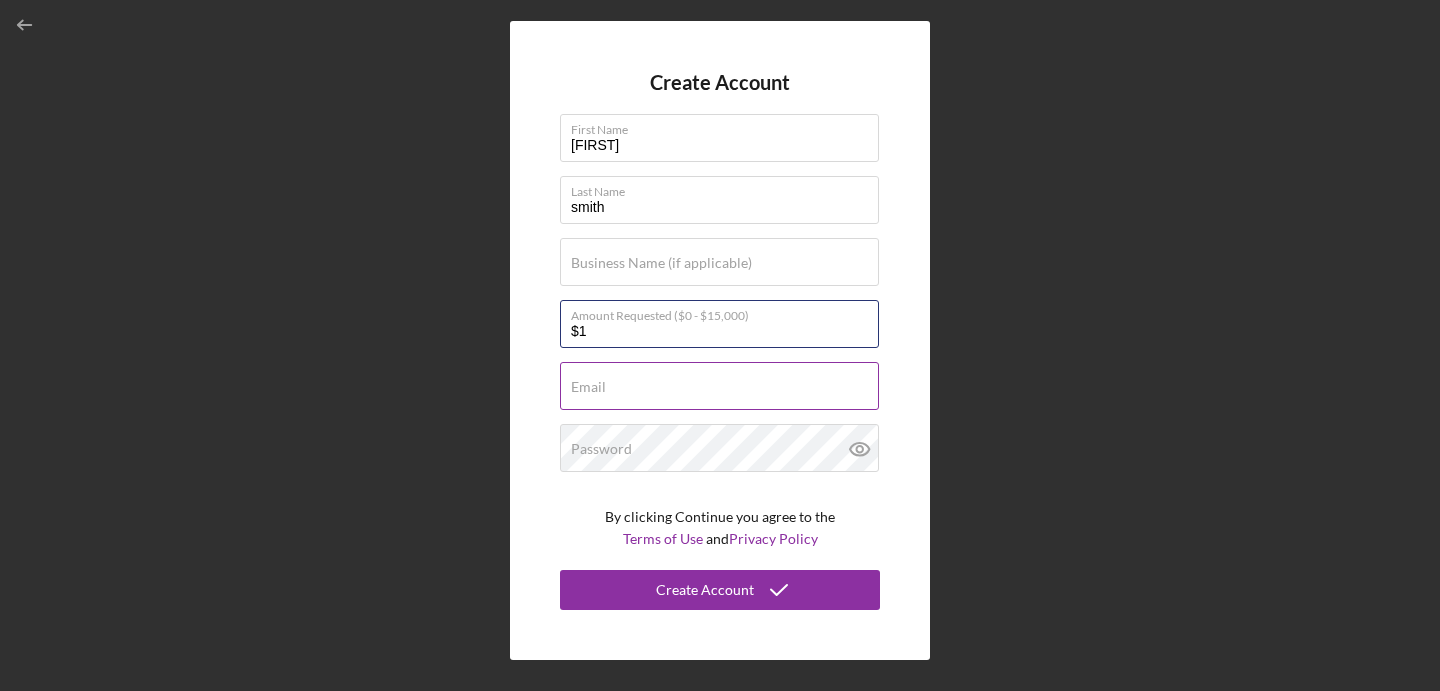 type on "$12,000" 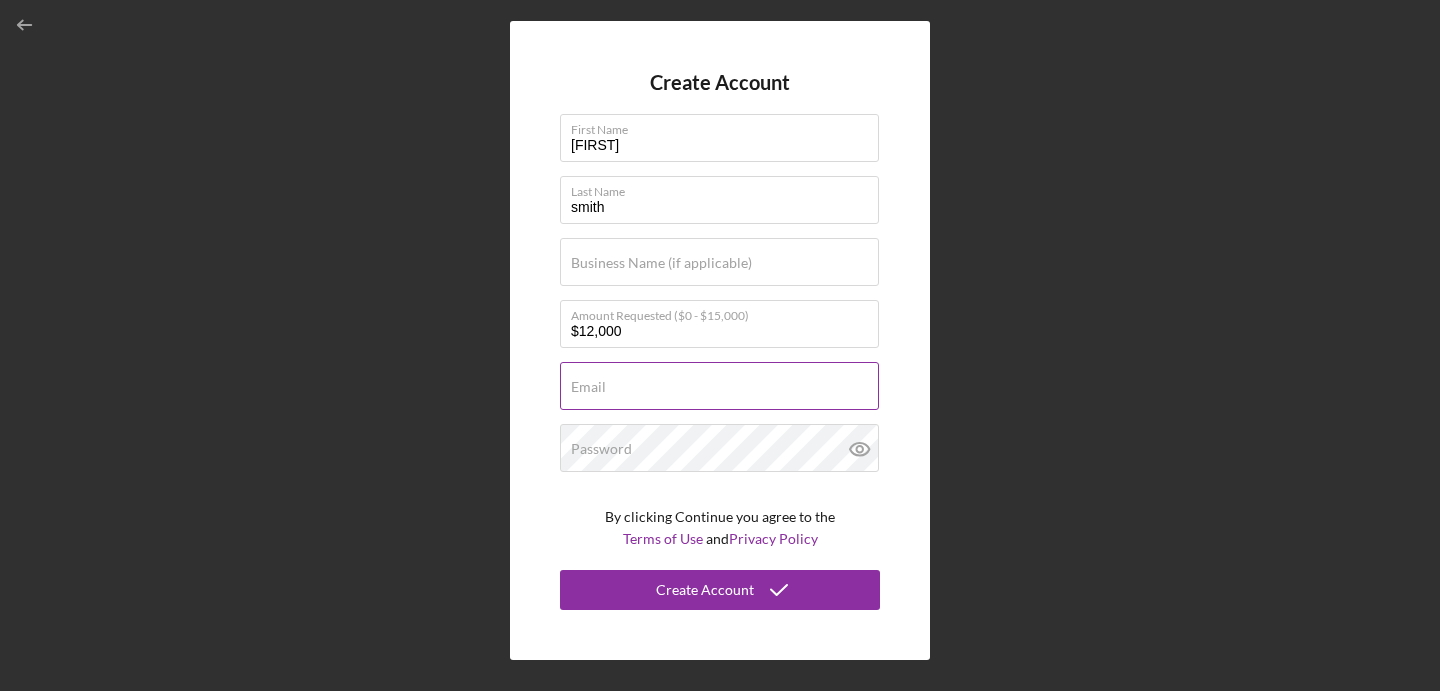 click on "Email" at bounding box center (719, 386) 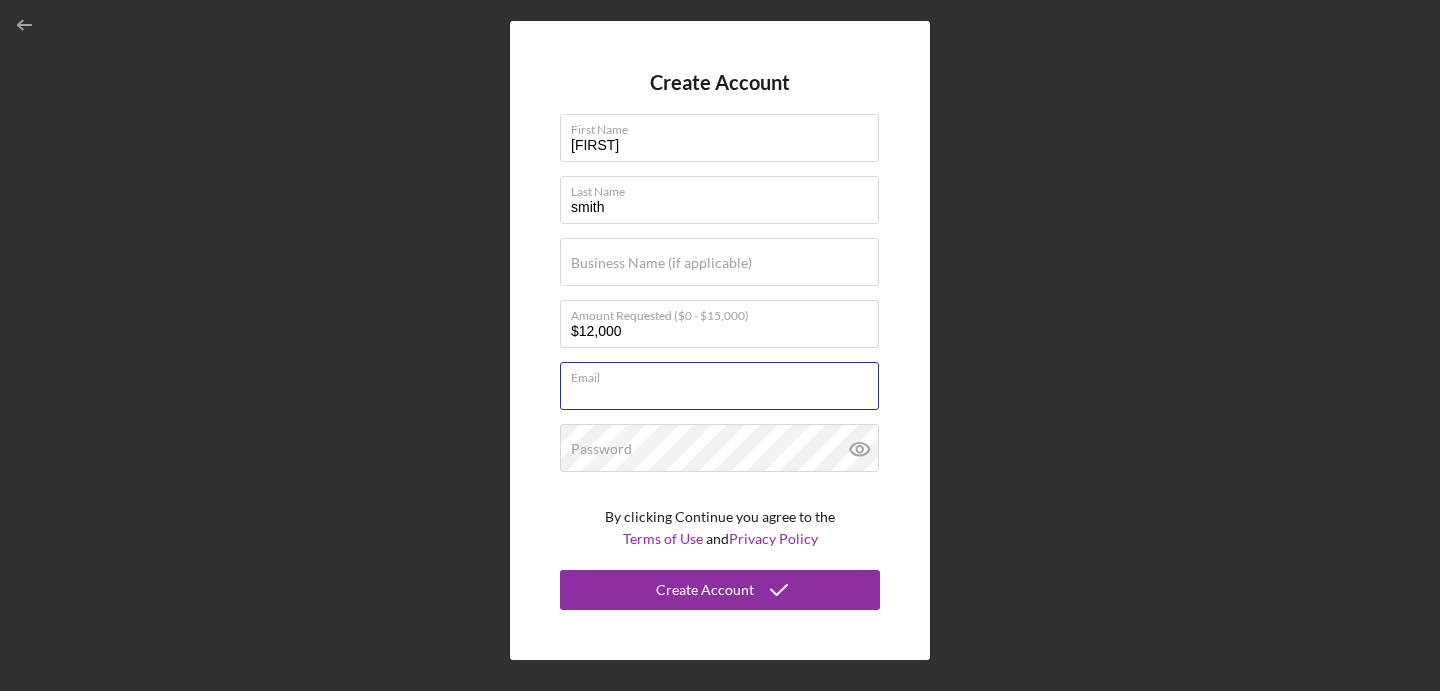 type on "b*****@example.com" 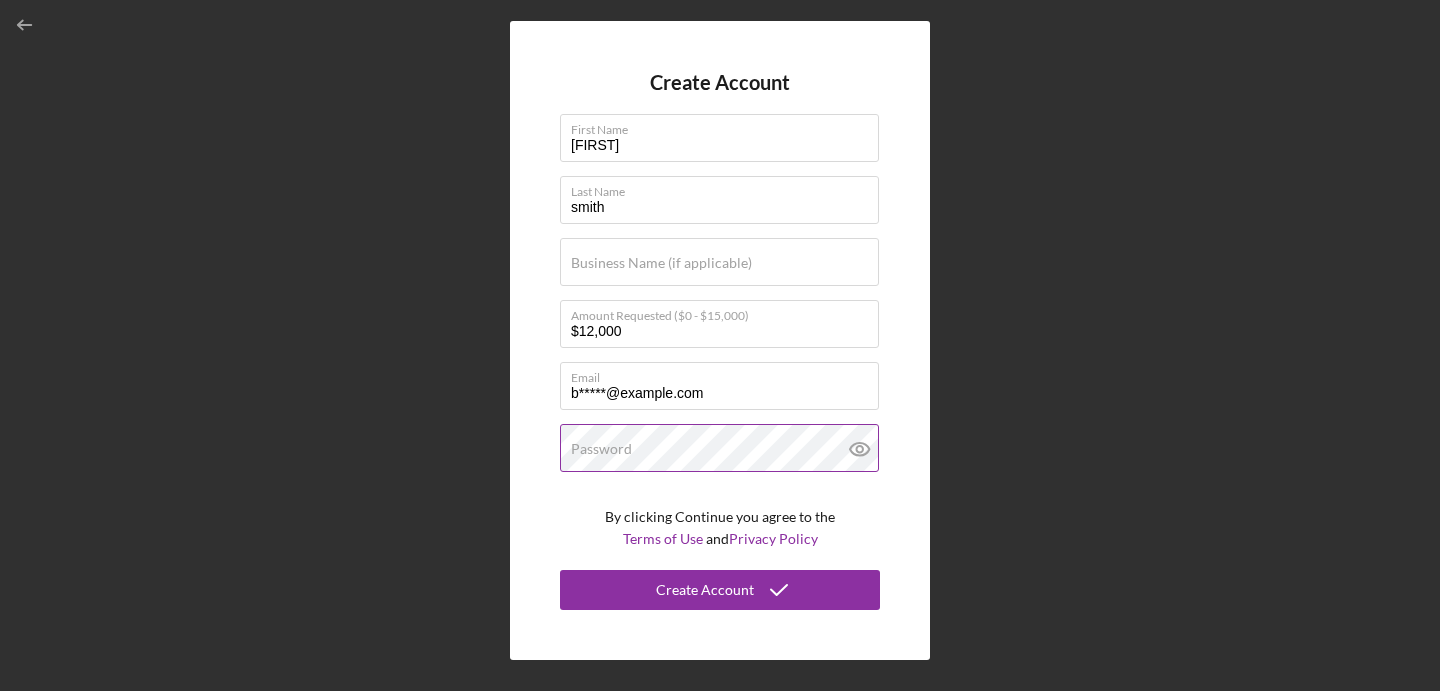 click on "Password" at bounding box center [601, 449] 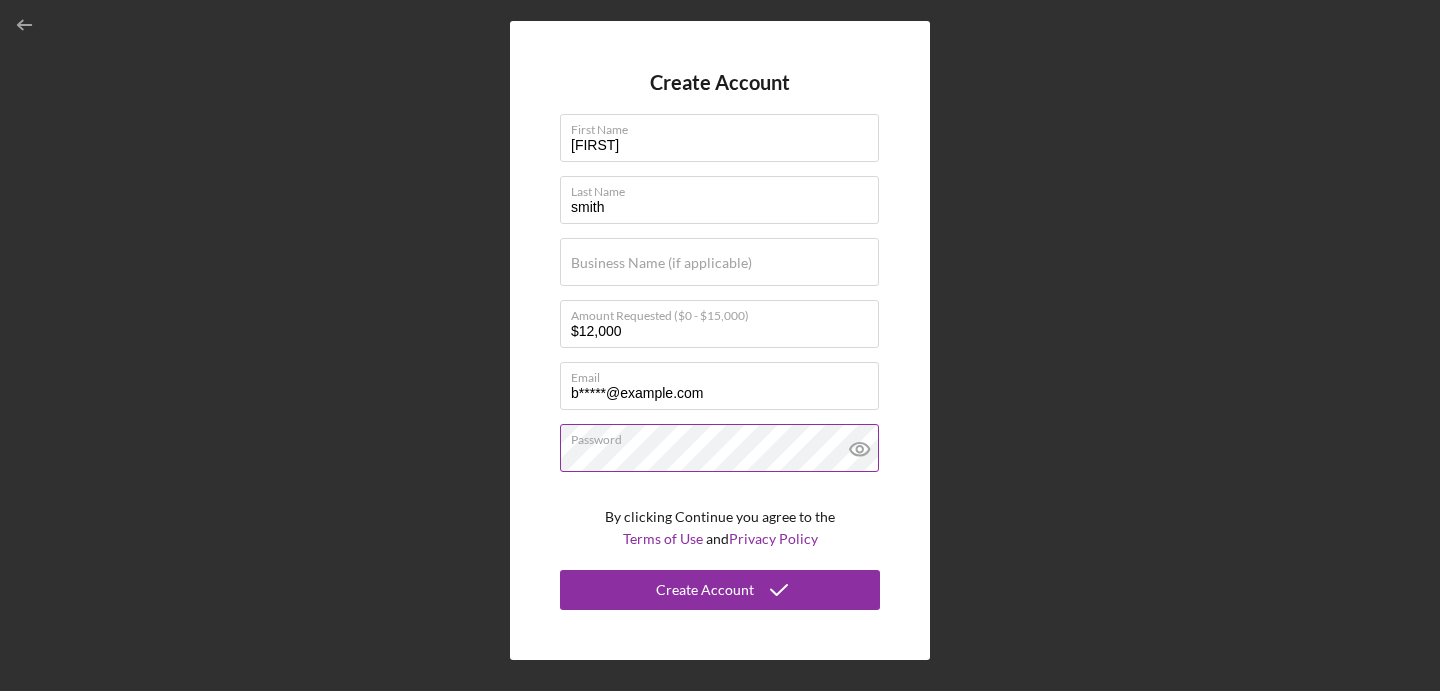 click 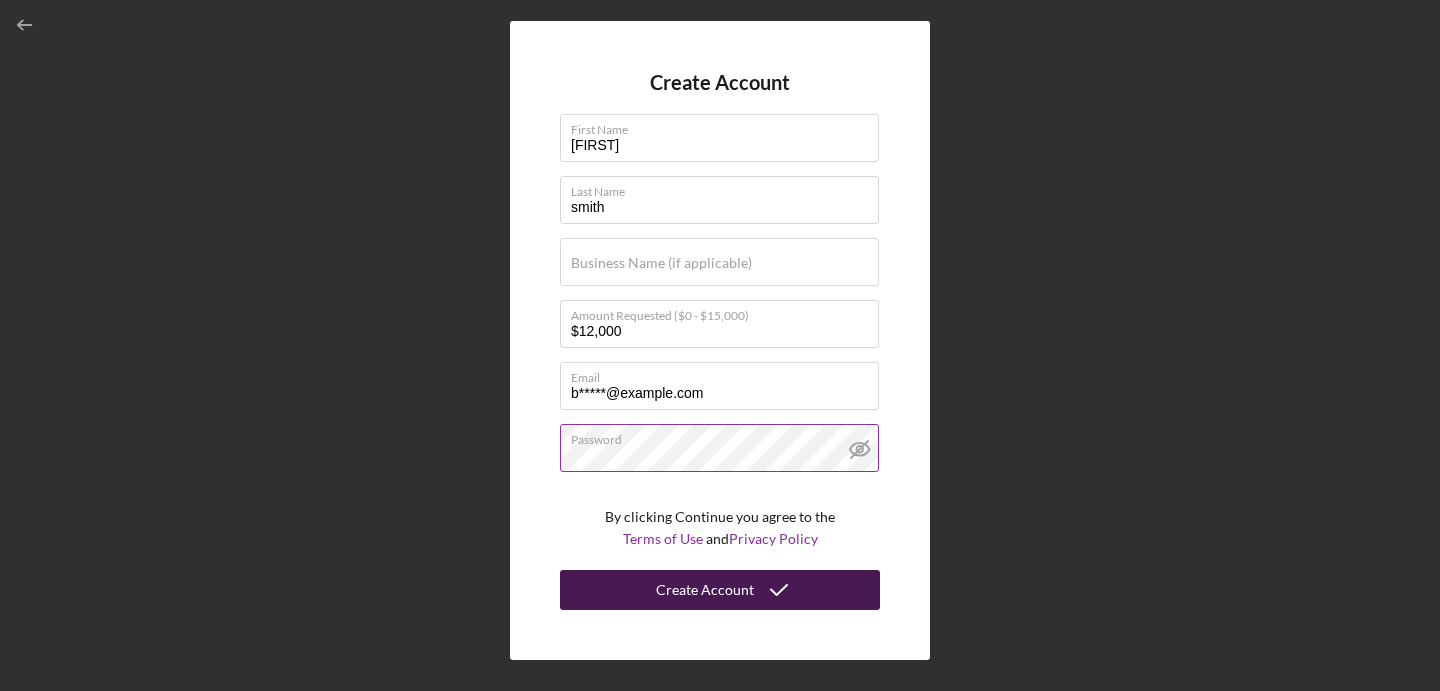 click on "Create Account" at bounding box center (705, 590) 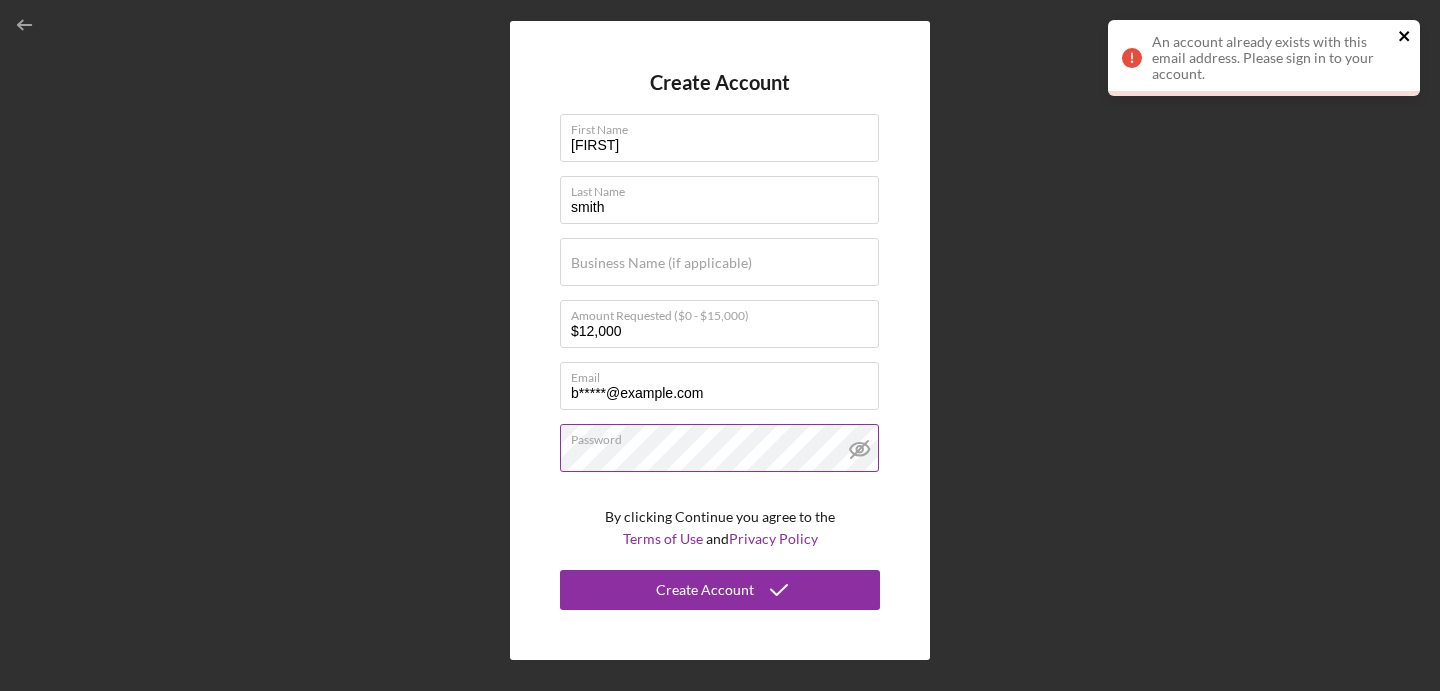 click 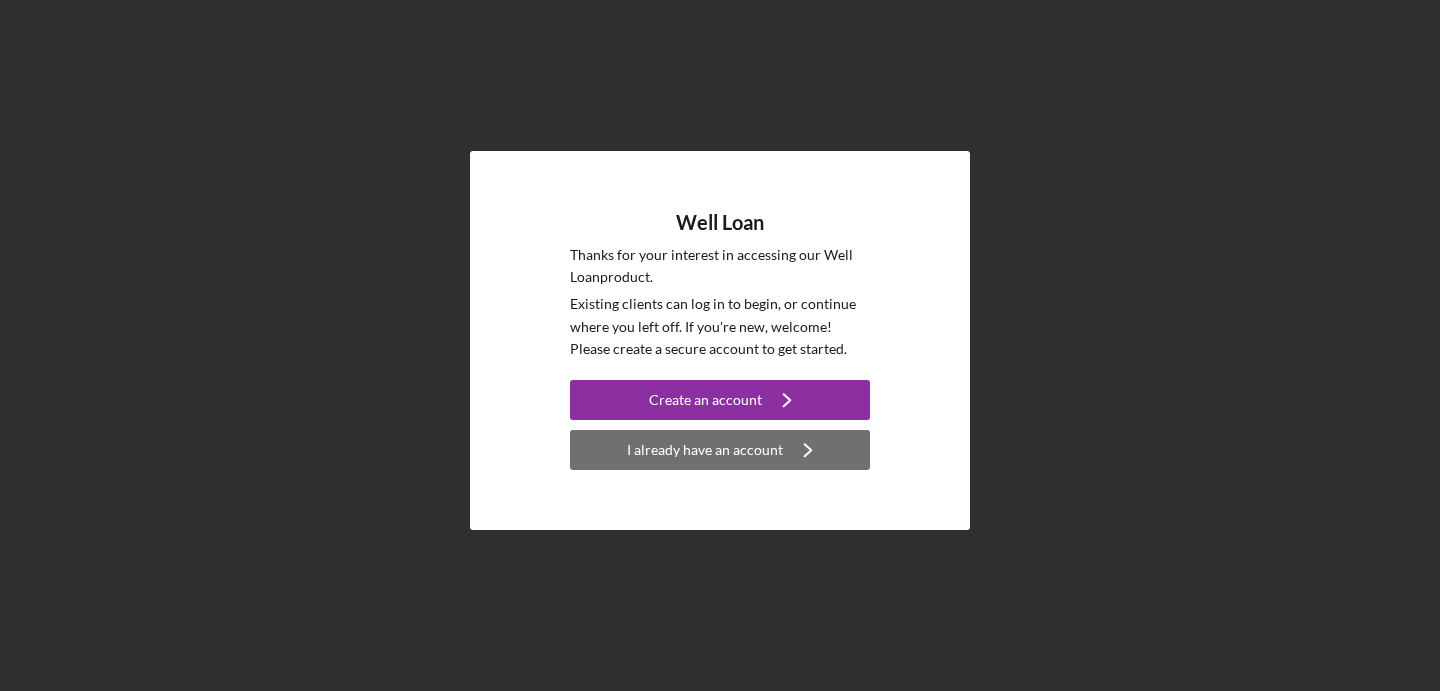 click on "I already have an account" at bounding box center (705, 450) 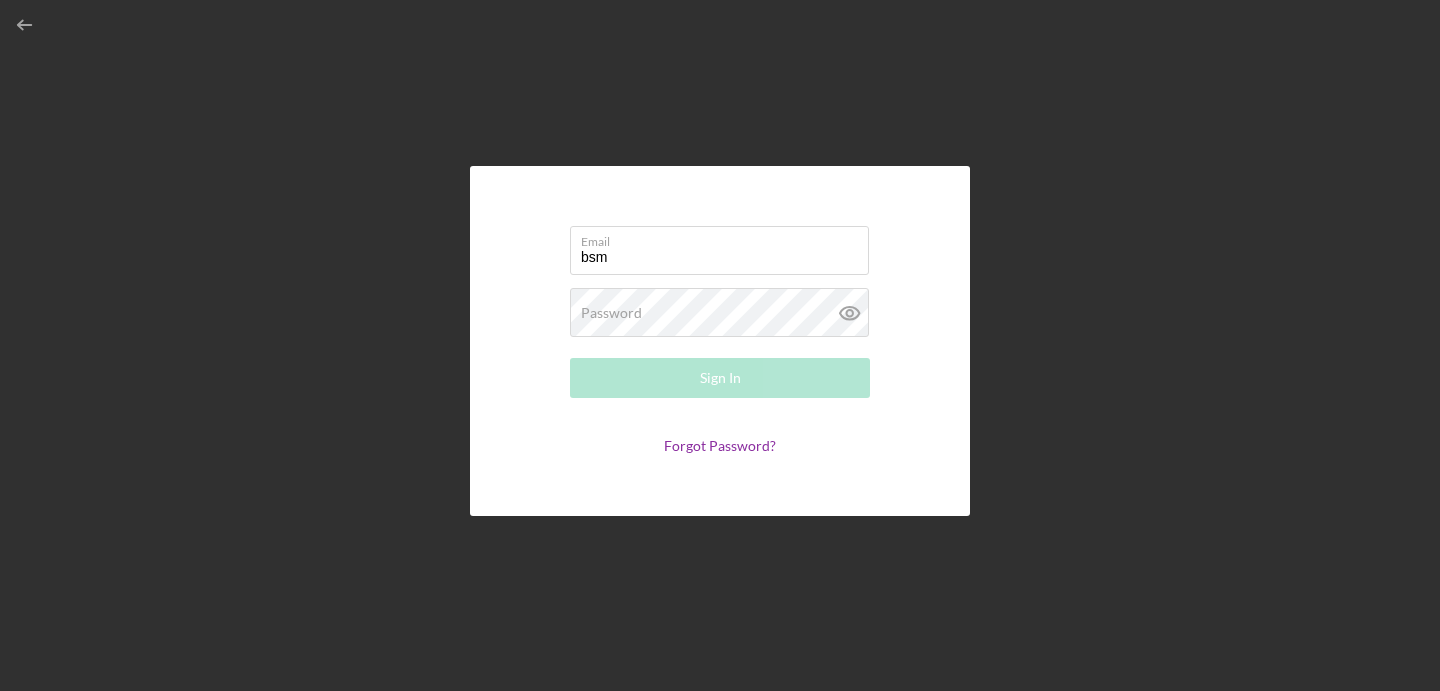 type on "b*****@example.com" 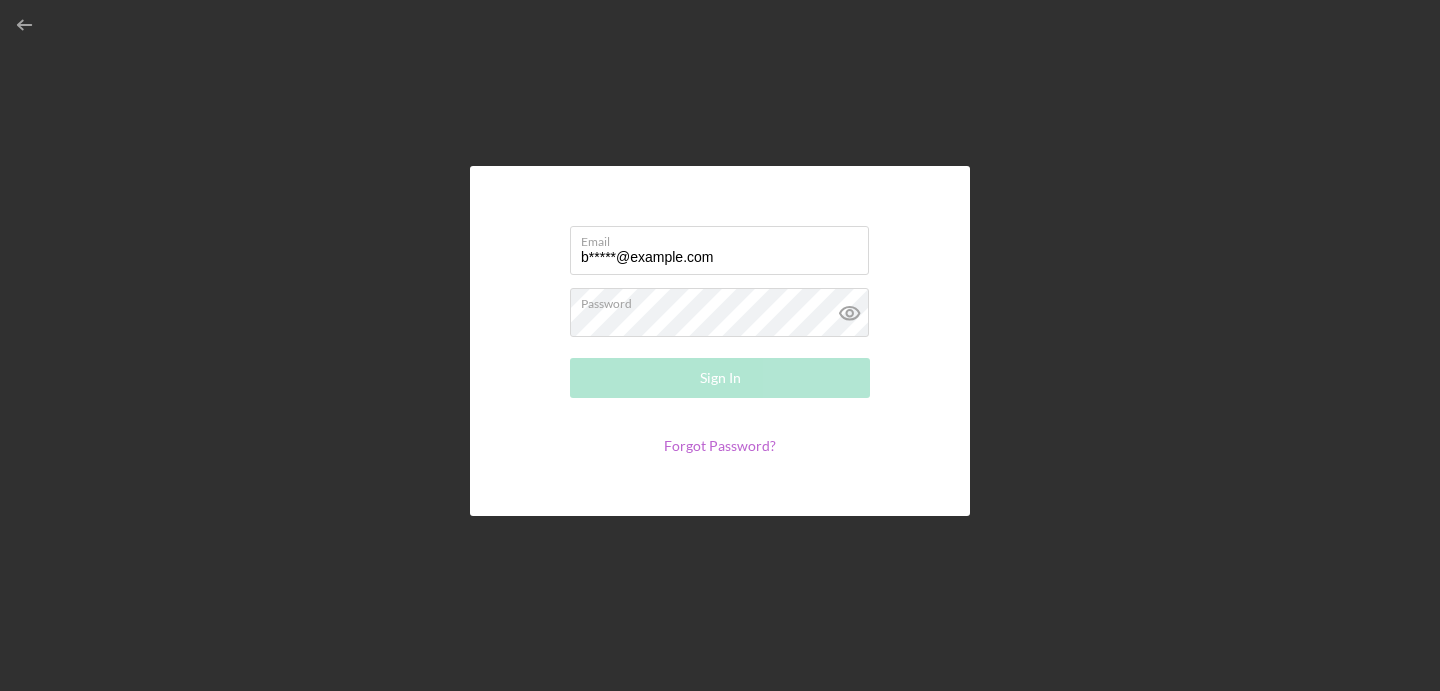 click on "Forgot Password?" at bounding box center (720, 445) 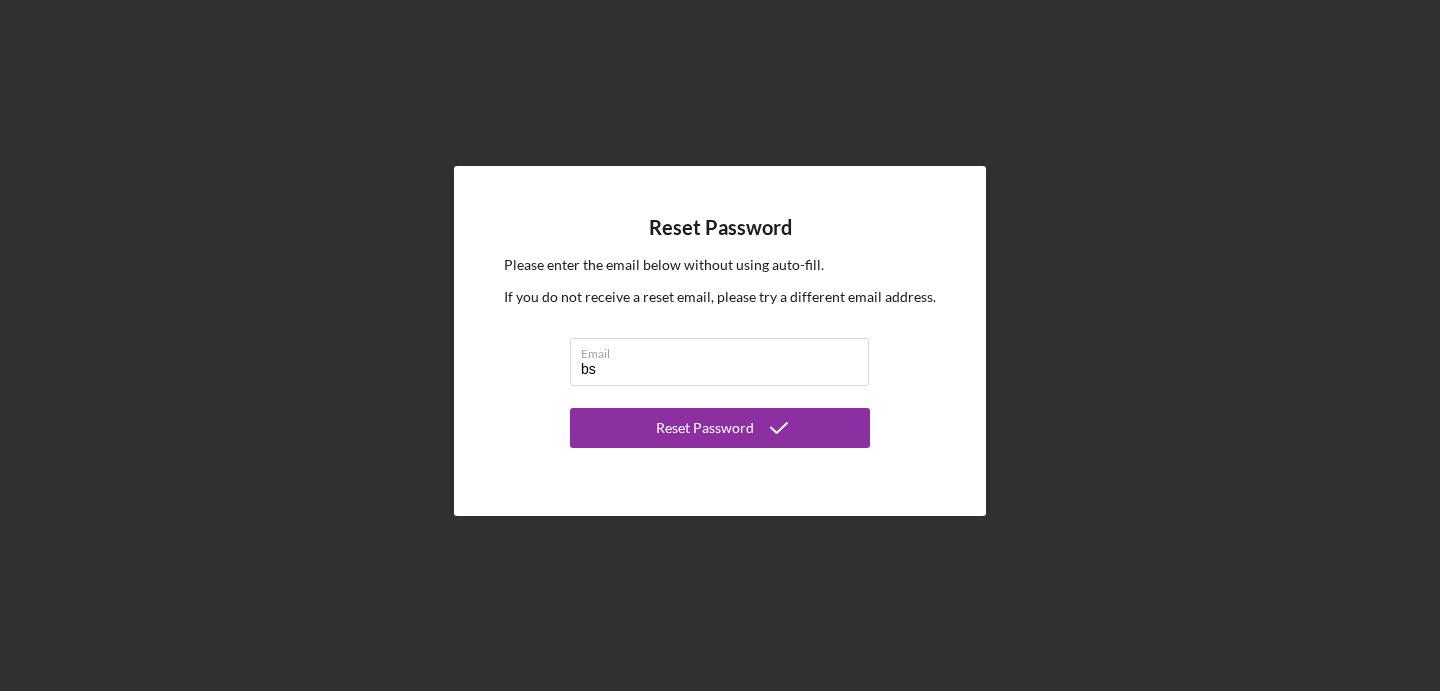 type on "b*****@example.com" 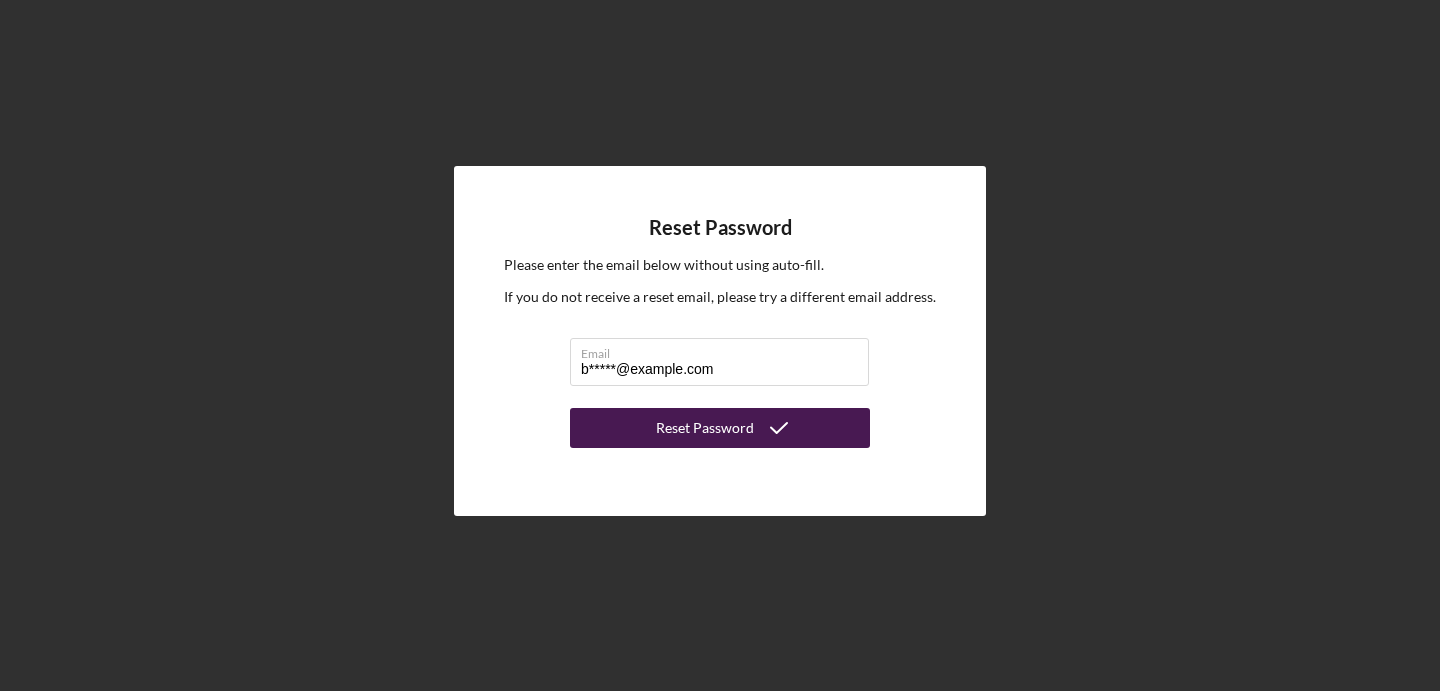 click on "Reset Password" at bounding box center [705, 428] 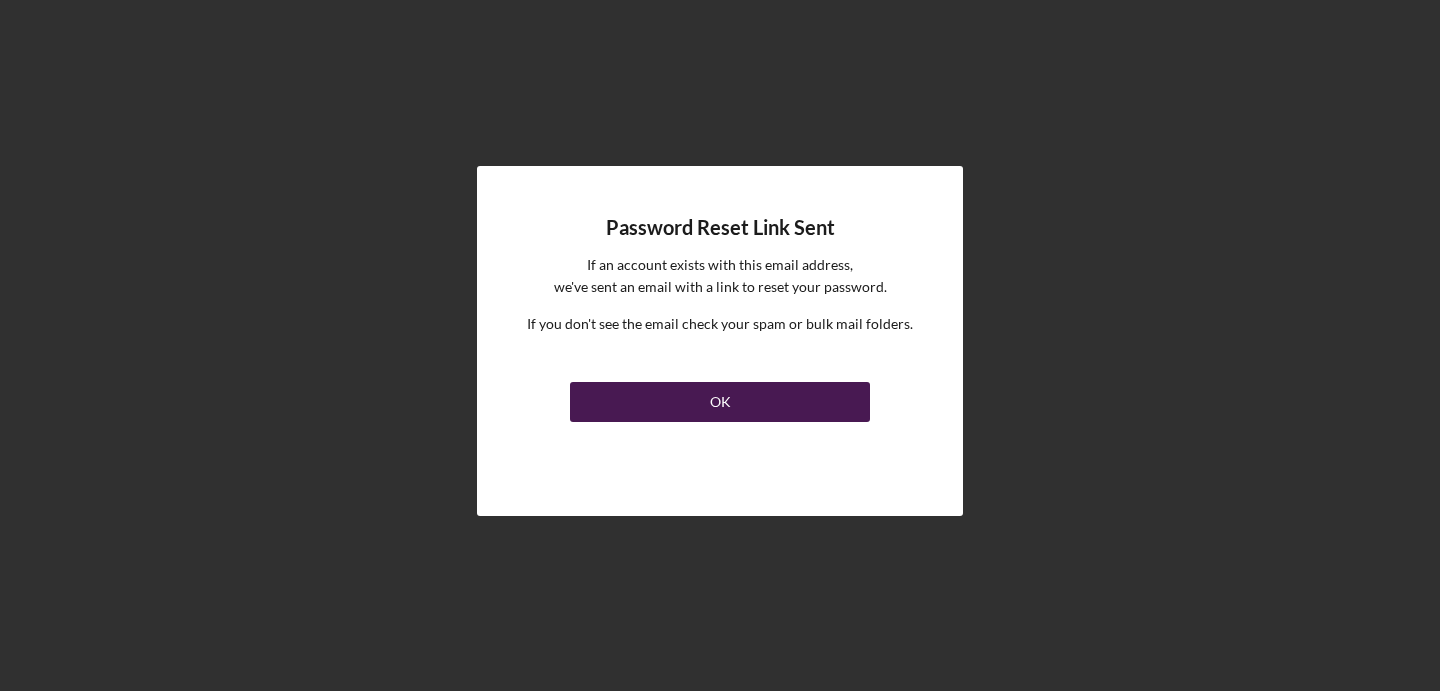 click on "OK" at bounding box center [720, 402] 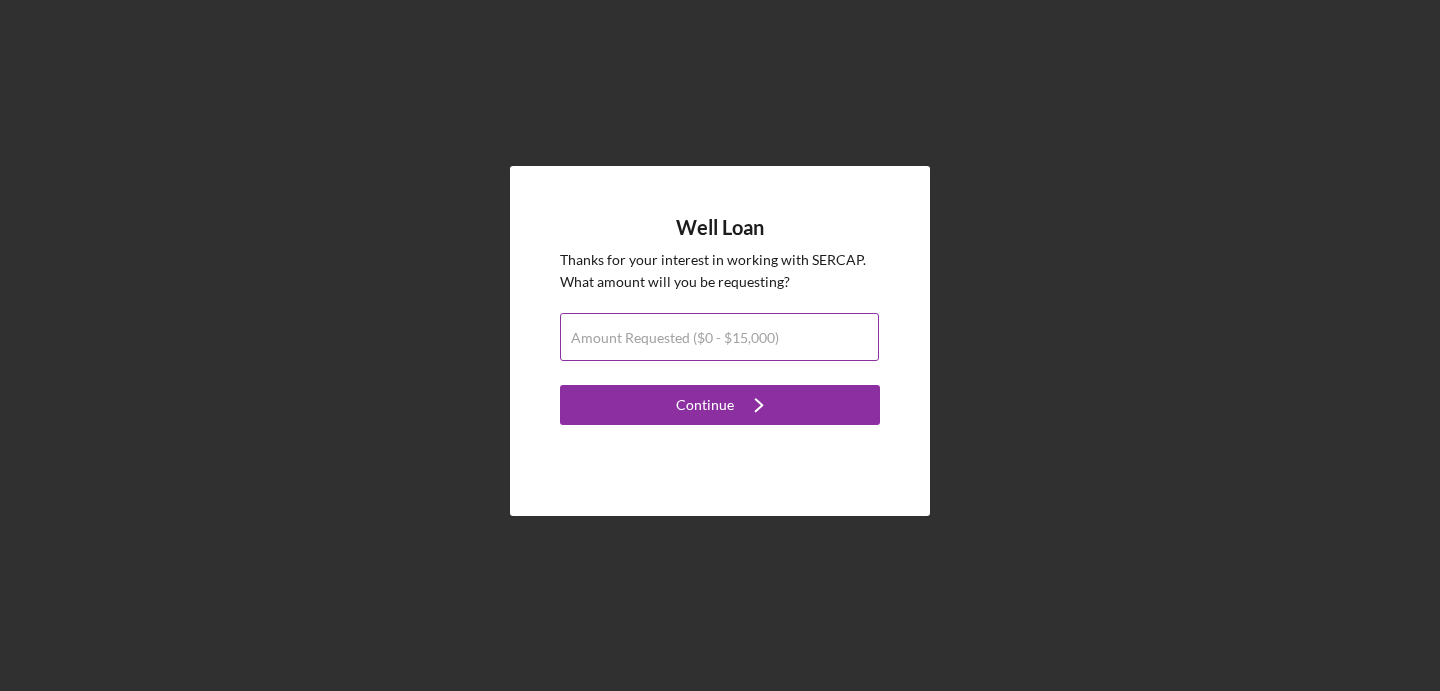 click on "Amount Requested ($0 - $15,000)" at bounding box center [675, 338] 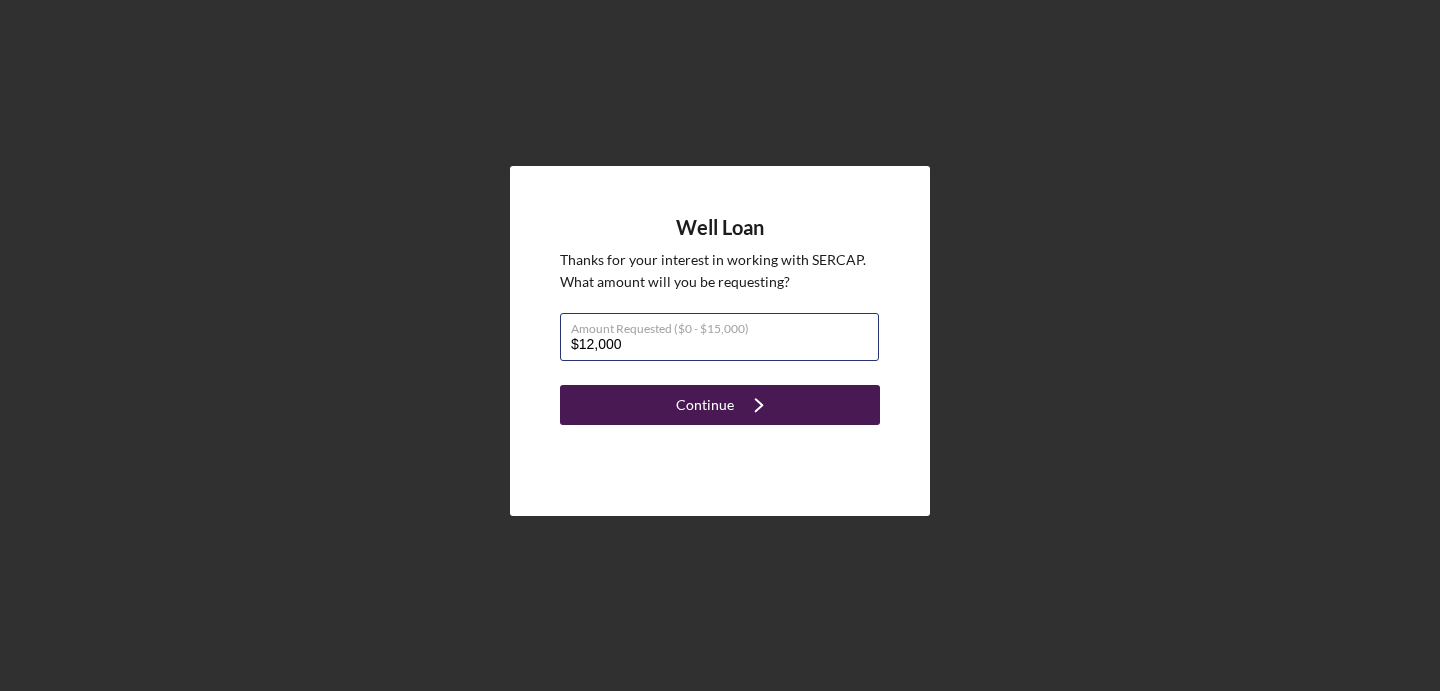 type on "$12,000" 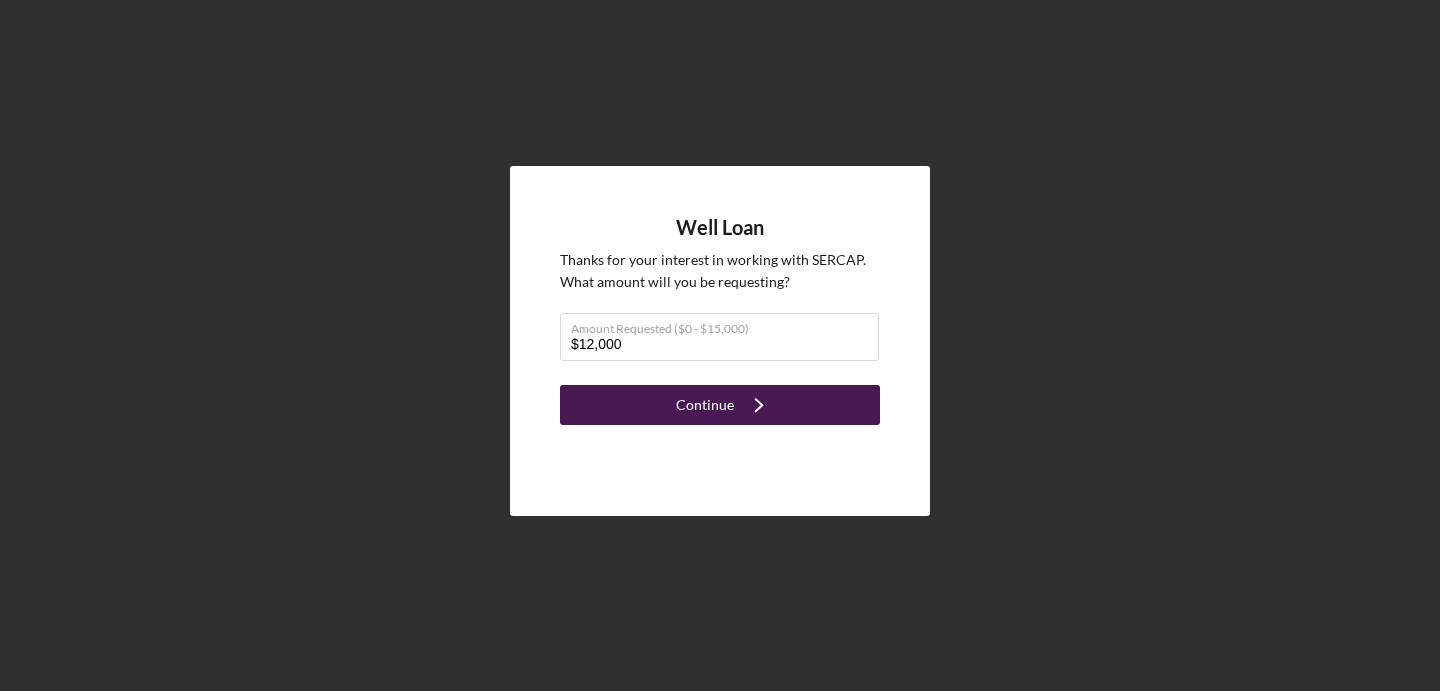 click on "Continue" at bounding box center [705, 405] 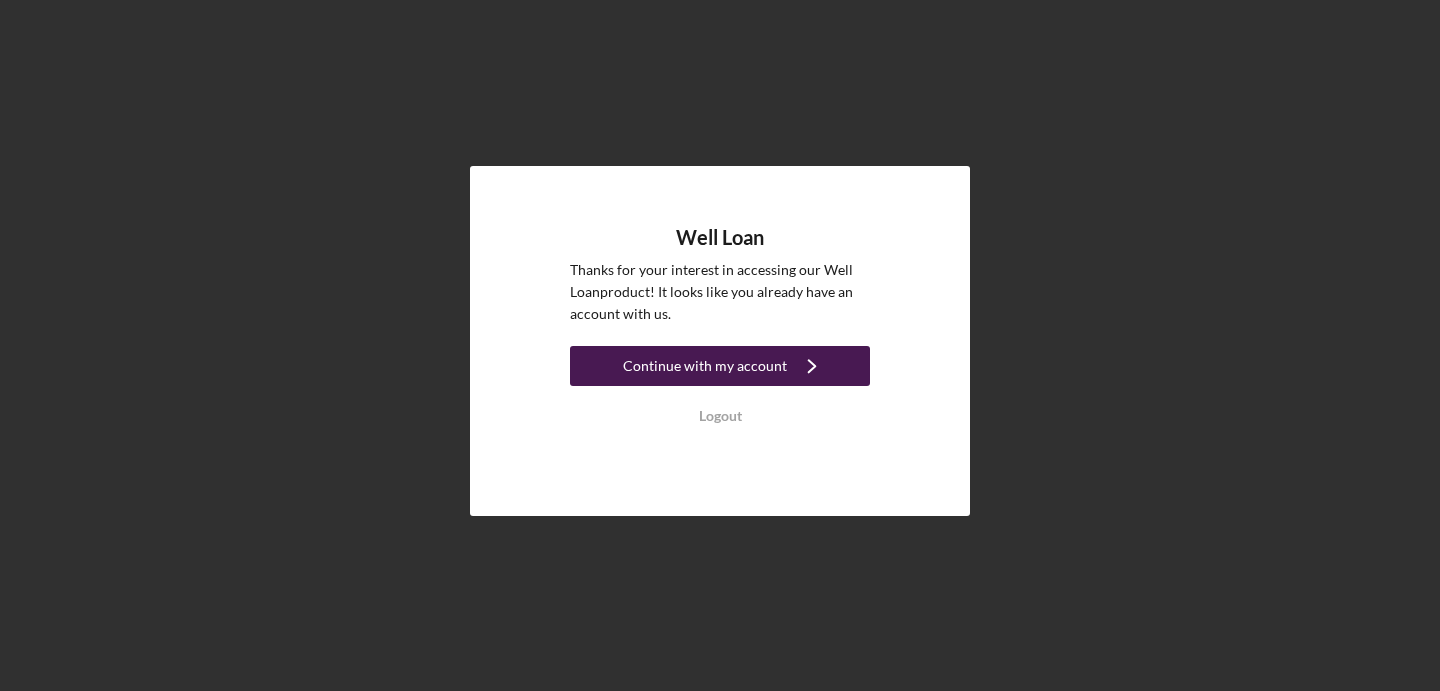 click on "Continue with my account" at bounding box center [705, 366] 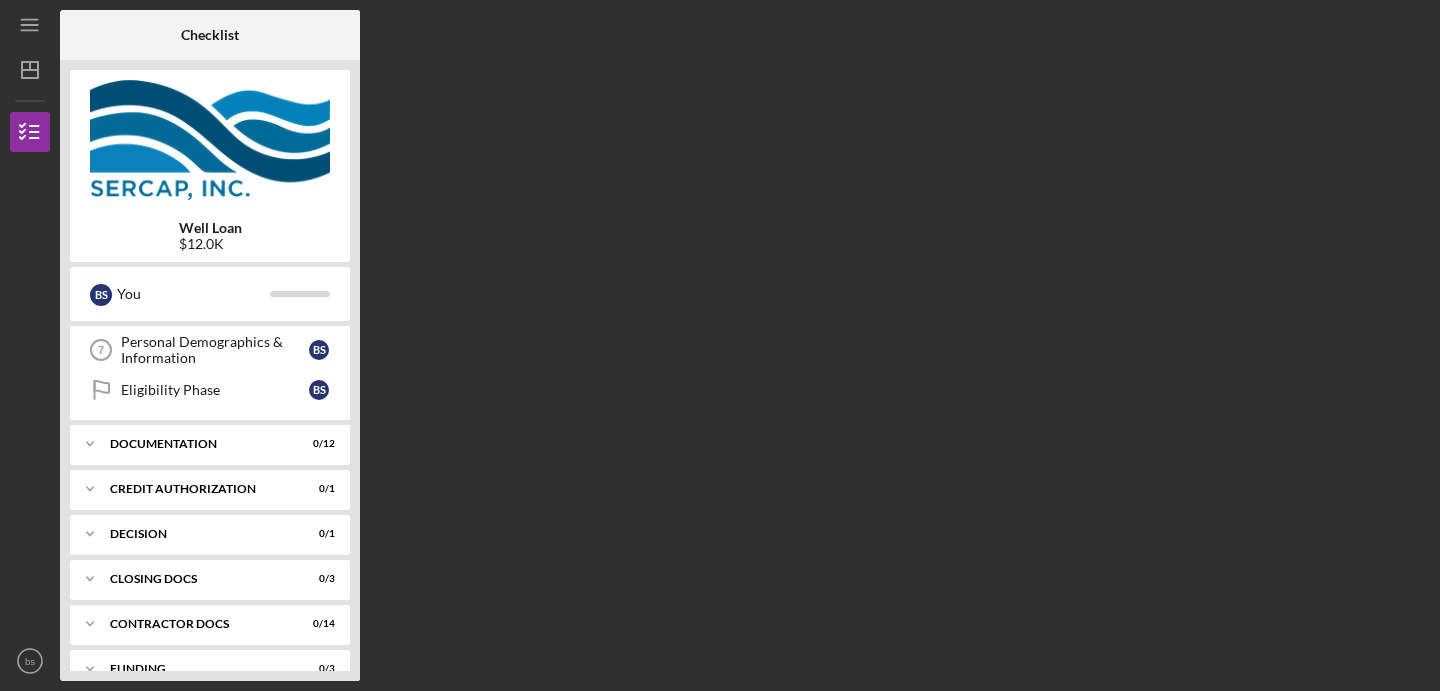 scroll, scrollTop: 0, scrollLeft: 0, axis: both 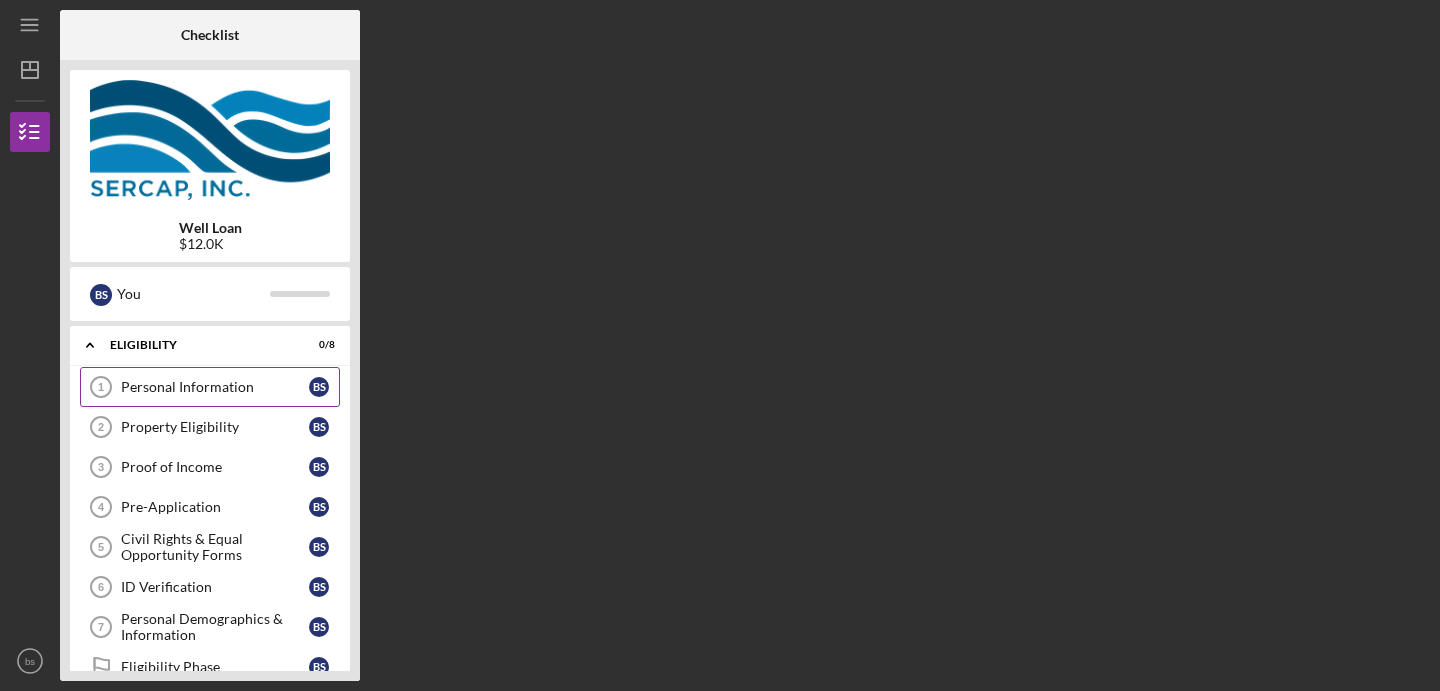 click on "Personal Information" at bounding box center (215, 387) 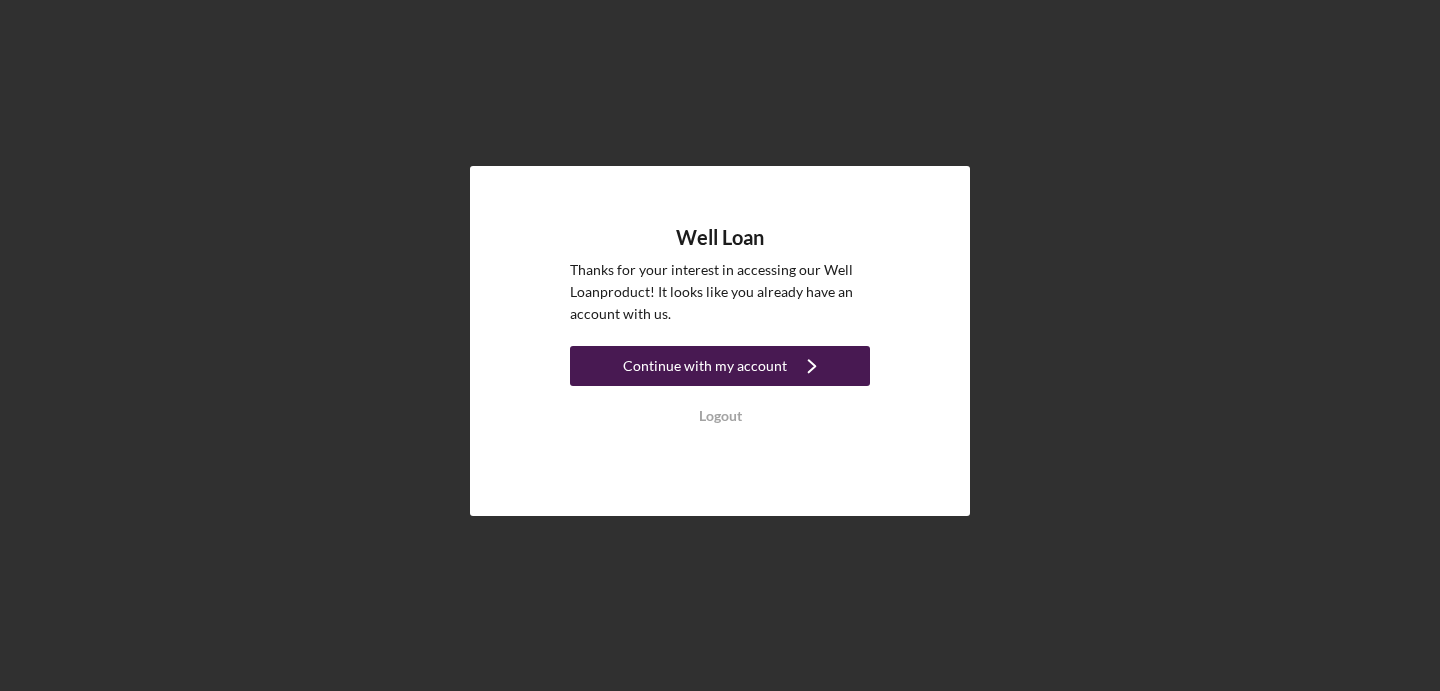 click on "Continue with my account" at bounding box center (705, 366) 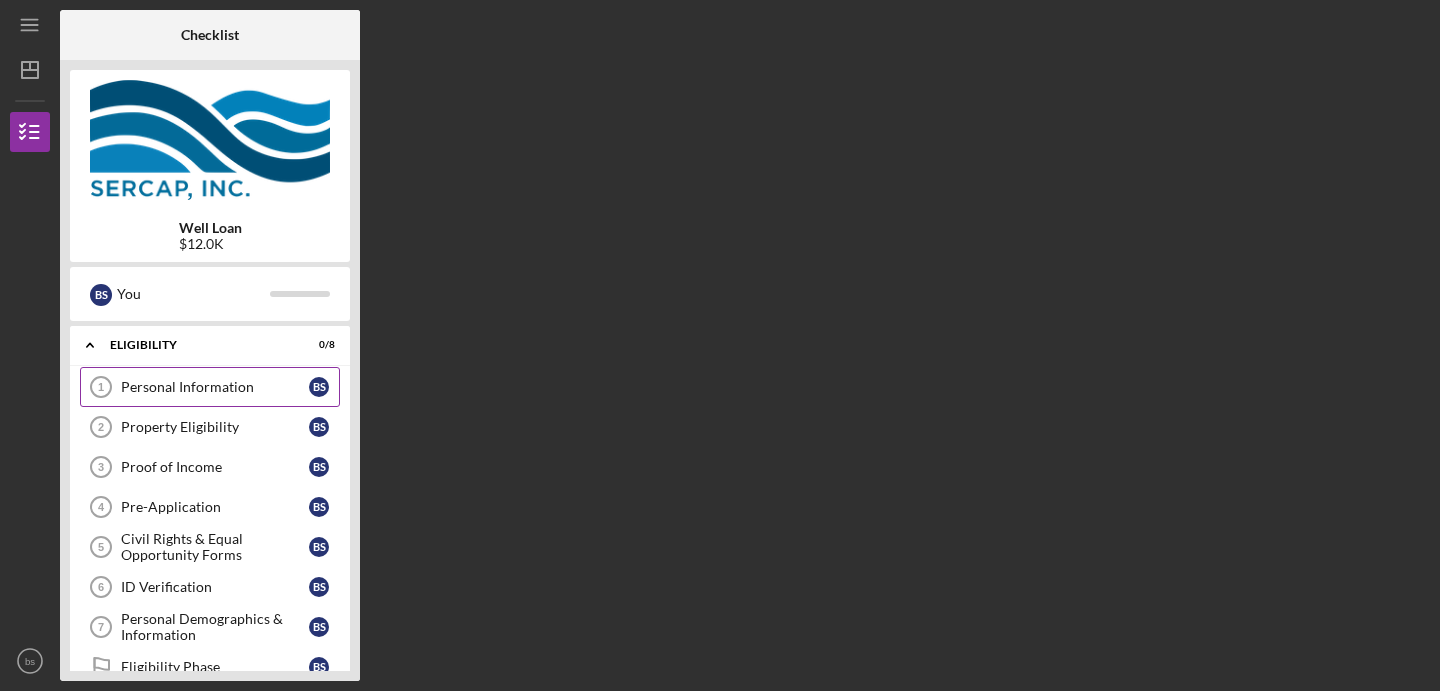 click on "Personal Information" at bounding box center [215, 387] 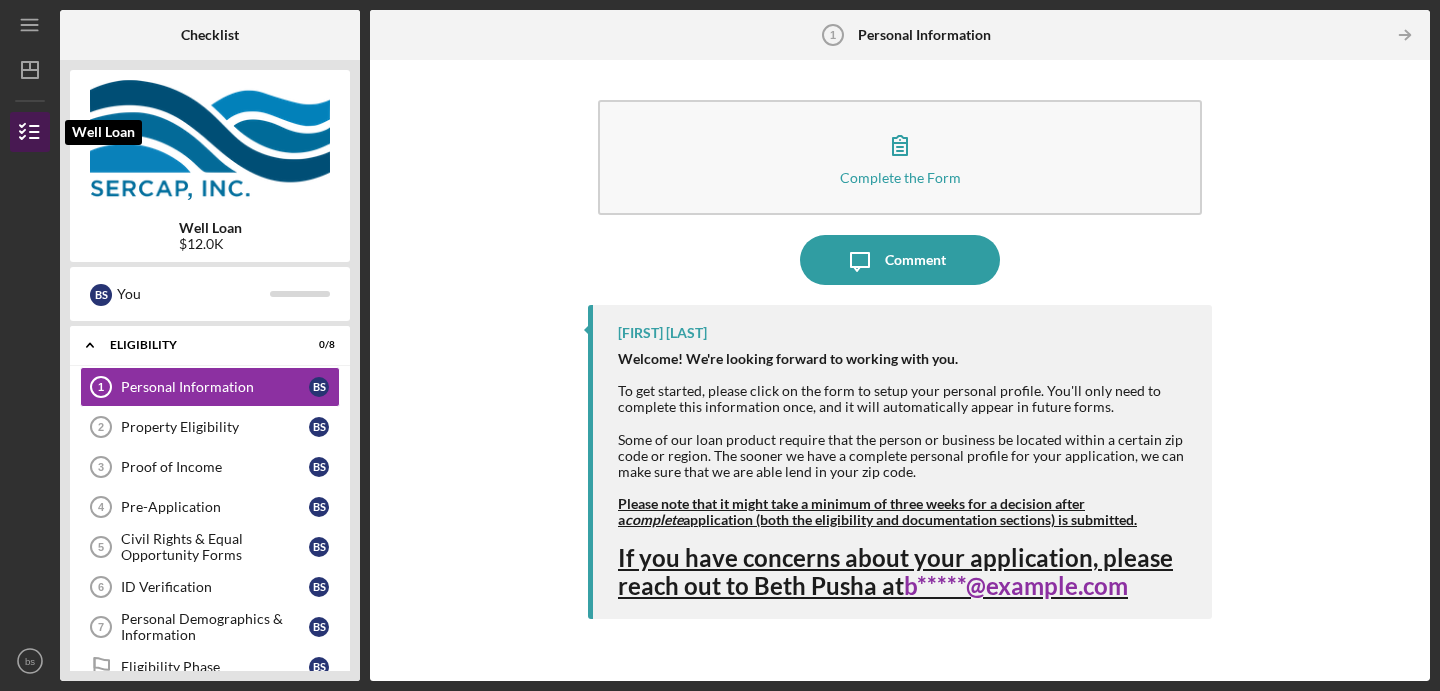 click 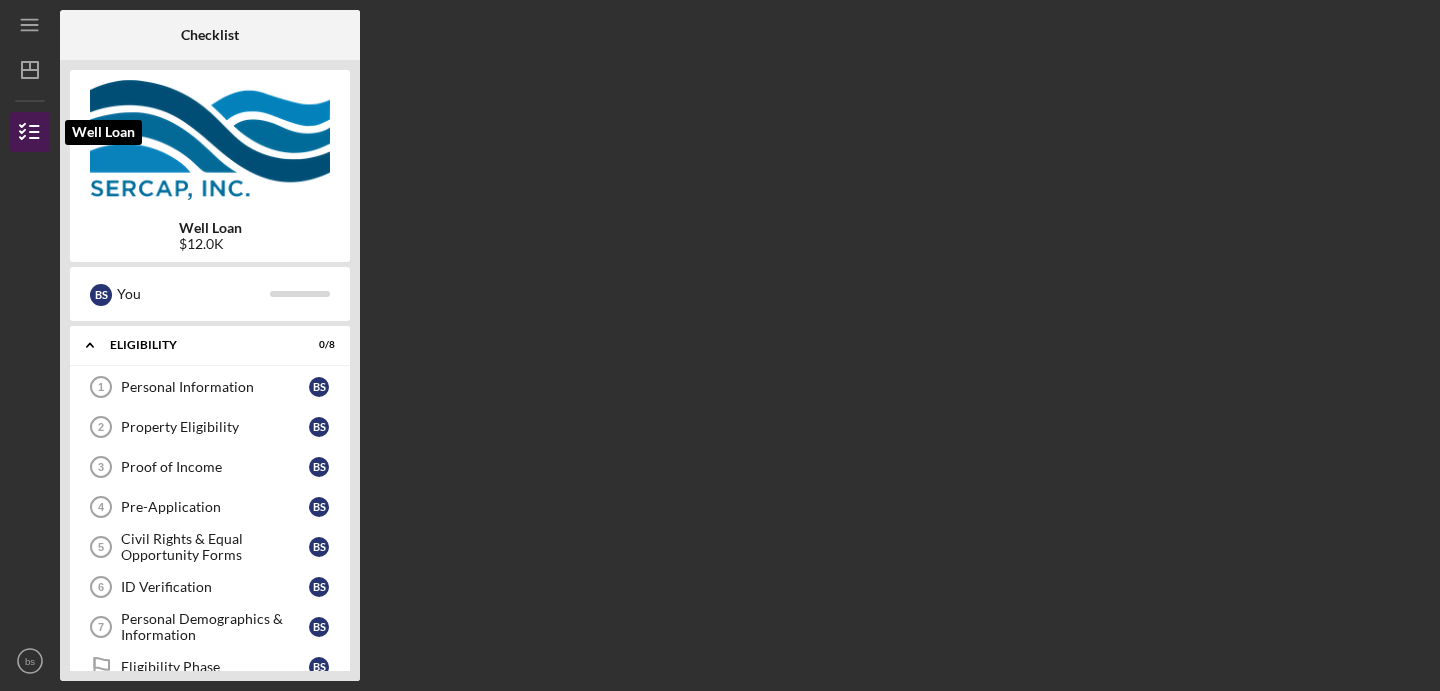 click 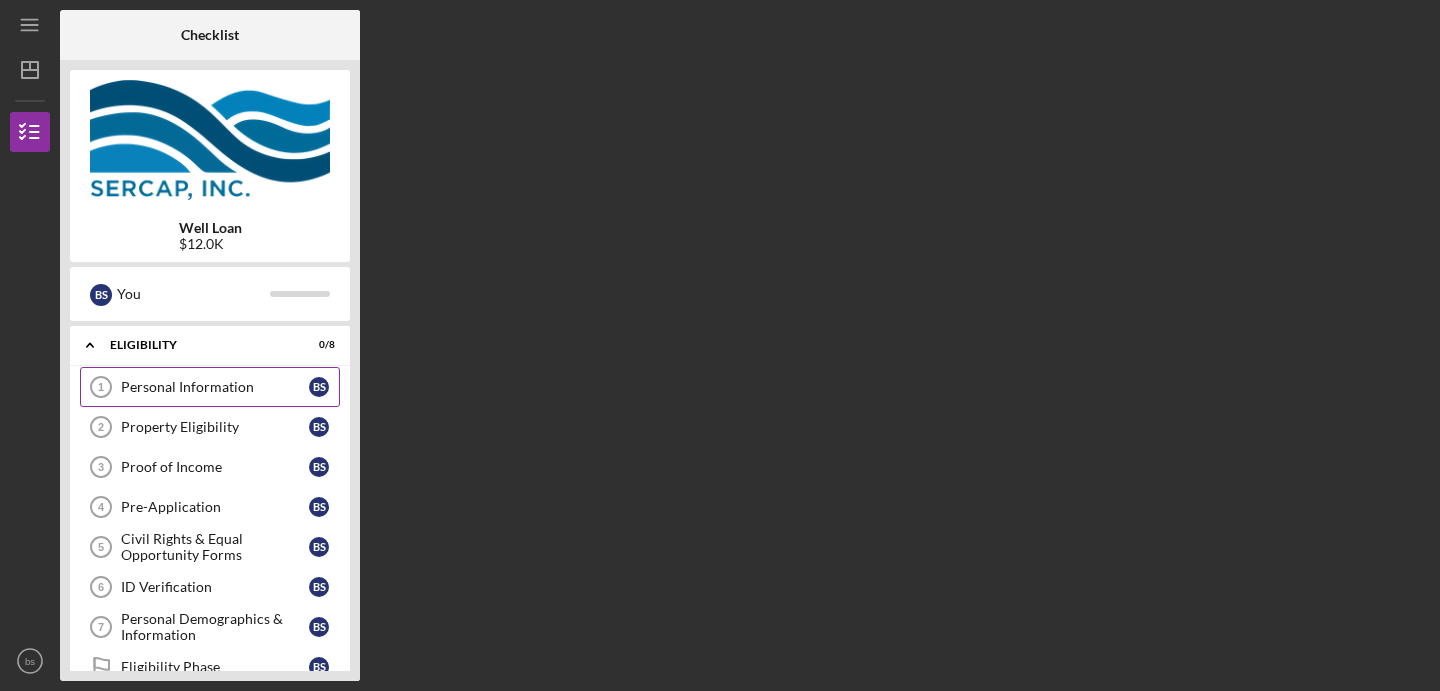 click on "Personal Information" at bounding box center (215, 387) 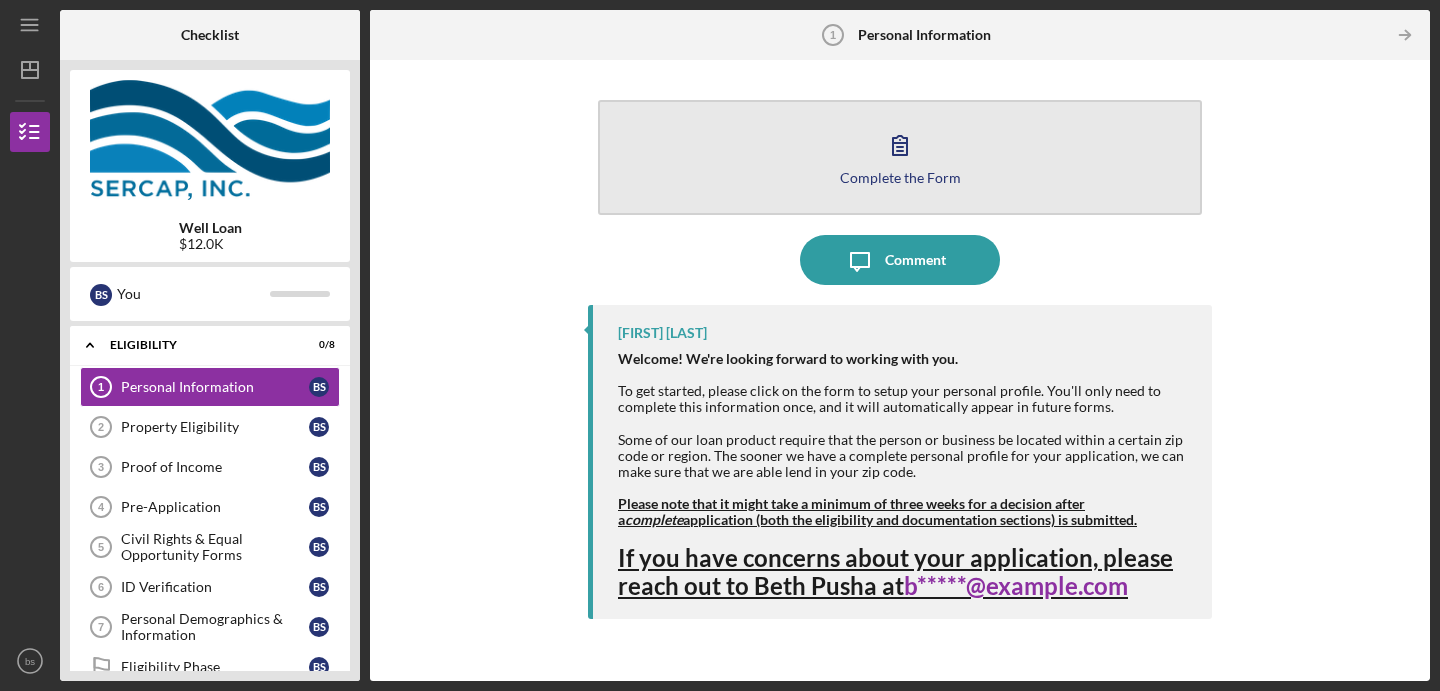 click 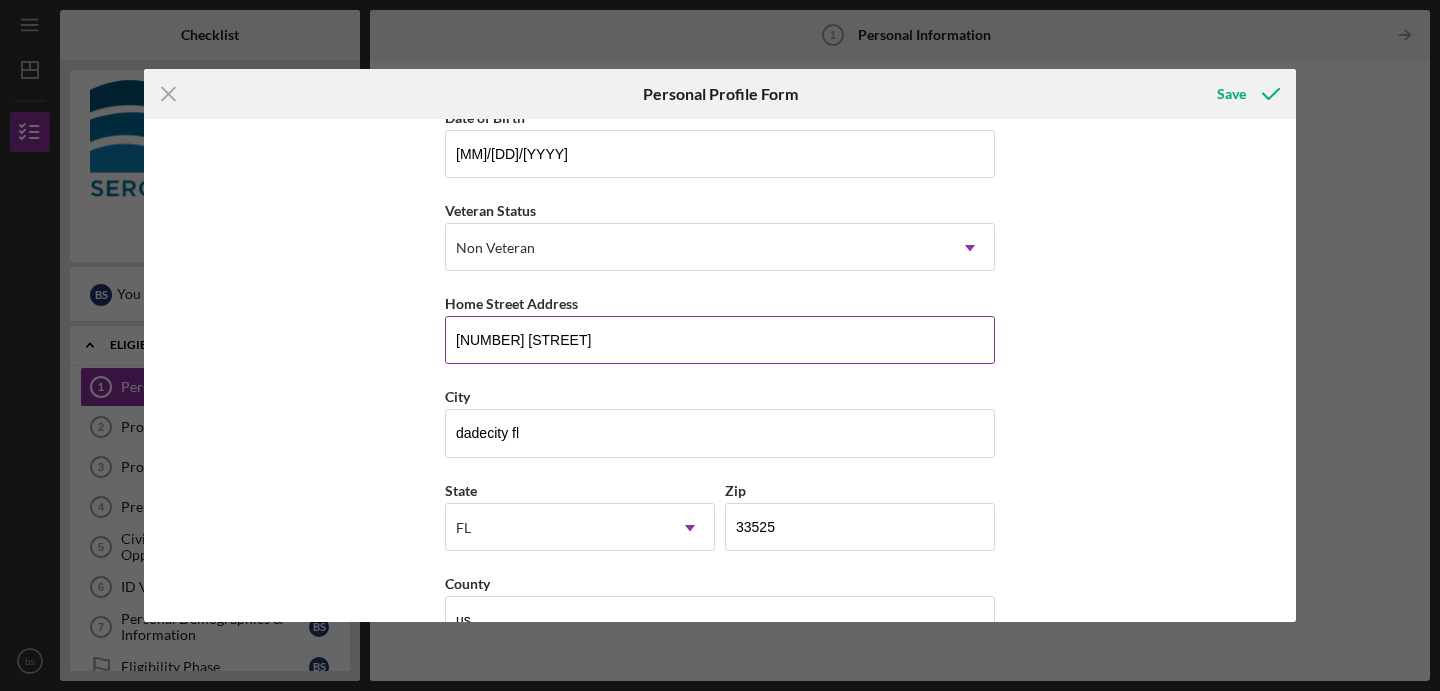 scroll, scrollTop: 262, scrollLeft: 0, axis: vertical 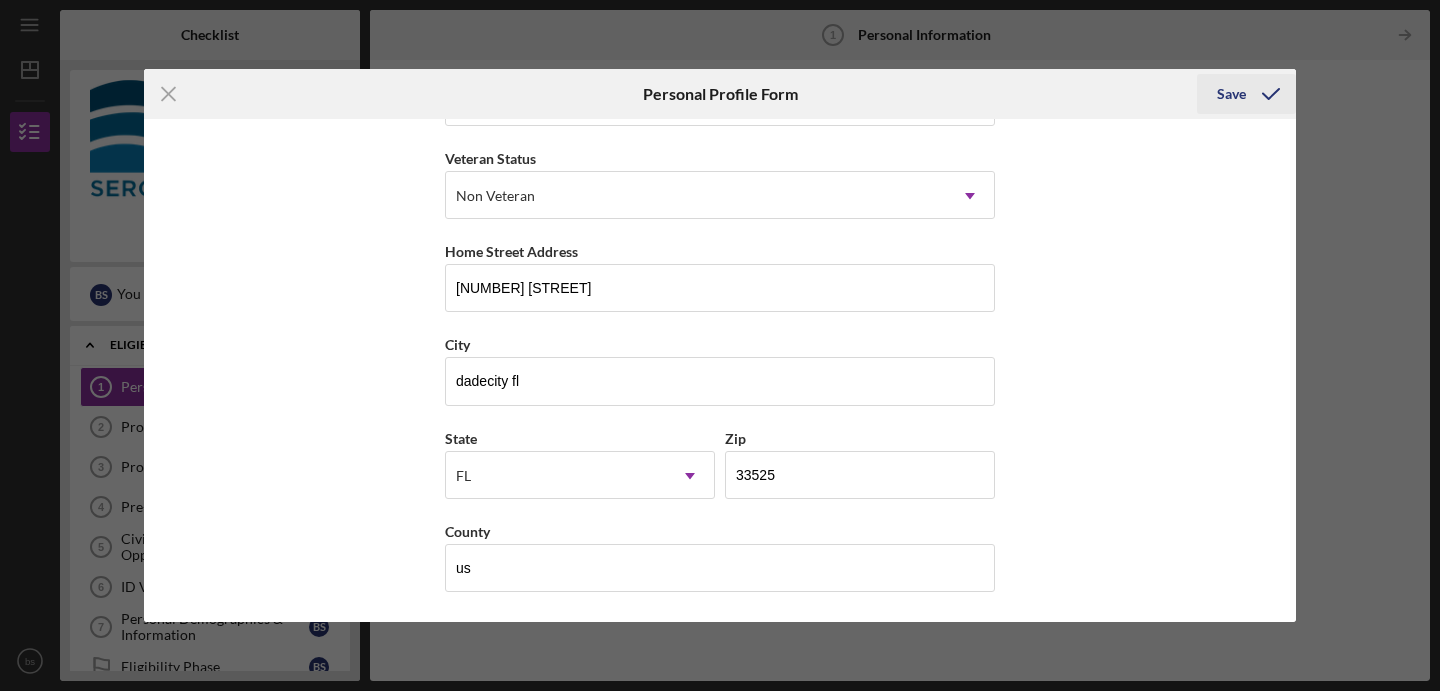 click on "Save" at bounding box center [1231, 94] 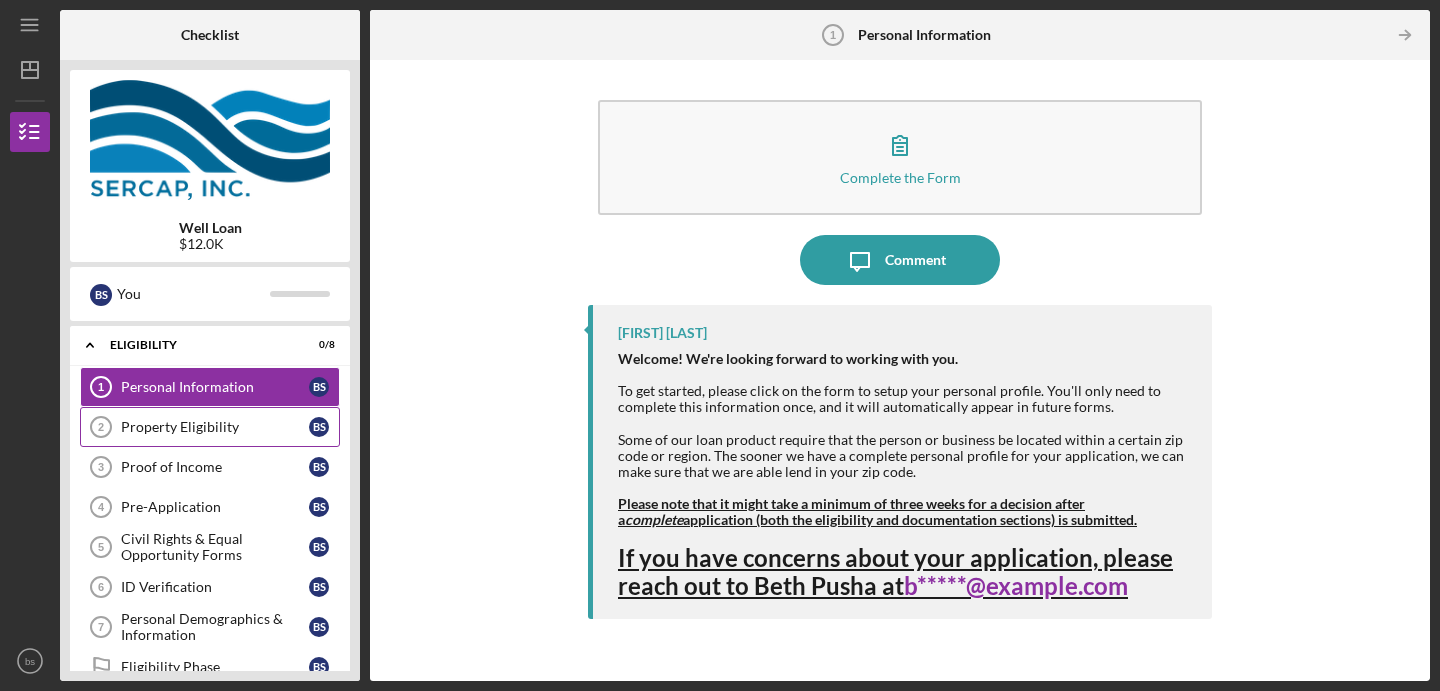 click on "Property Eligibility 2 Property Eligibility b s" at bounding box center (210, 427) 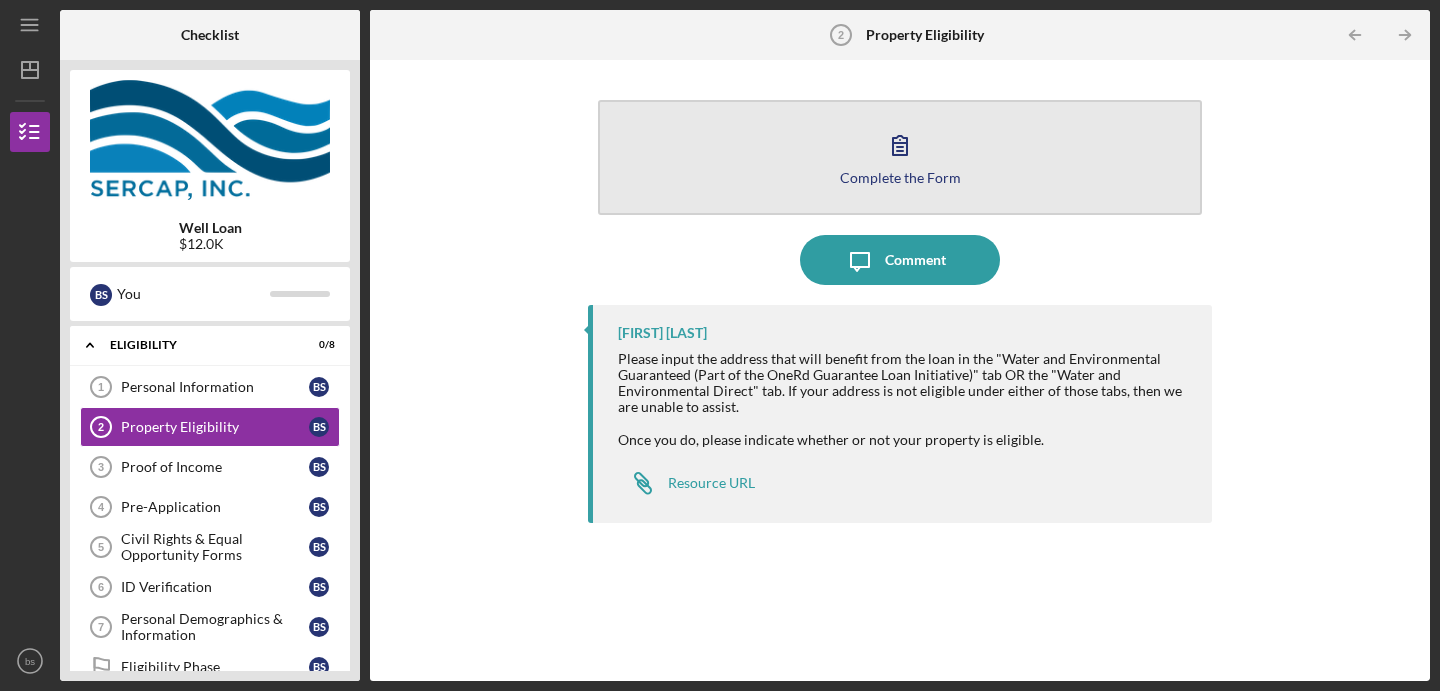 click on "Complete the Form" at bounding box center (900, 177) 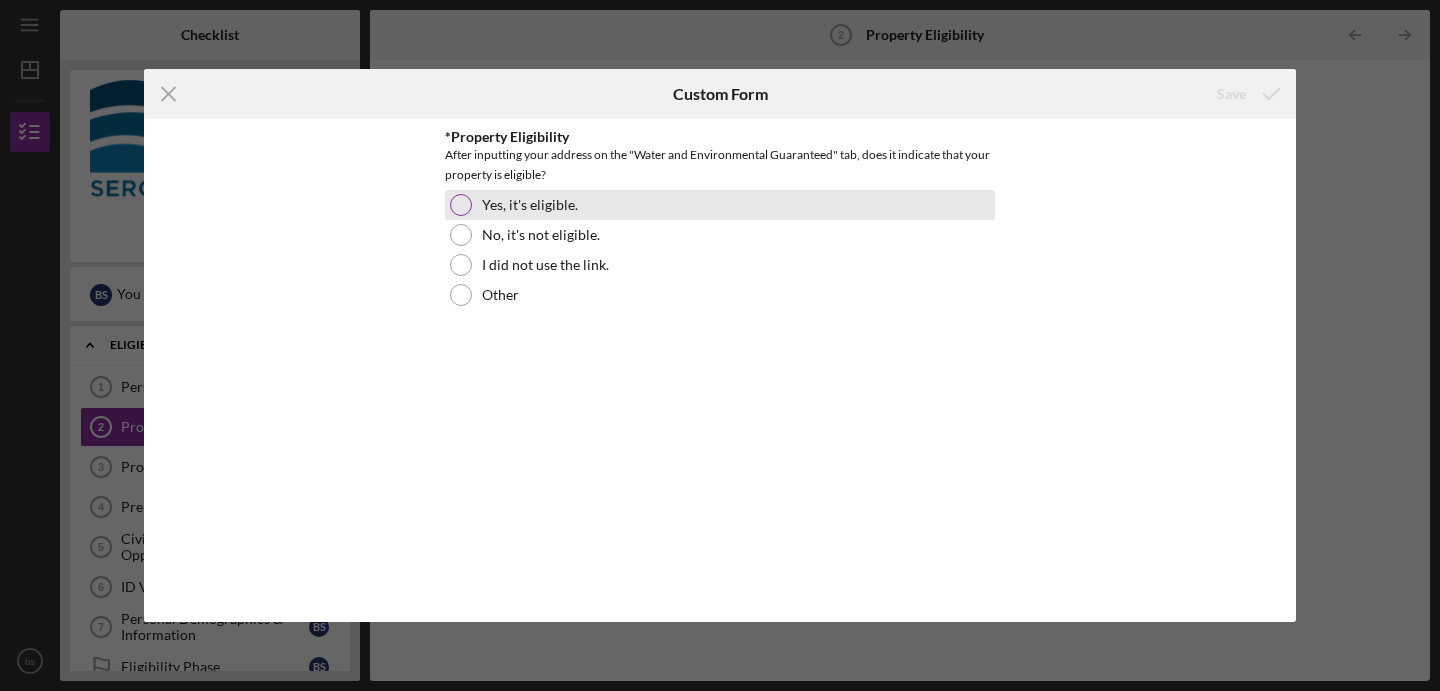 click at bounding box center [461, 205] 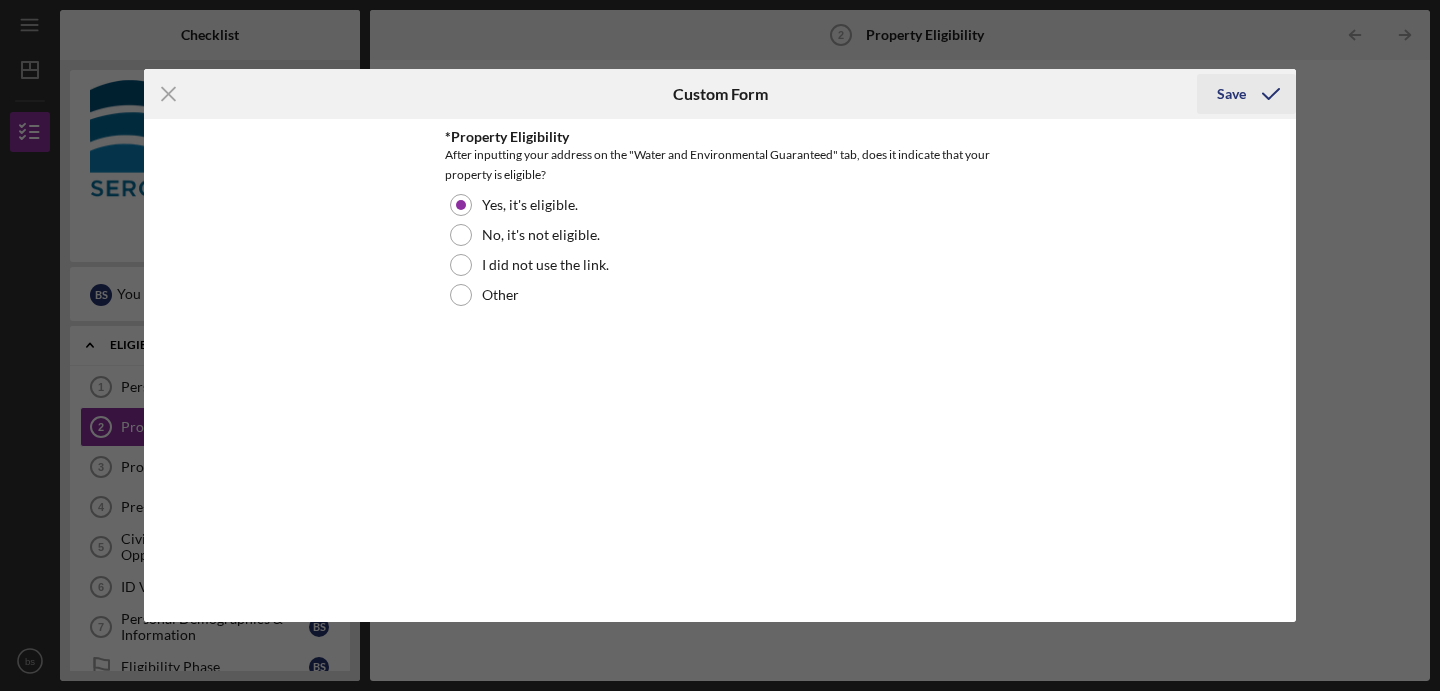 click on "Save" at bounding box center [1231, 94] 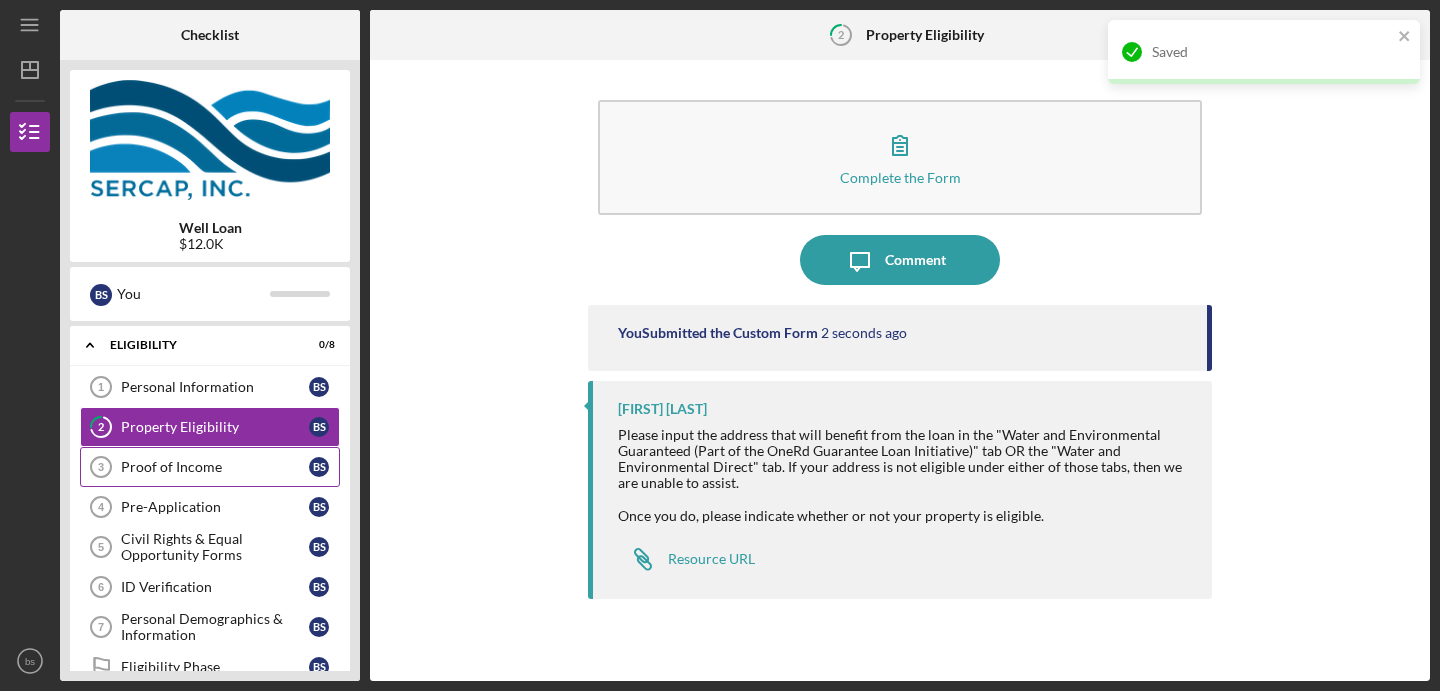 click on "Proof of Income" at bounding box center [215, 467] 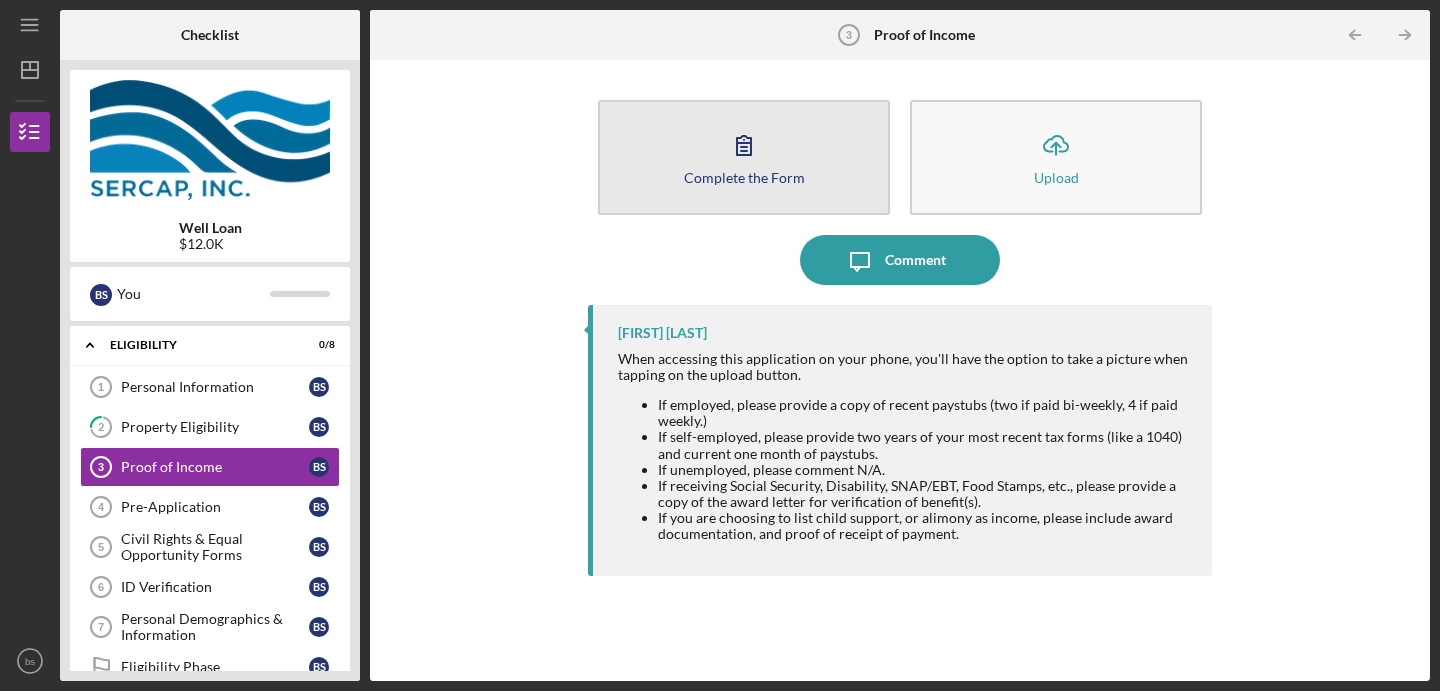 click 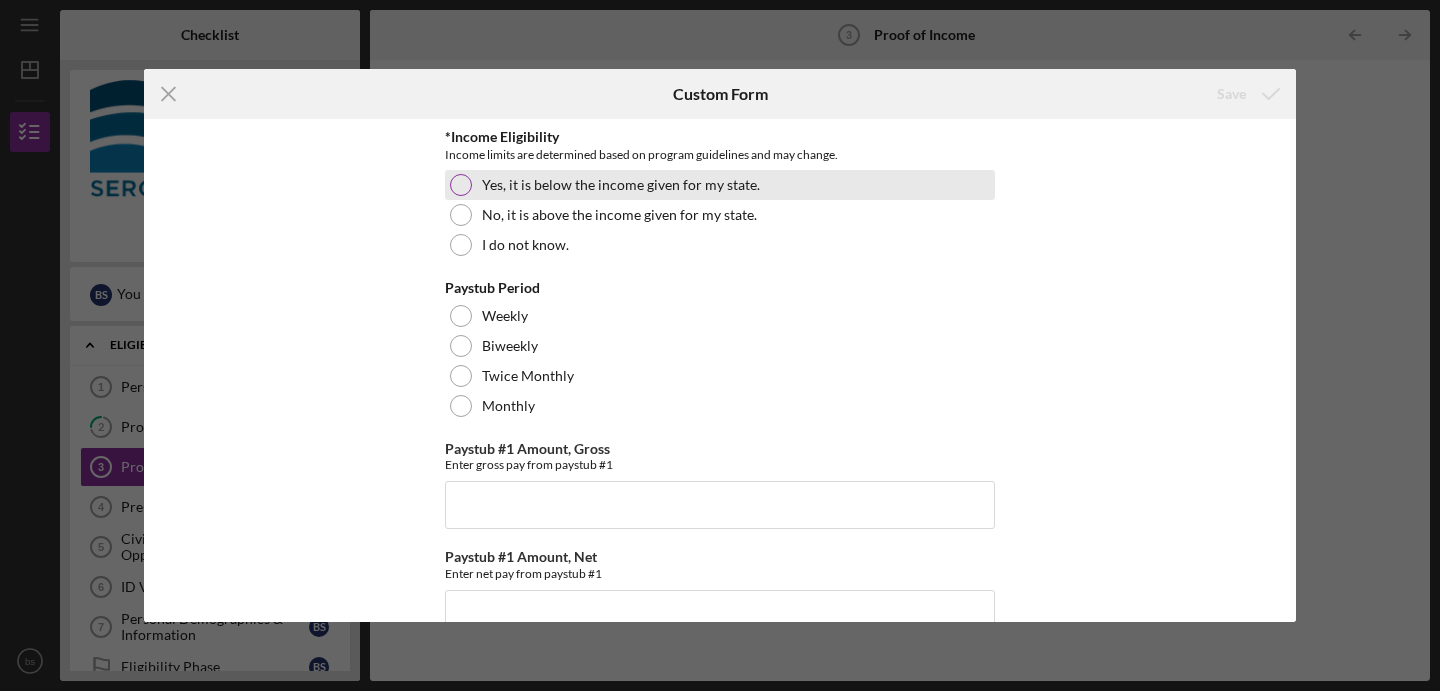 click at bounding box center [461, 185] 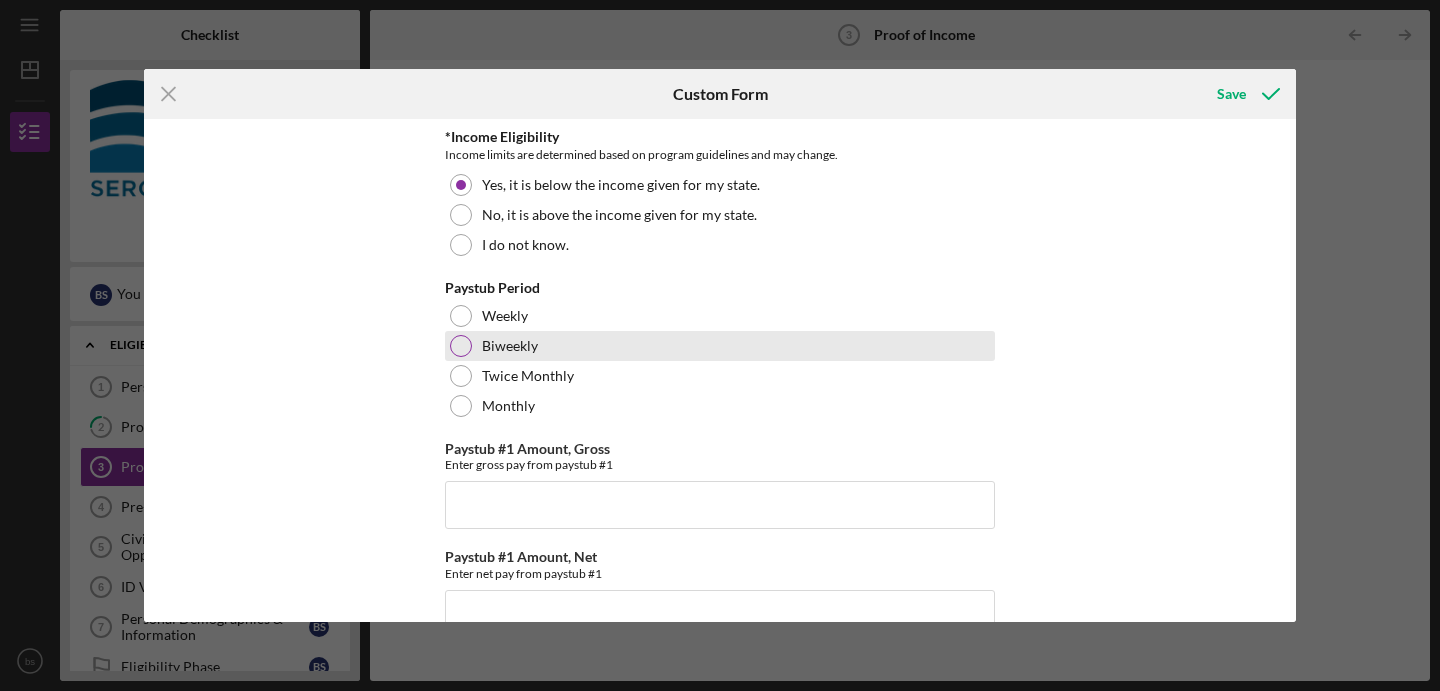 click at bounding box center [461, 346] 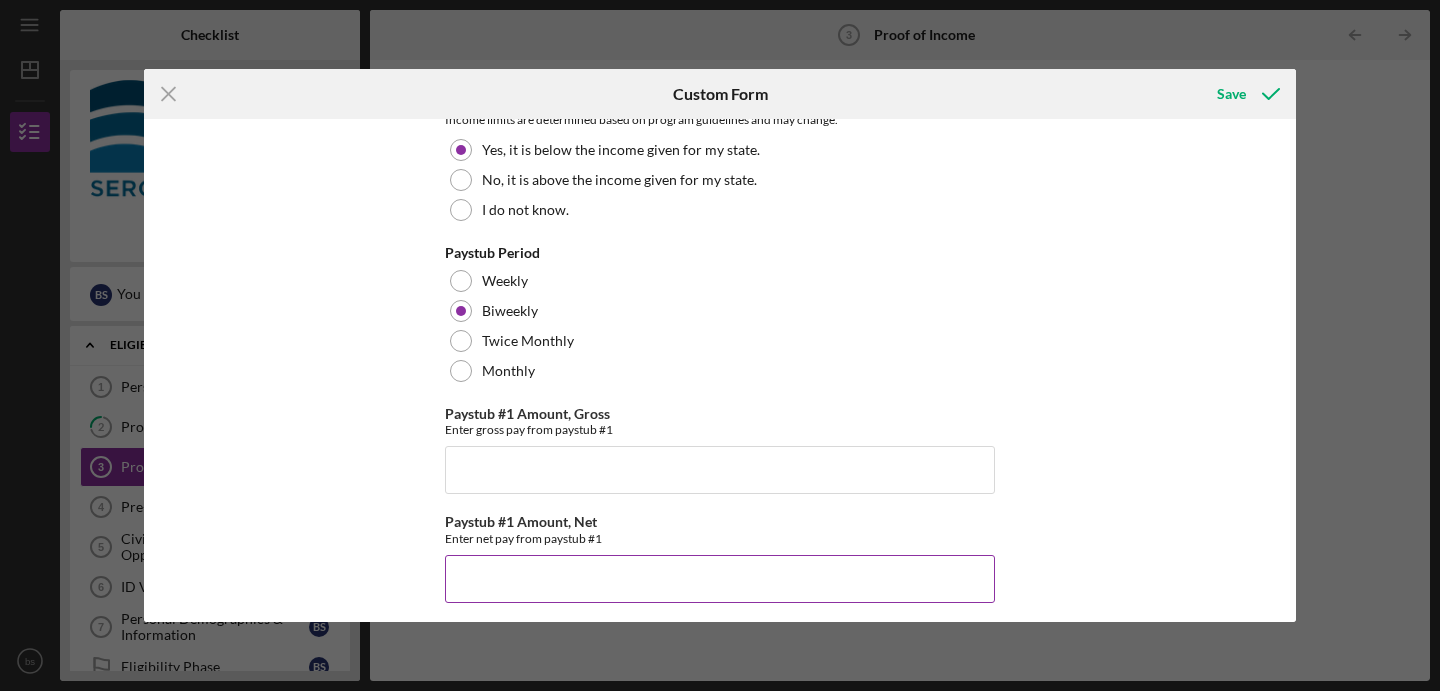 scroll, scrollTop: 0, scrollLeft: 0, axis: both 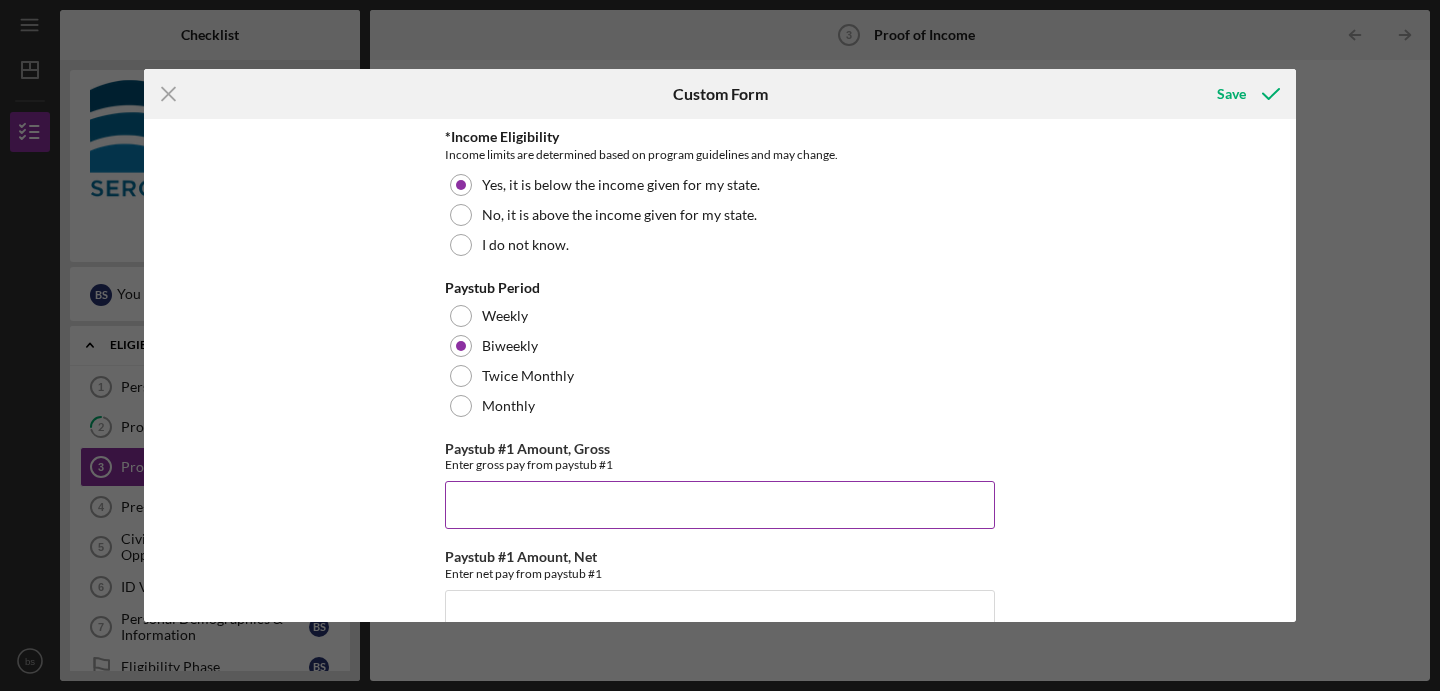click on "Paystub #1 Amount, Gross" at bounding box center (720, 505) 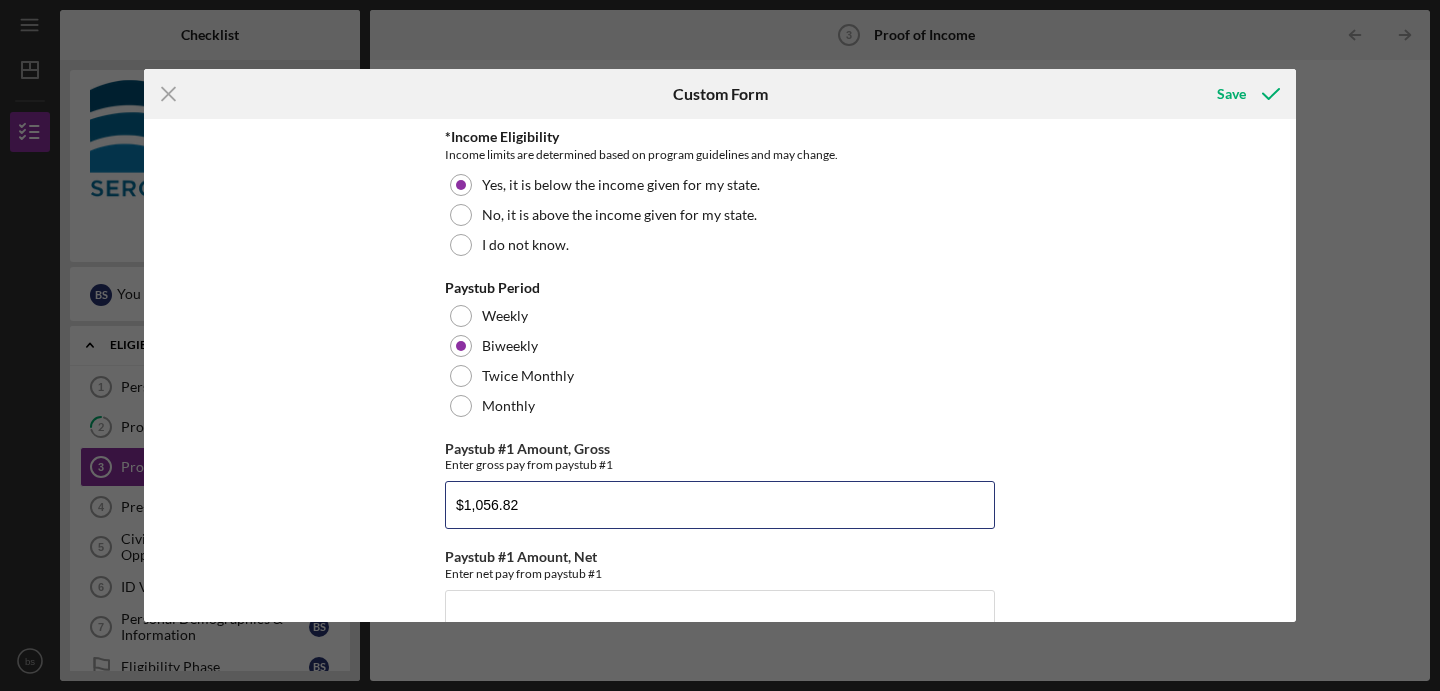 type on "$1,056.82" 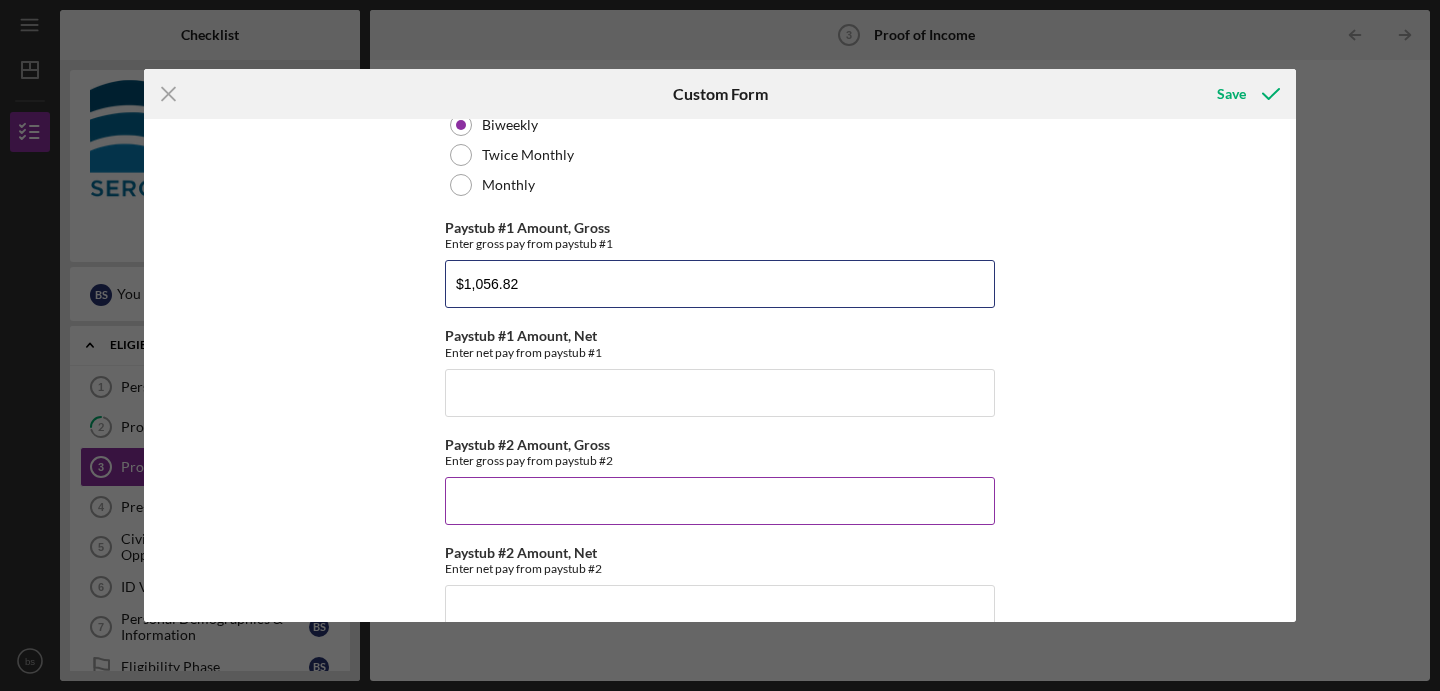 scroll, scrollTop: 231, scrollLeft: 0, axis: vertical 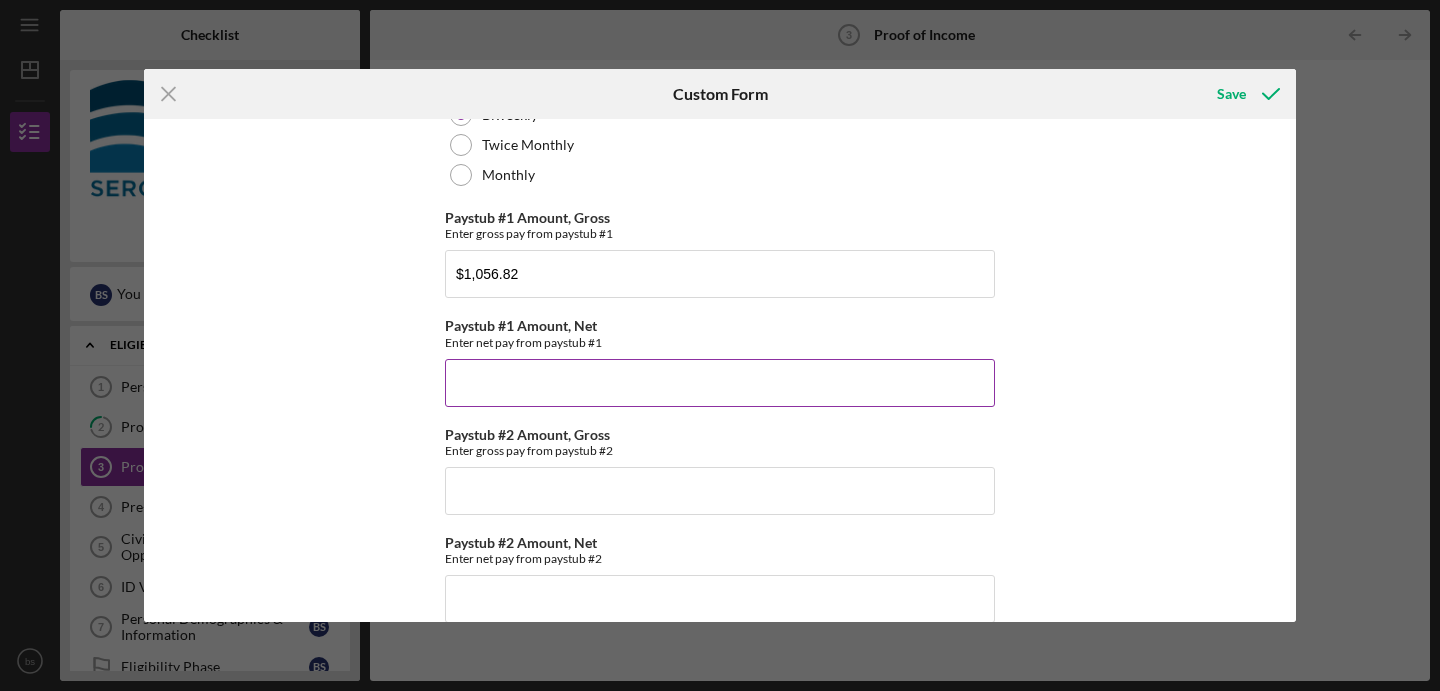 click on "Paystub #1 Amount, Net" at bounding box center (720, 383) 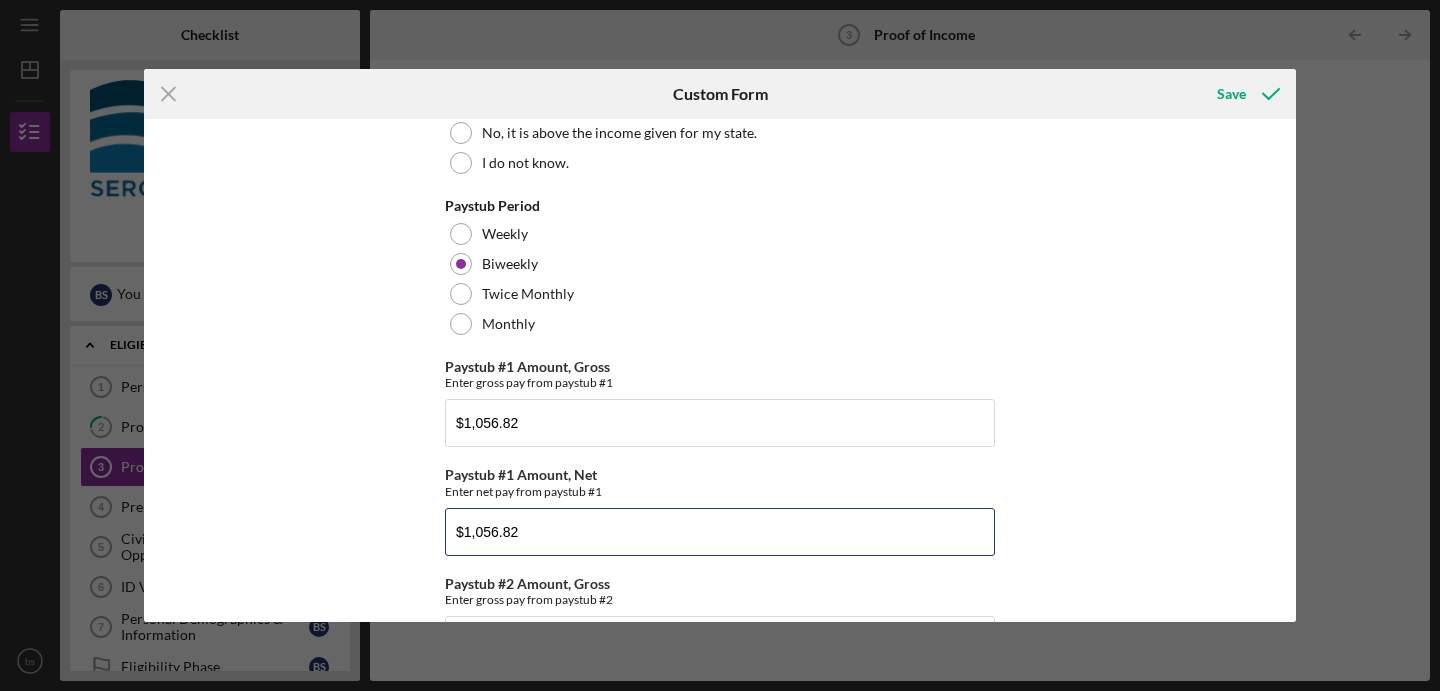 scroll, scrollTop: 0, scrollLeft: 0, axis: both 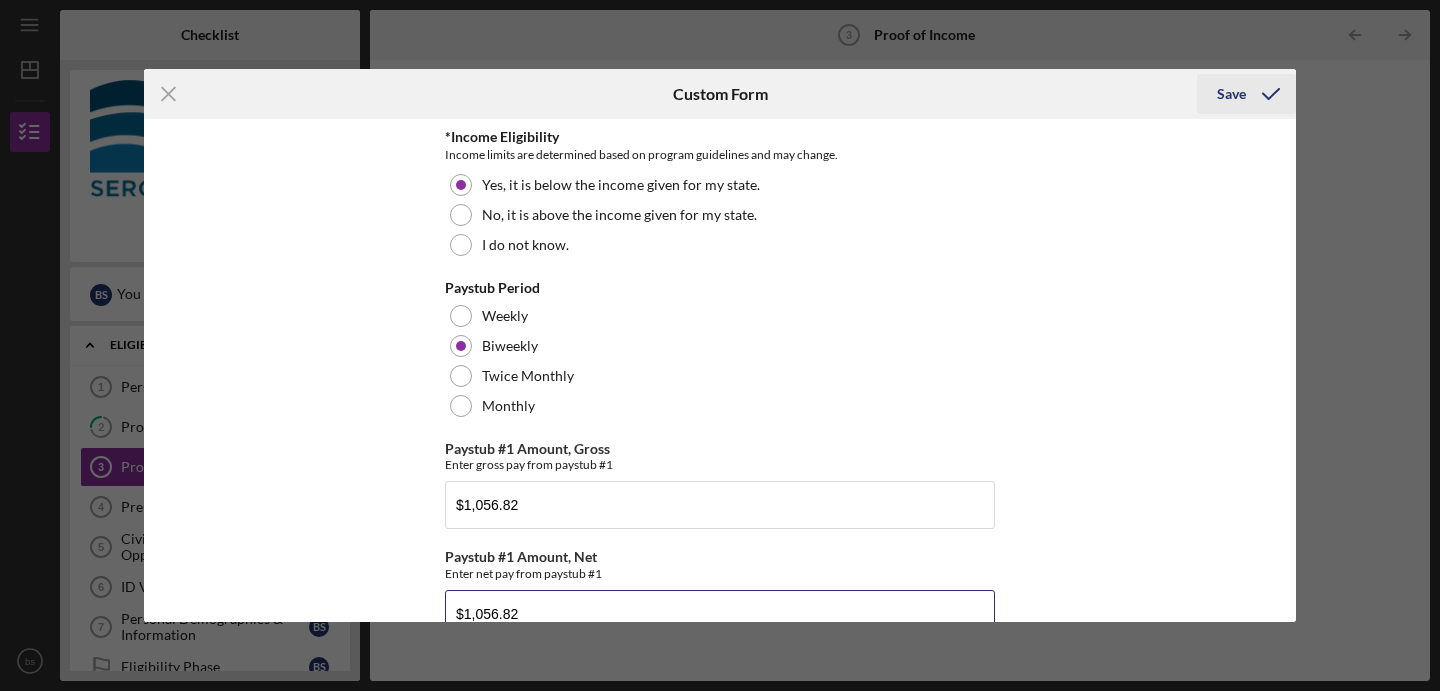 type on "$1,056.82" 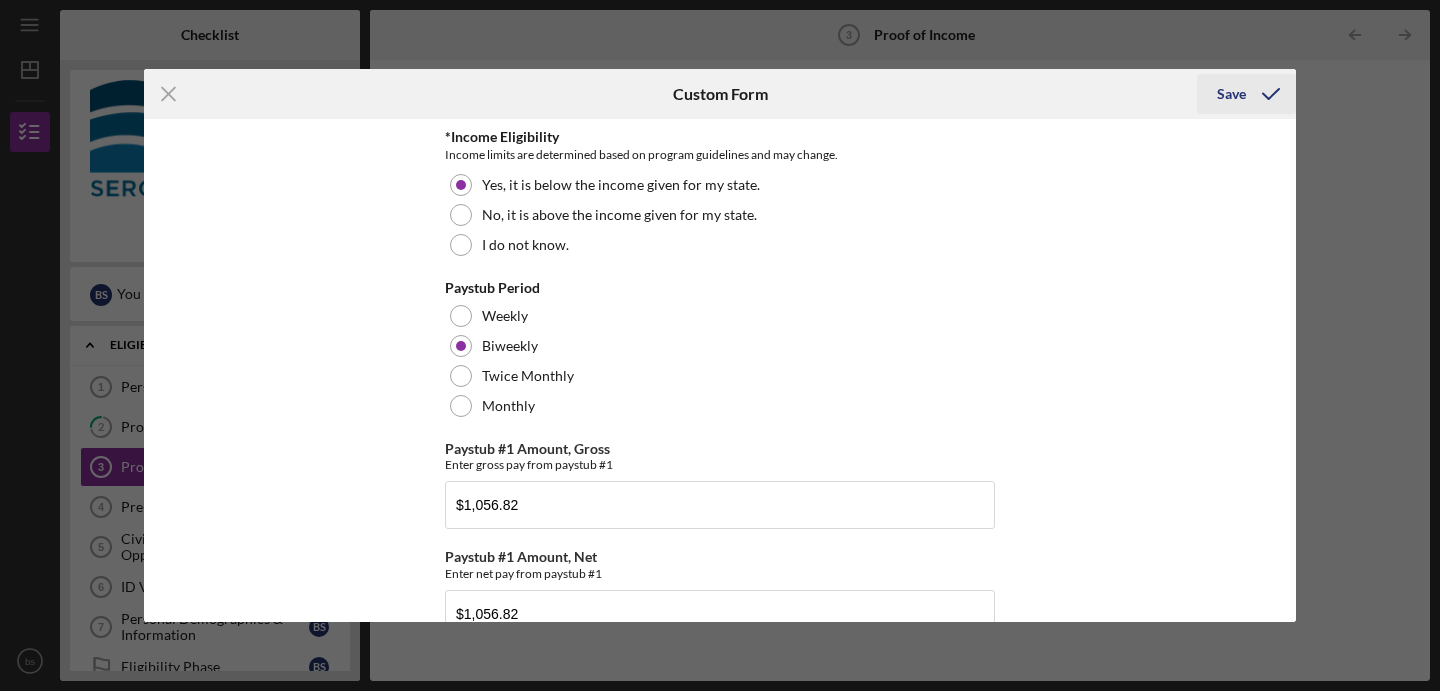 click on "Save" at bounding box center (1231, 94) 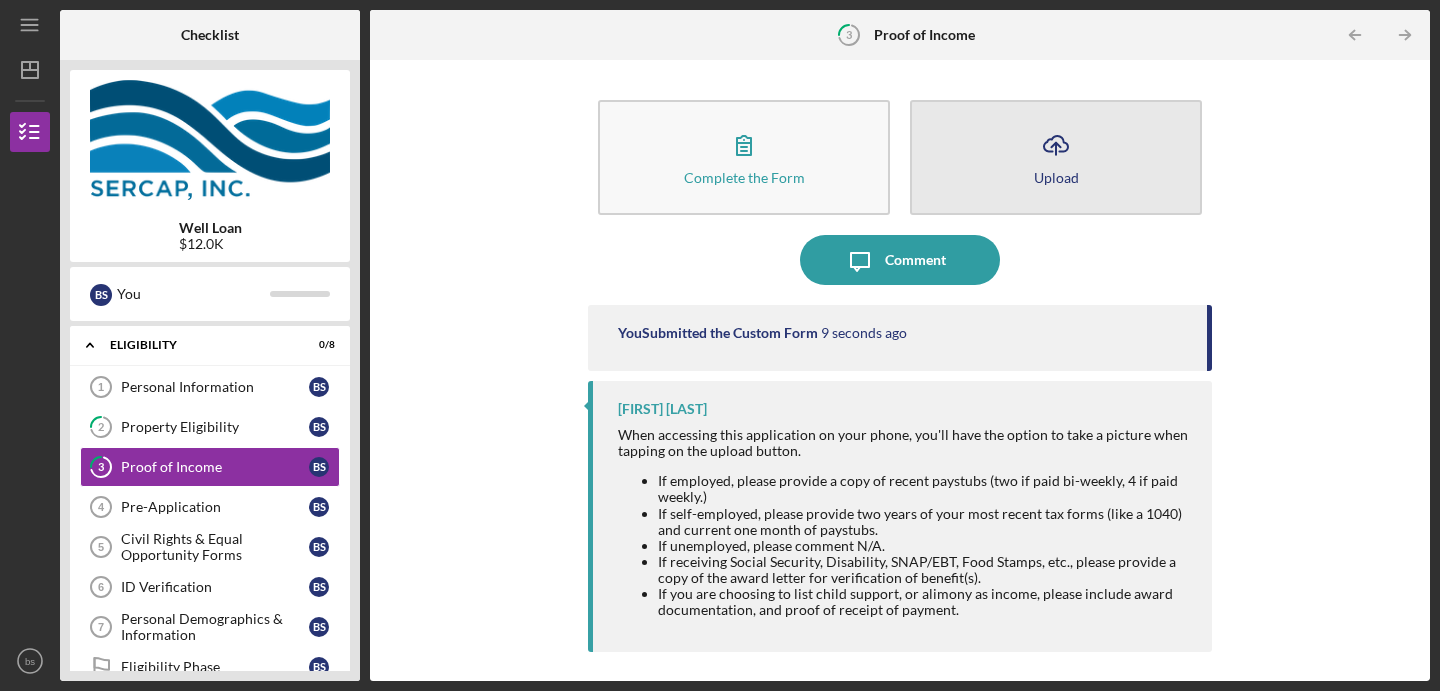 click on "Icon/Upload" 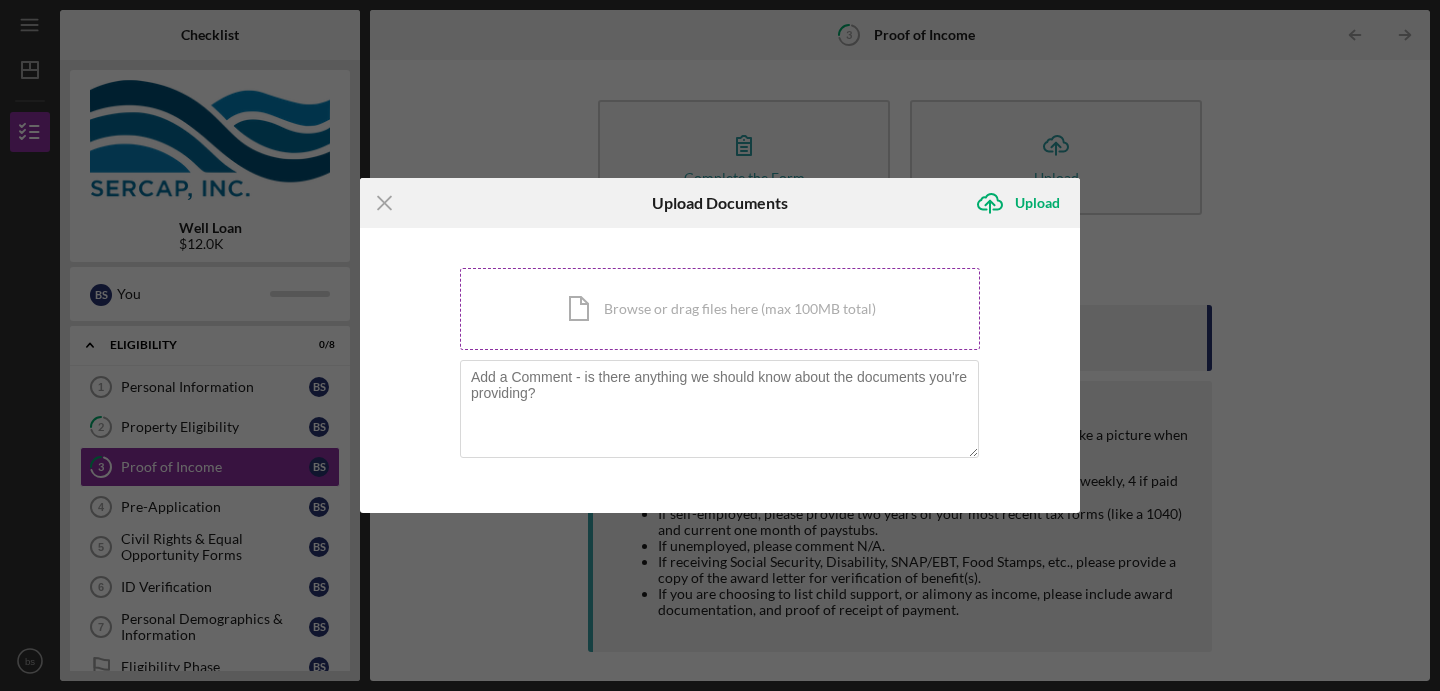 click on "Icon/Document Browse or drag files here (max 100MB total) Tap to choose files or take a photo" at bounding box center (720, 309) 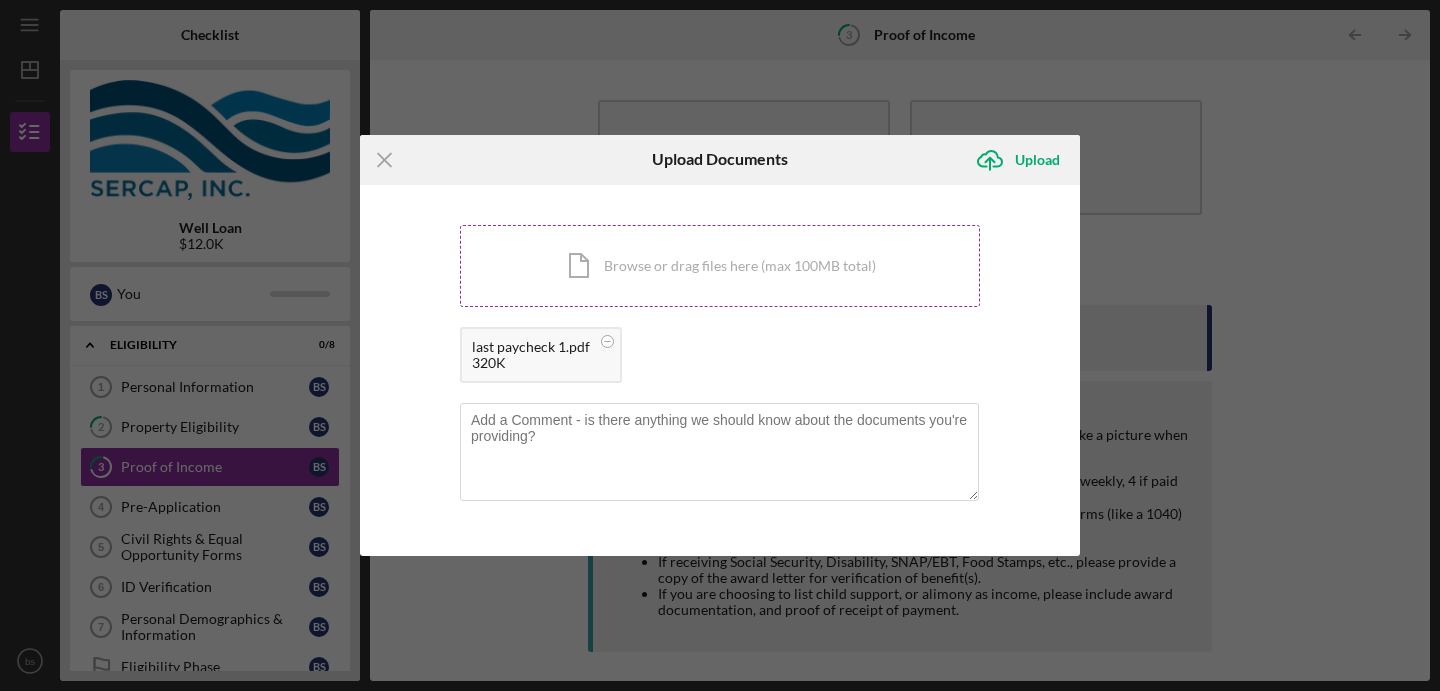click on "Icon/Document Browse or drag files here (max 100MB total) Tap to choose files or take a photo" at bounding box center [720, 266] 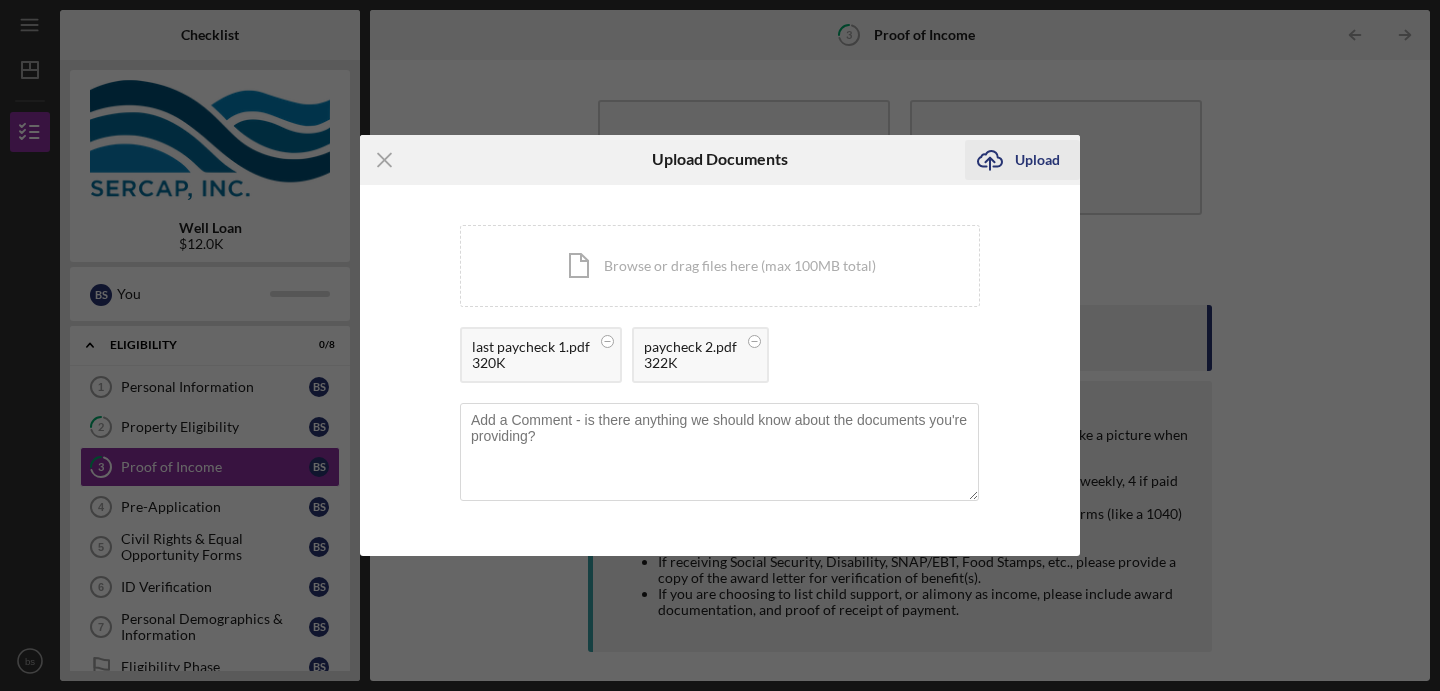 click on "Upload" at bounding box center (1037, 160) 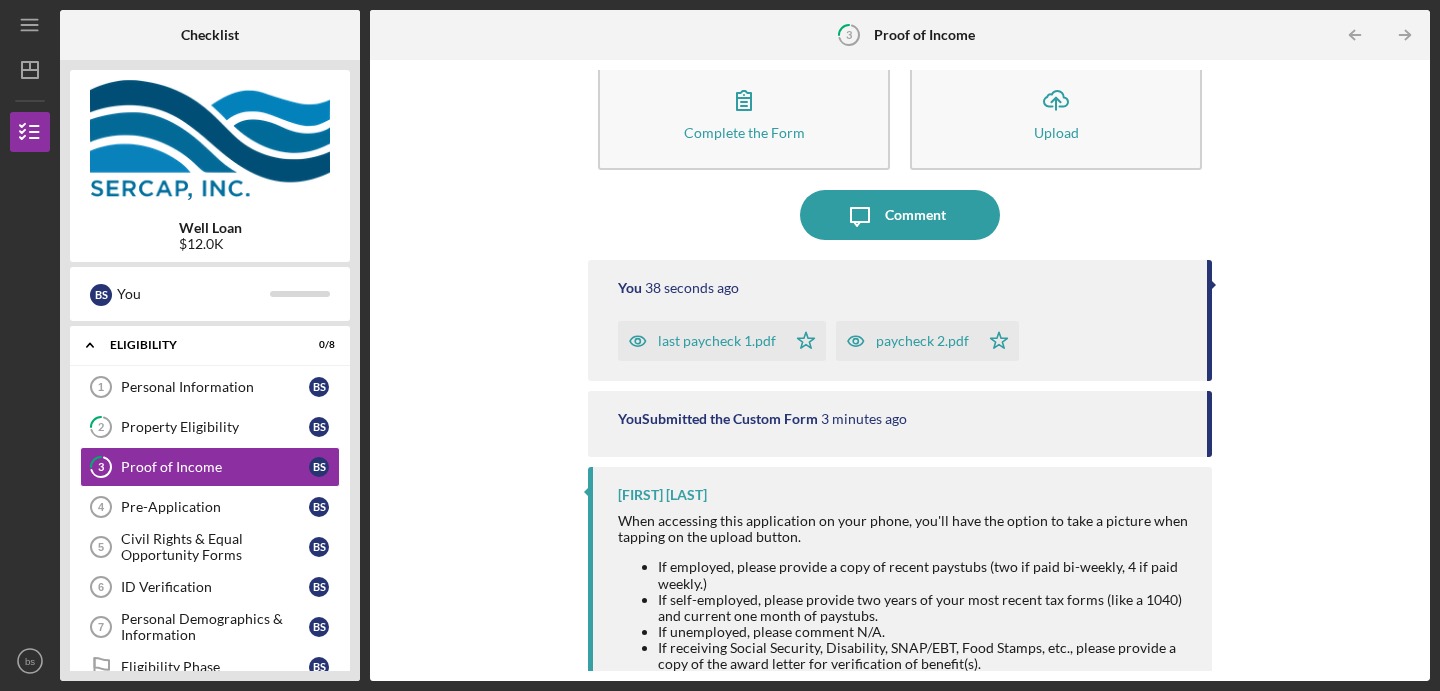 scroll, scrollTop: 47, scrollLeft: 0, axis: vertical 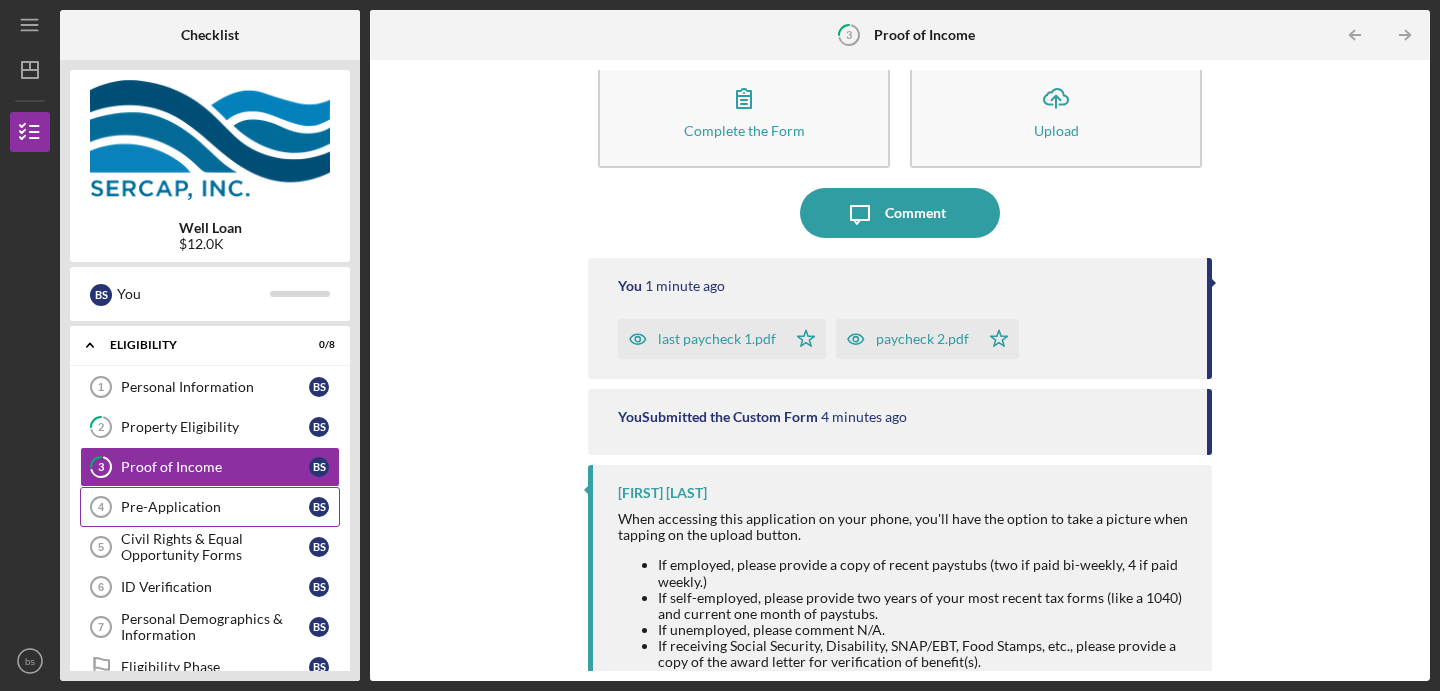 click on "Pre-Application" at bounding box center [215, 507] 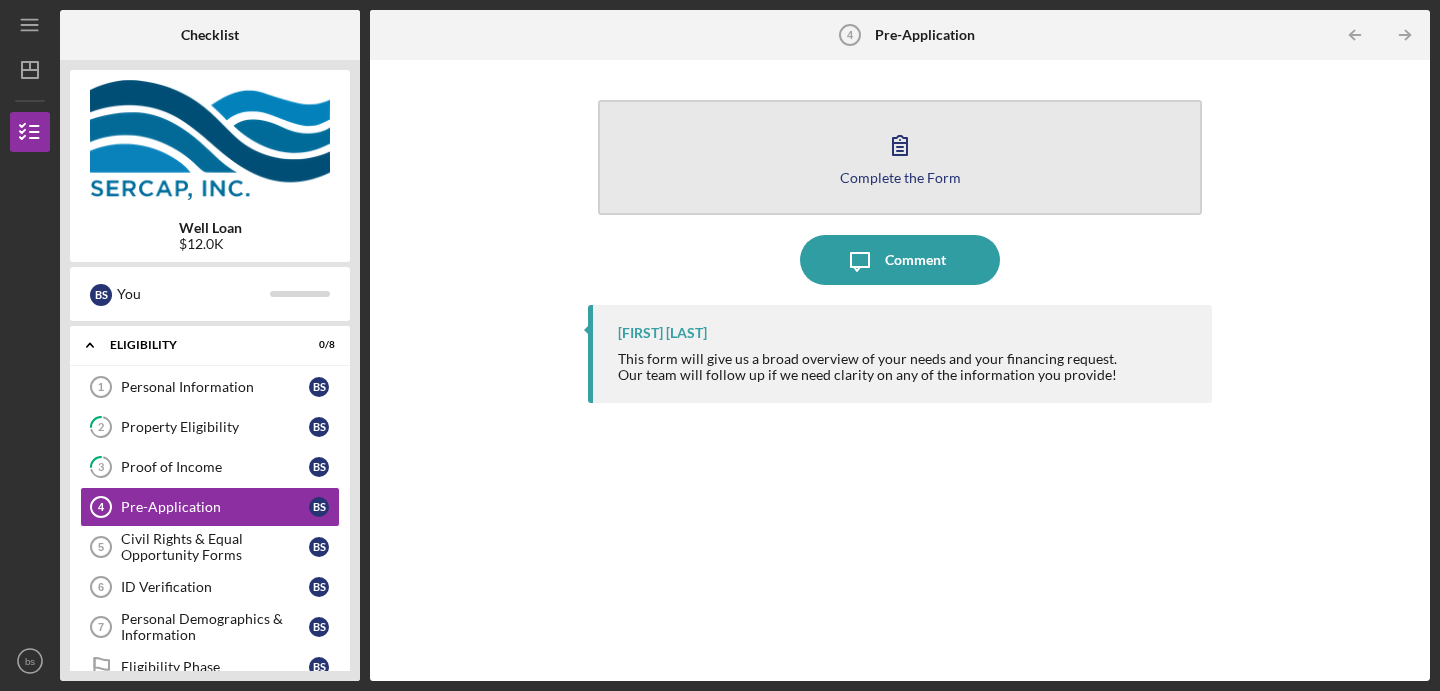 click 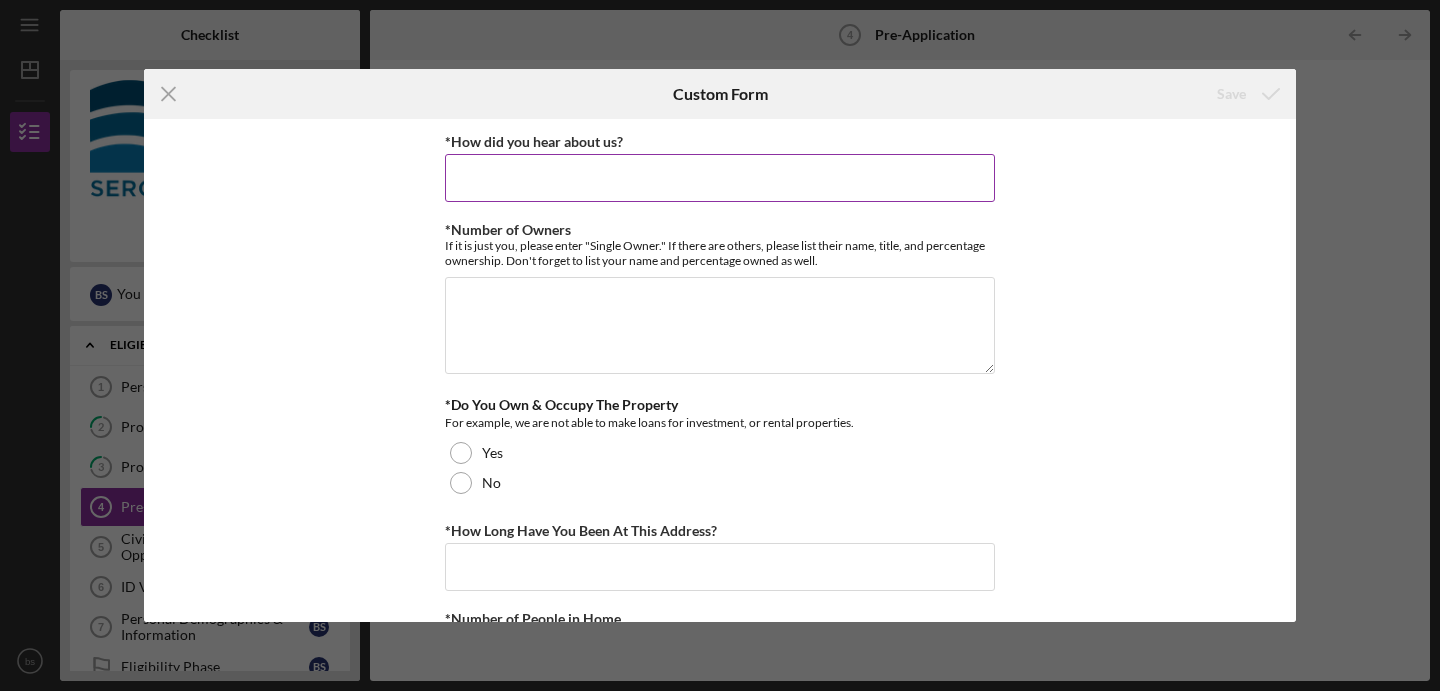 click on "*How did you hear about us?" at bounding box center (720, 178) 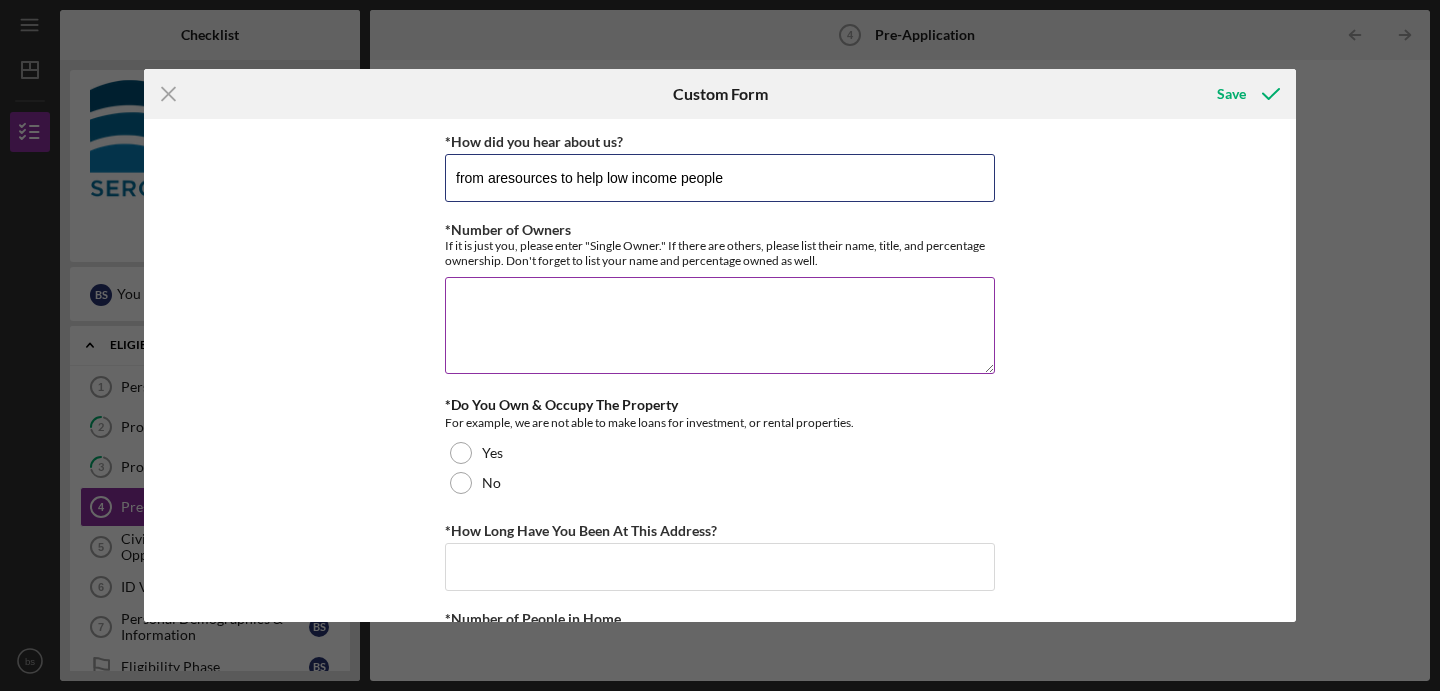 type on "from aresources to help low income people" 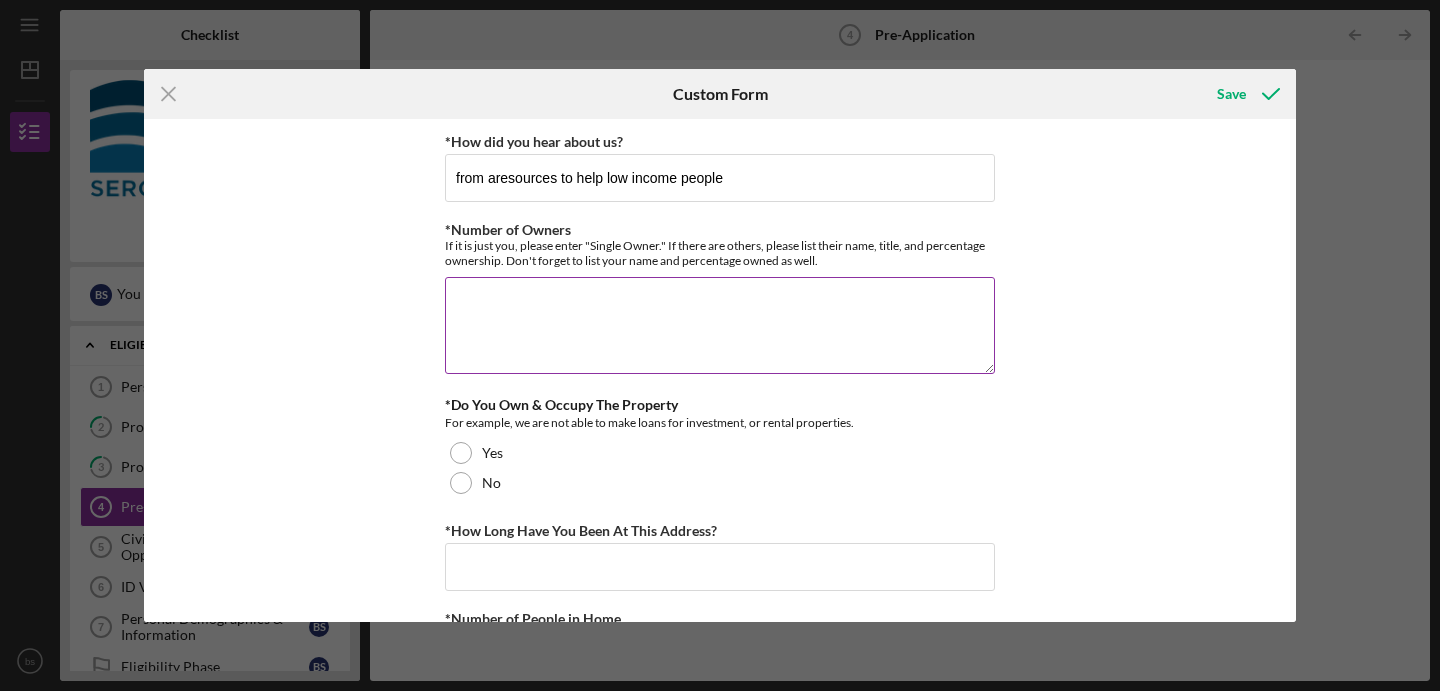click on "*Number of Owners" at bounding box center [720, 325] 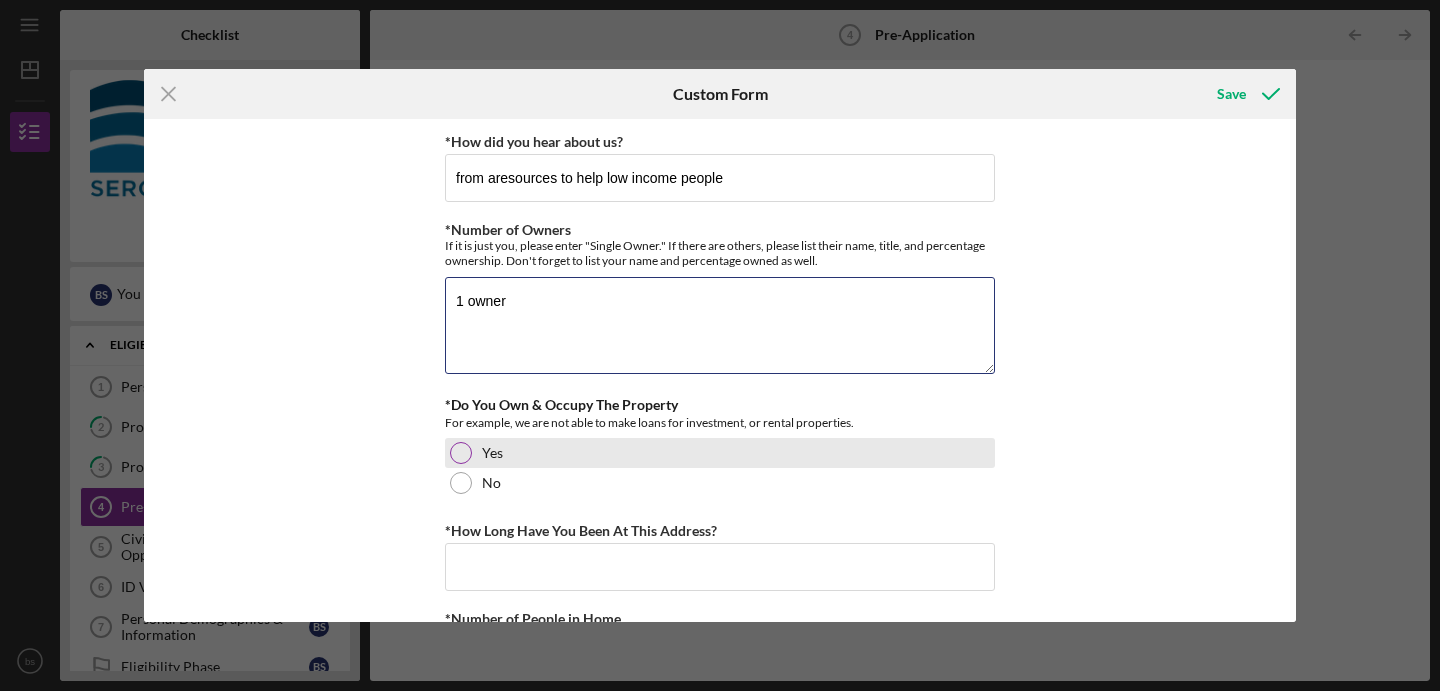 type on "1 owner" 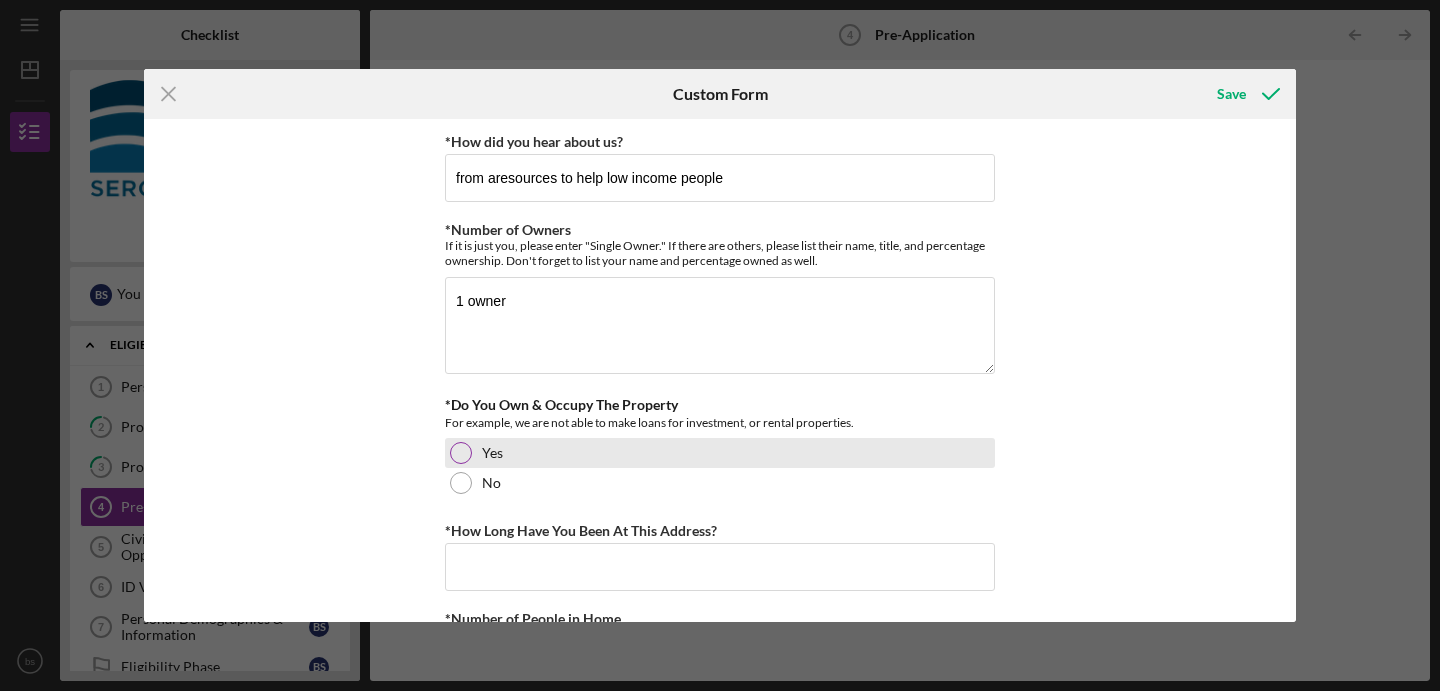 click at bounding box center [461, 453] 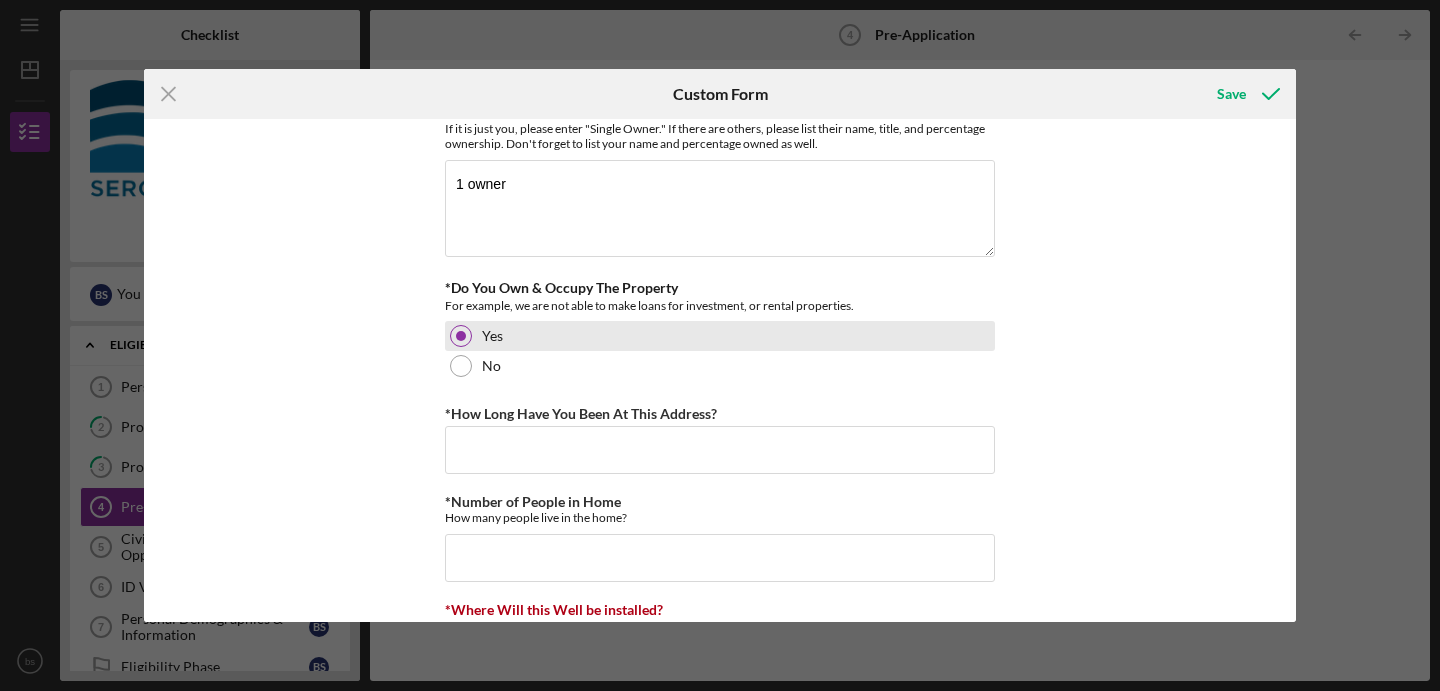 scroll, scrollTop: 150, scrollLeft: 0, axis: vertical 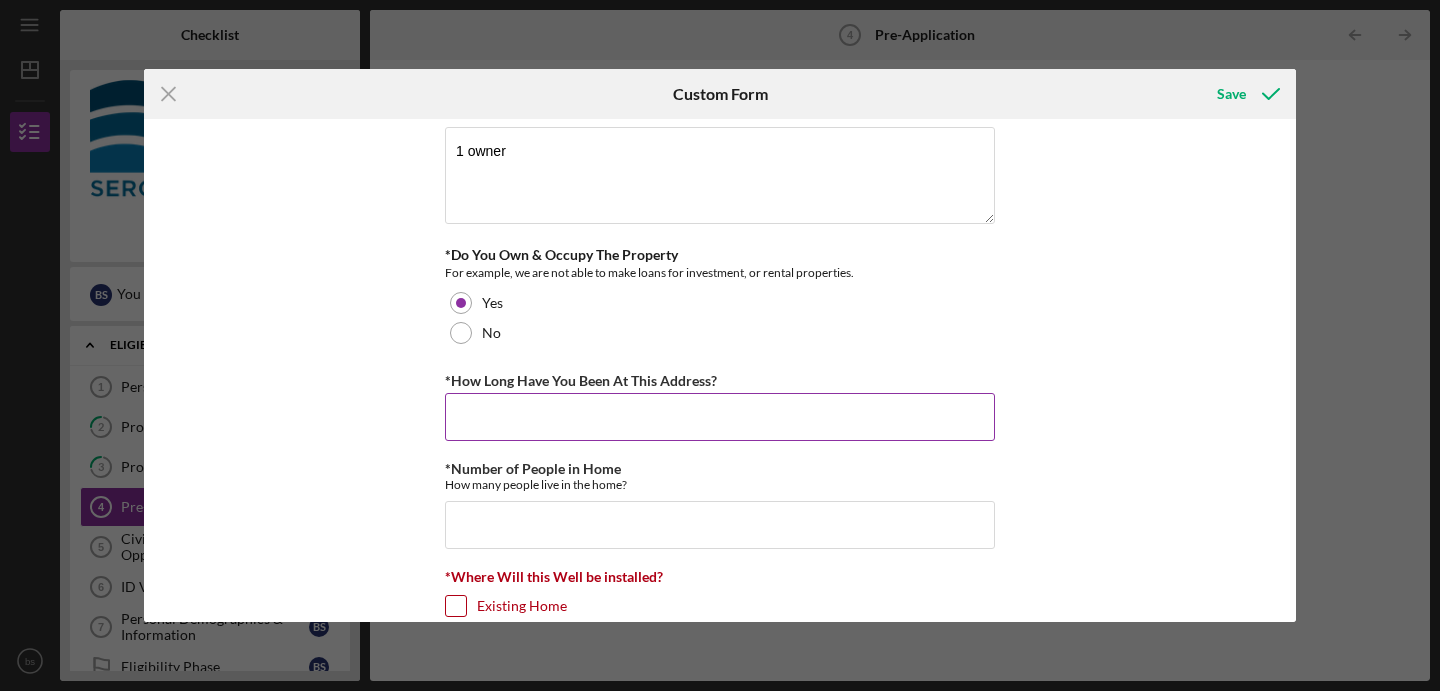 click on "*How Long Have You Been At This Address?" at bounding box center [720, 417] 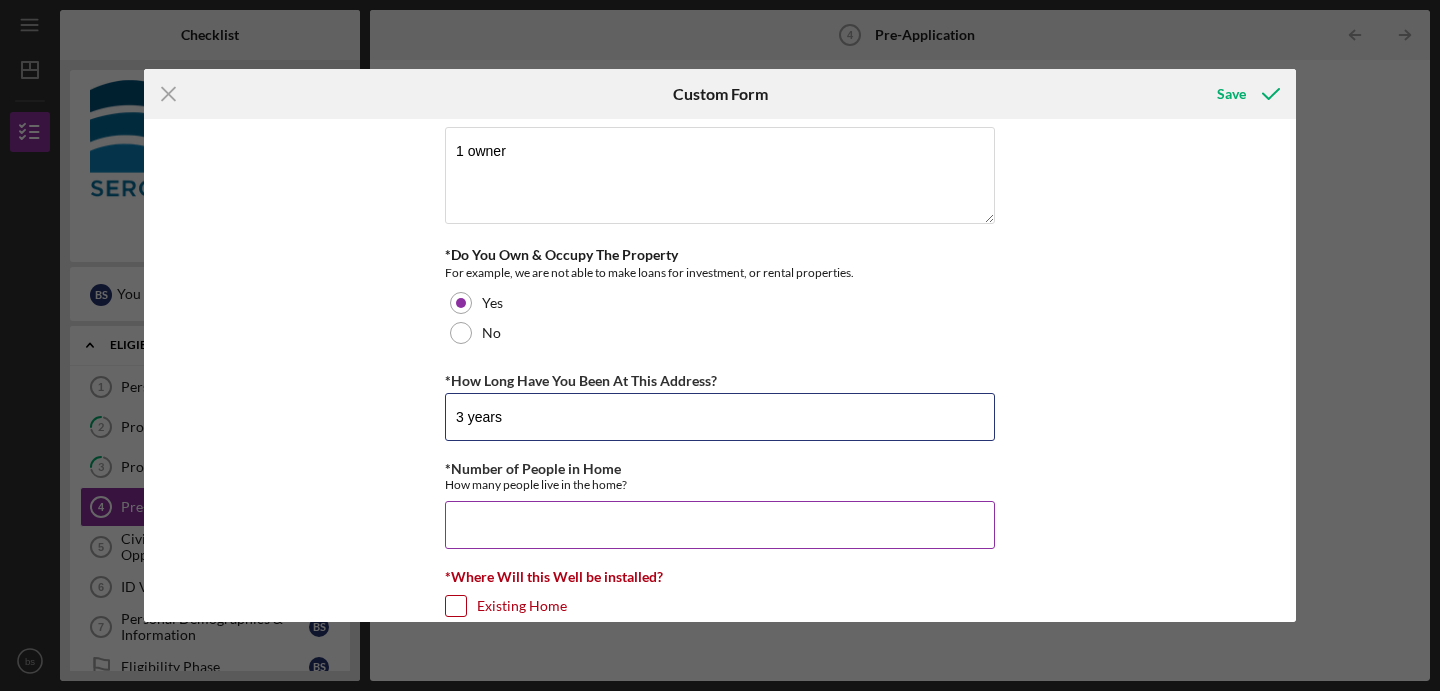 type on "3 years" 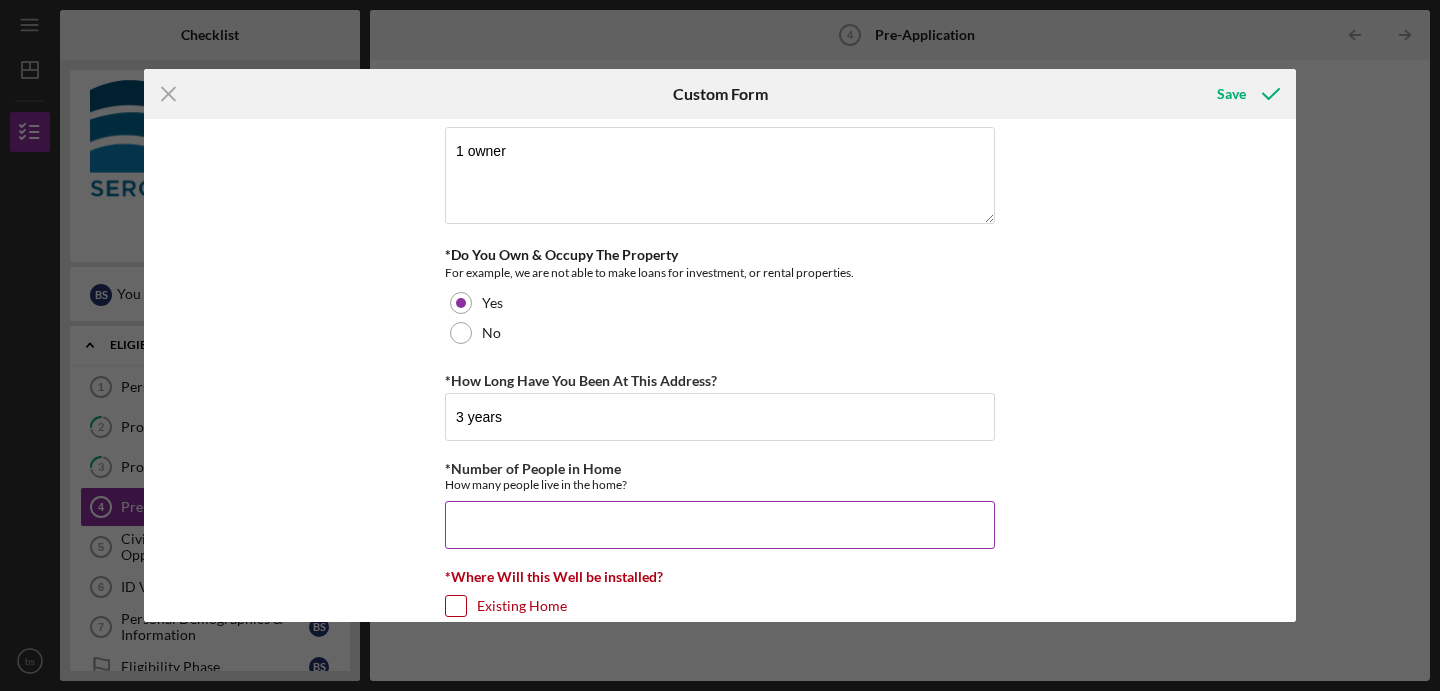 click on "*Number of People in Home" at bounding box center (720, 525) 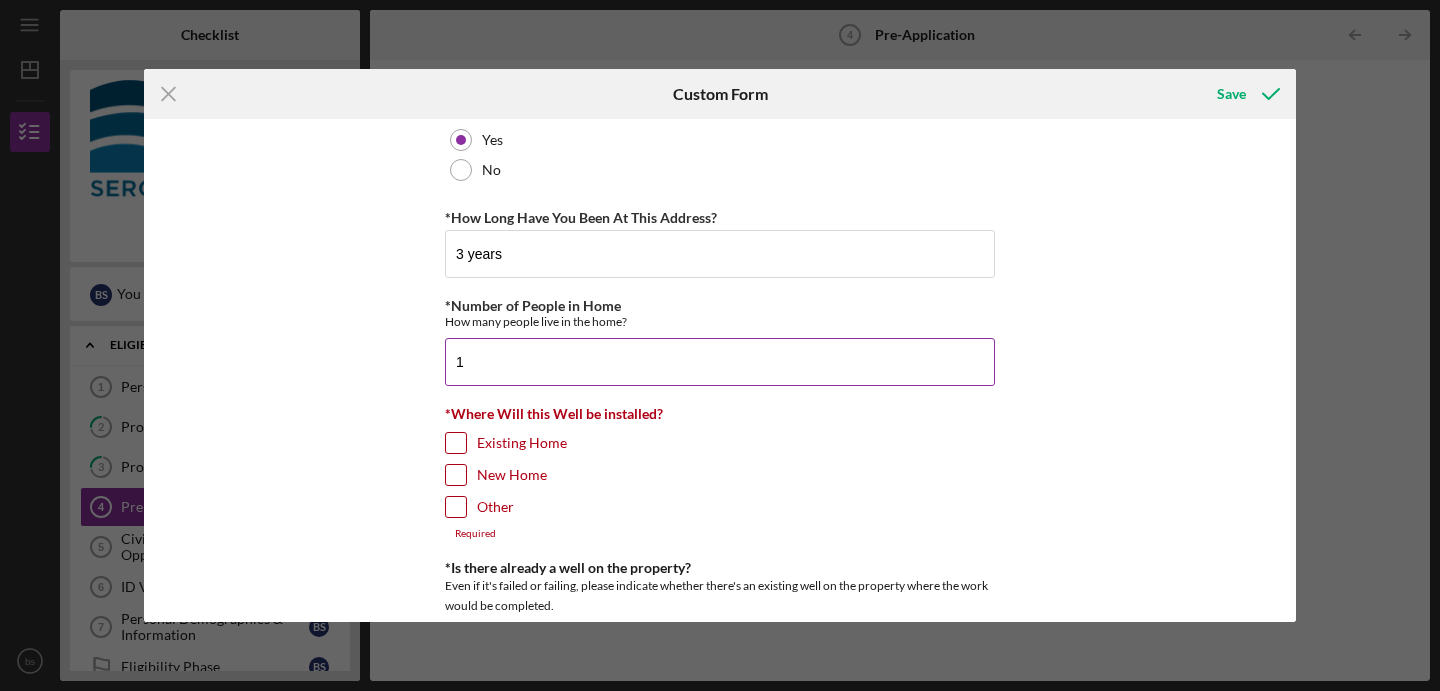 scroll, scrollTop: 323, scrollLeft: 0, axis: vertical 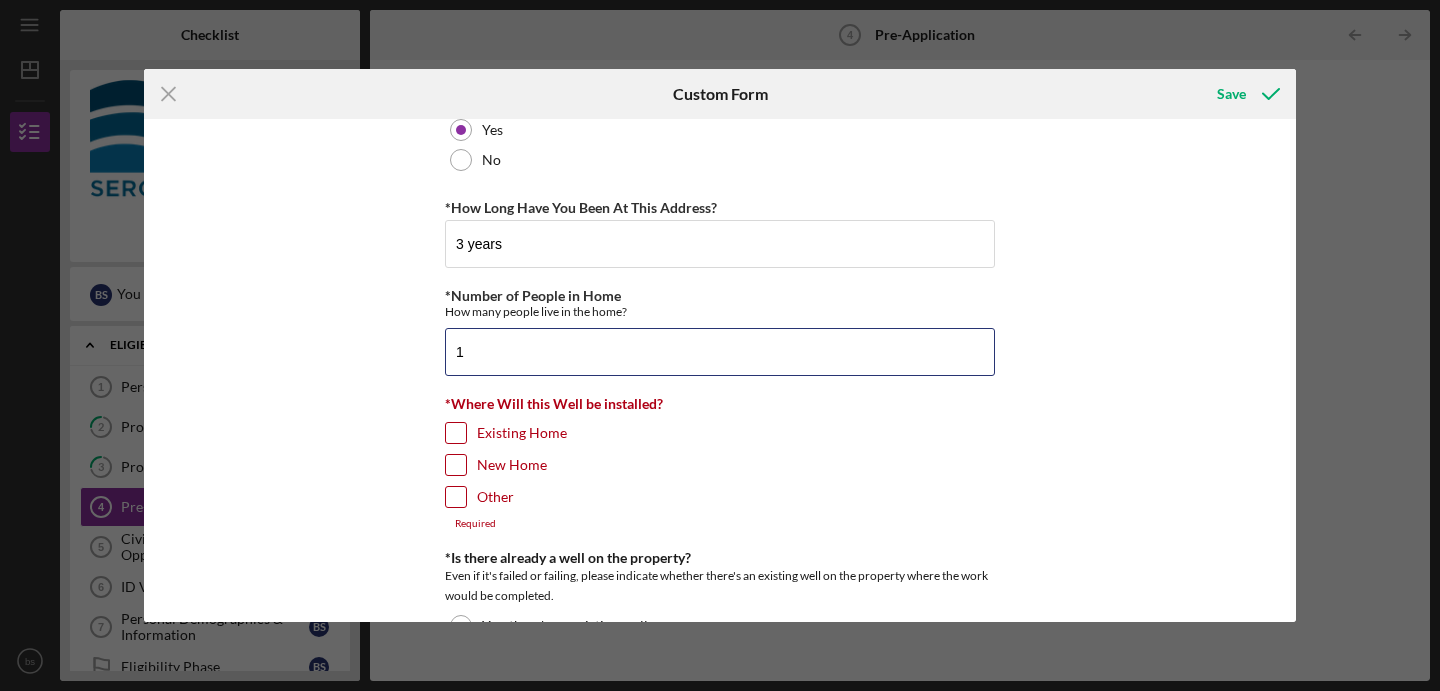 type on "1" 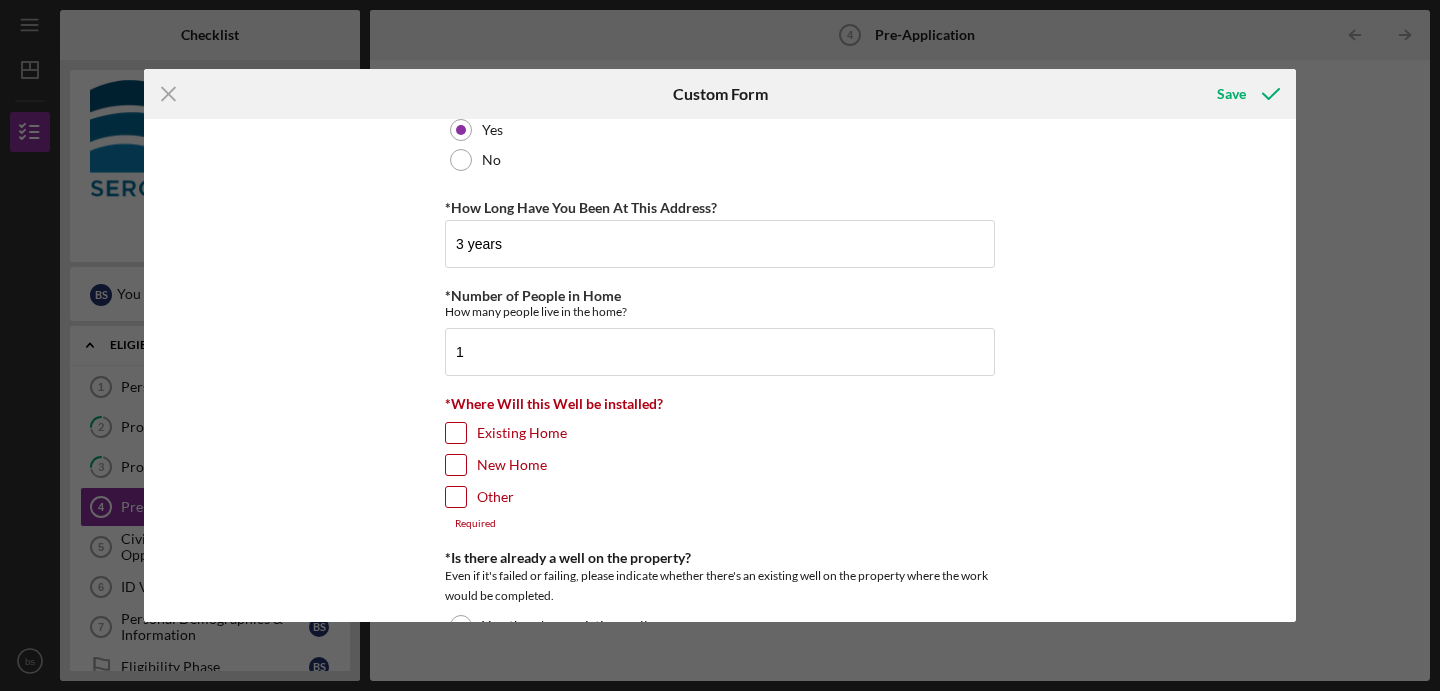 click on "Existing Home" at bounding box center [456, 433] 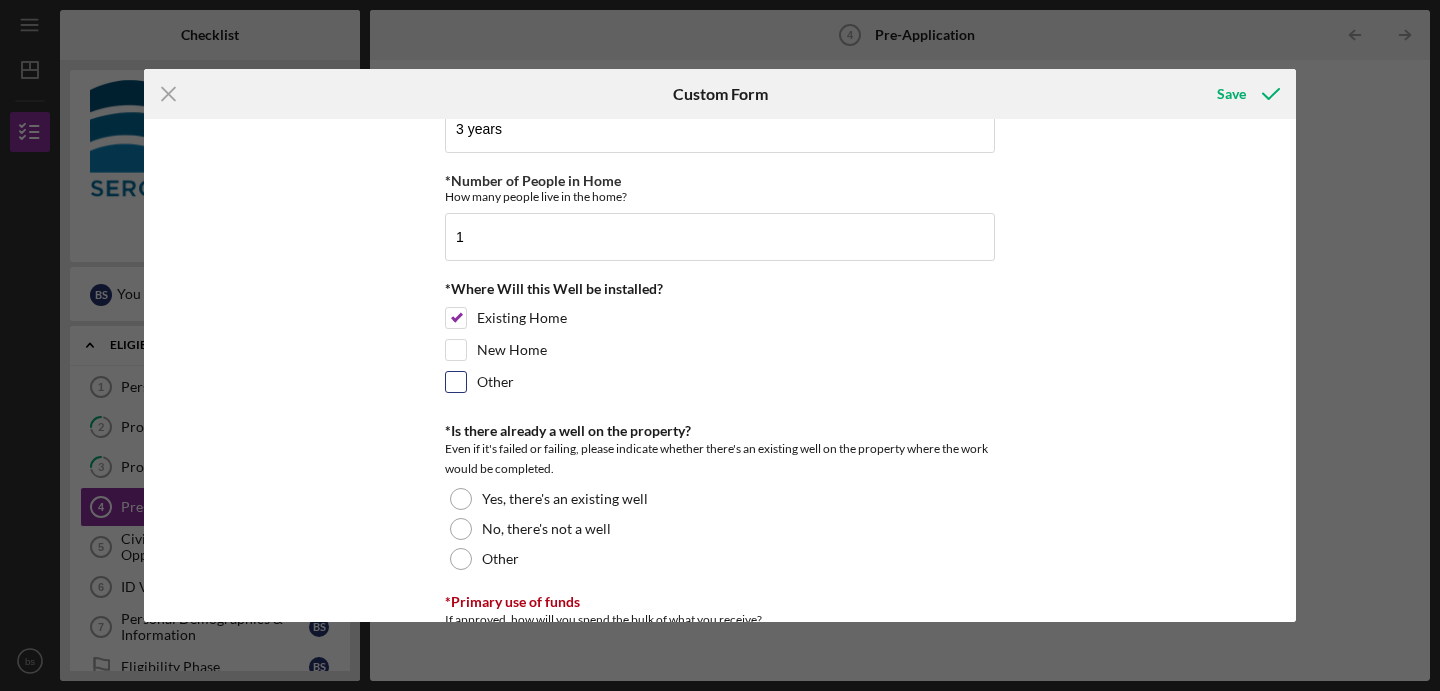 scroll, scrollTop: 440, scrollLeft: 0, axis: vertical 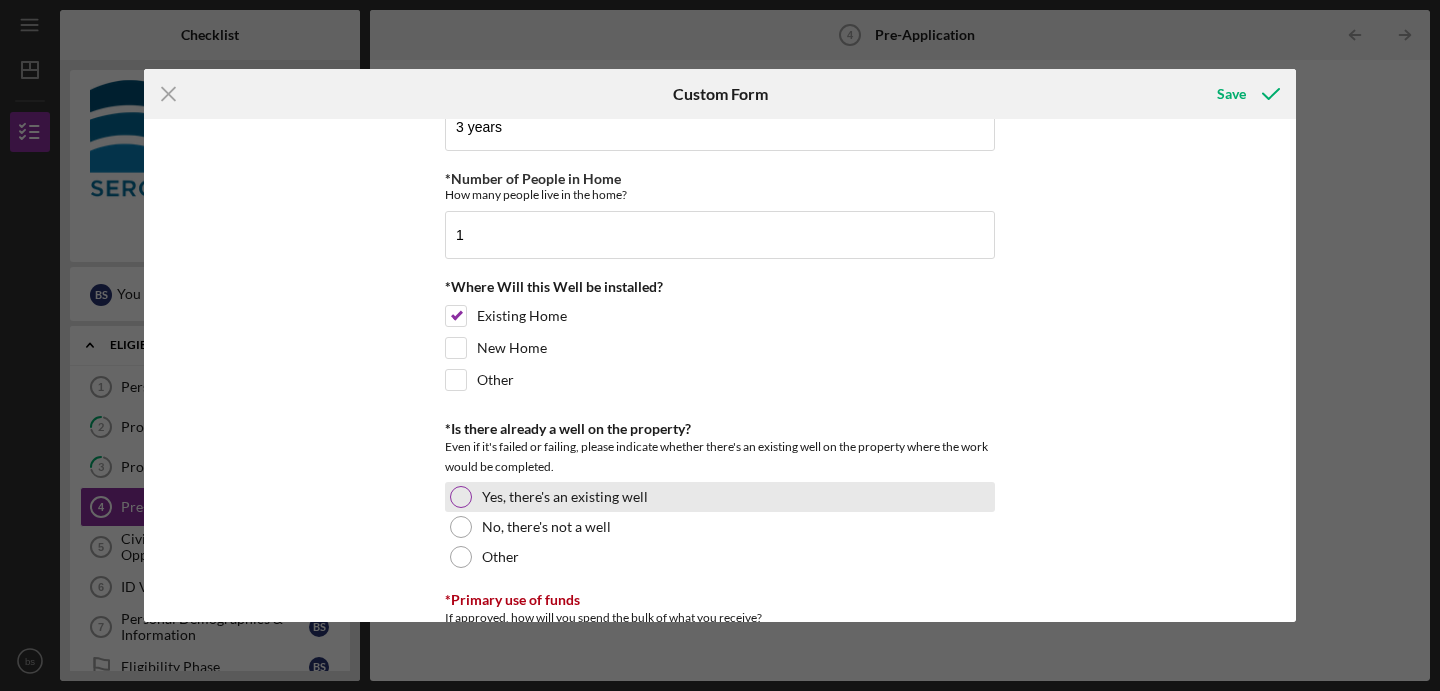 click at bounding box center [461, 497] 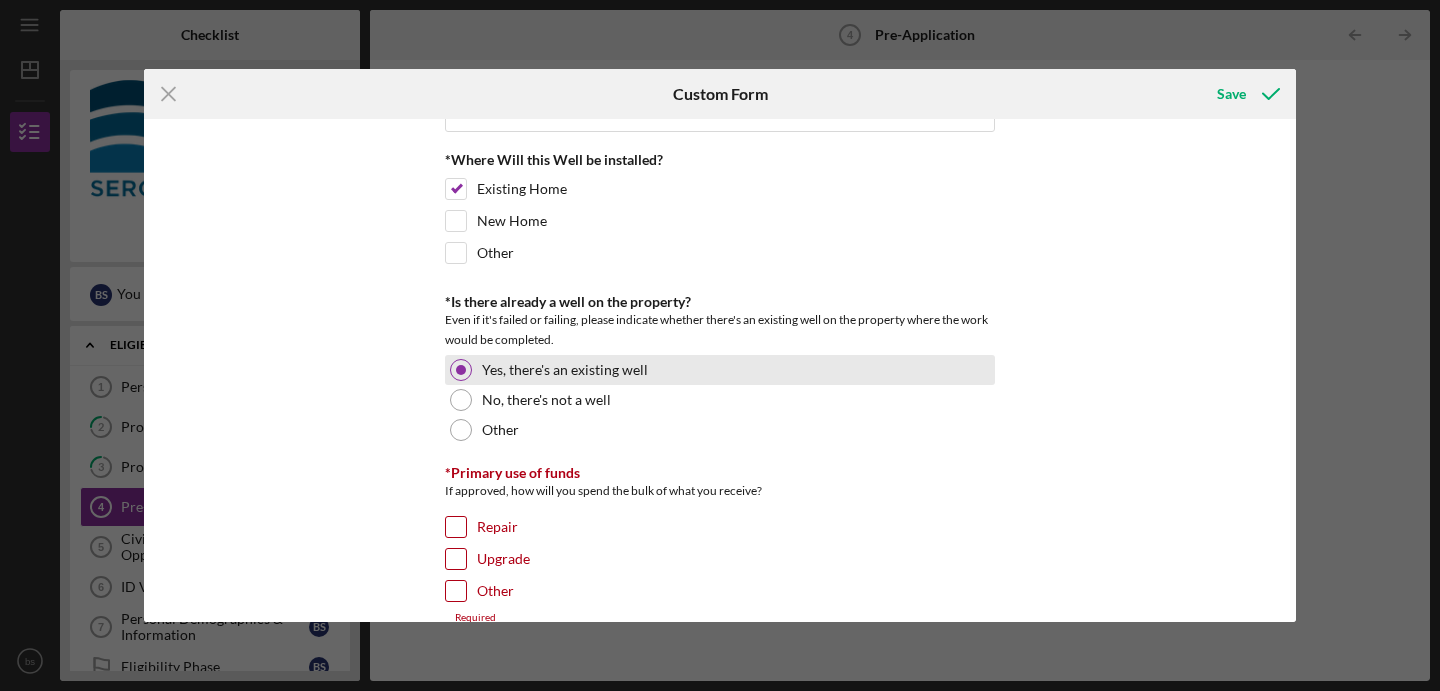 scroll, scrollTop: 616, scrollLeft: 0, axis: vertical 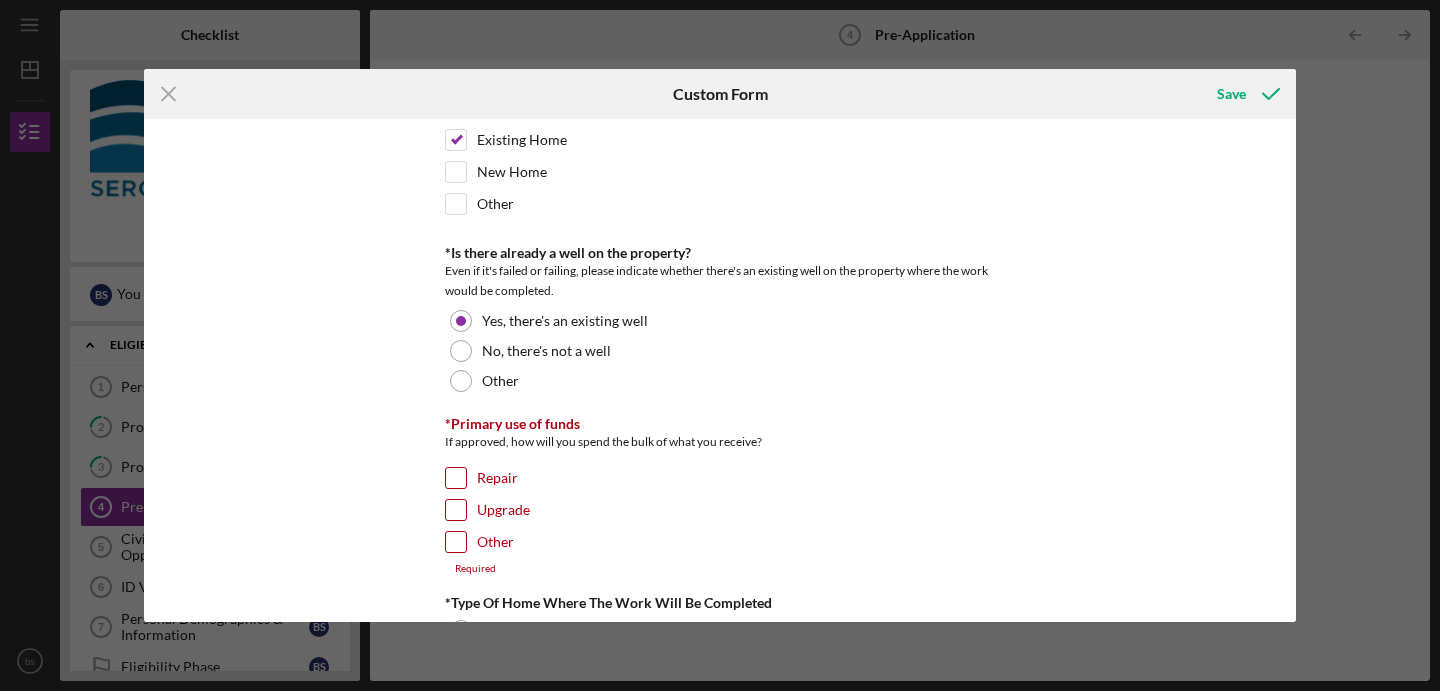 click on "Upgrade" at bounding box center [456, 510] 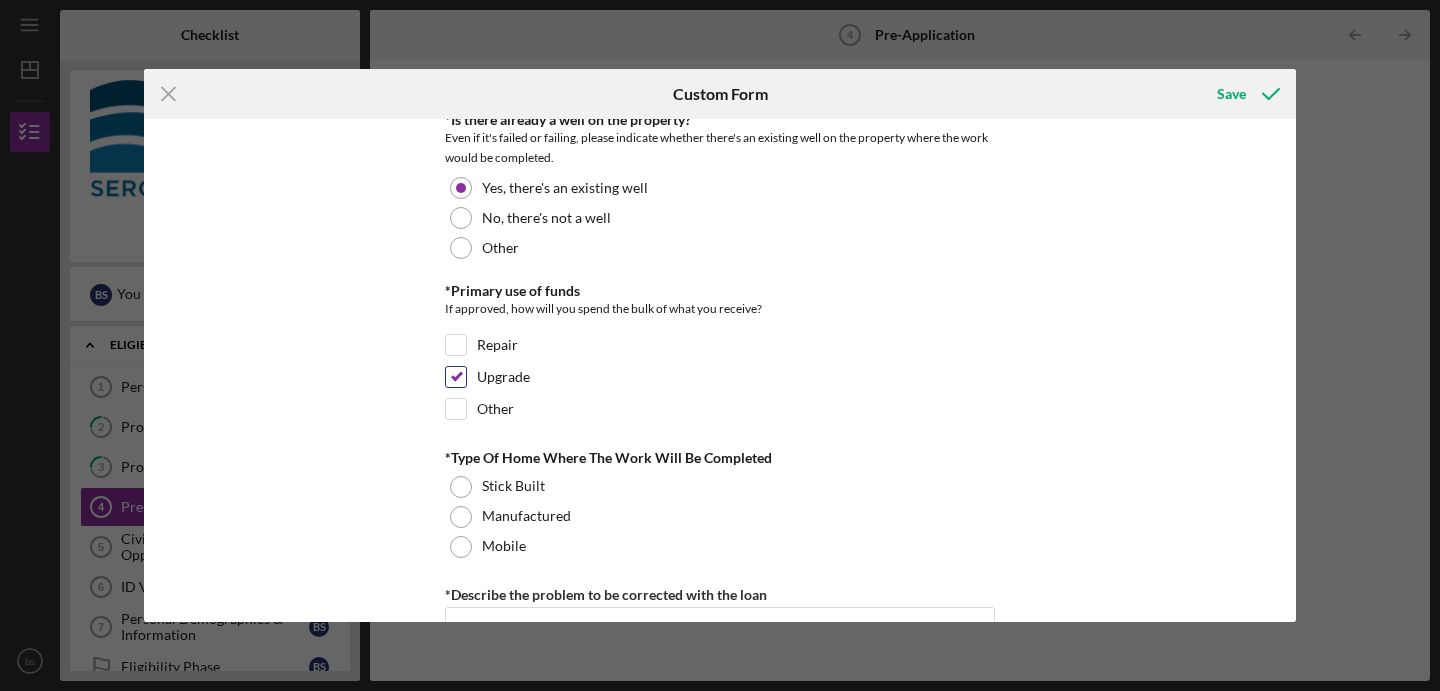 scroll, scrollTop: 757, scrollLeft: 0, axis: vertical 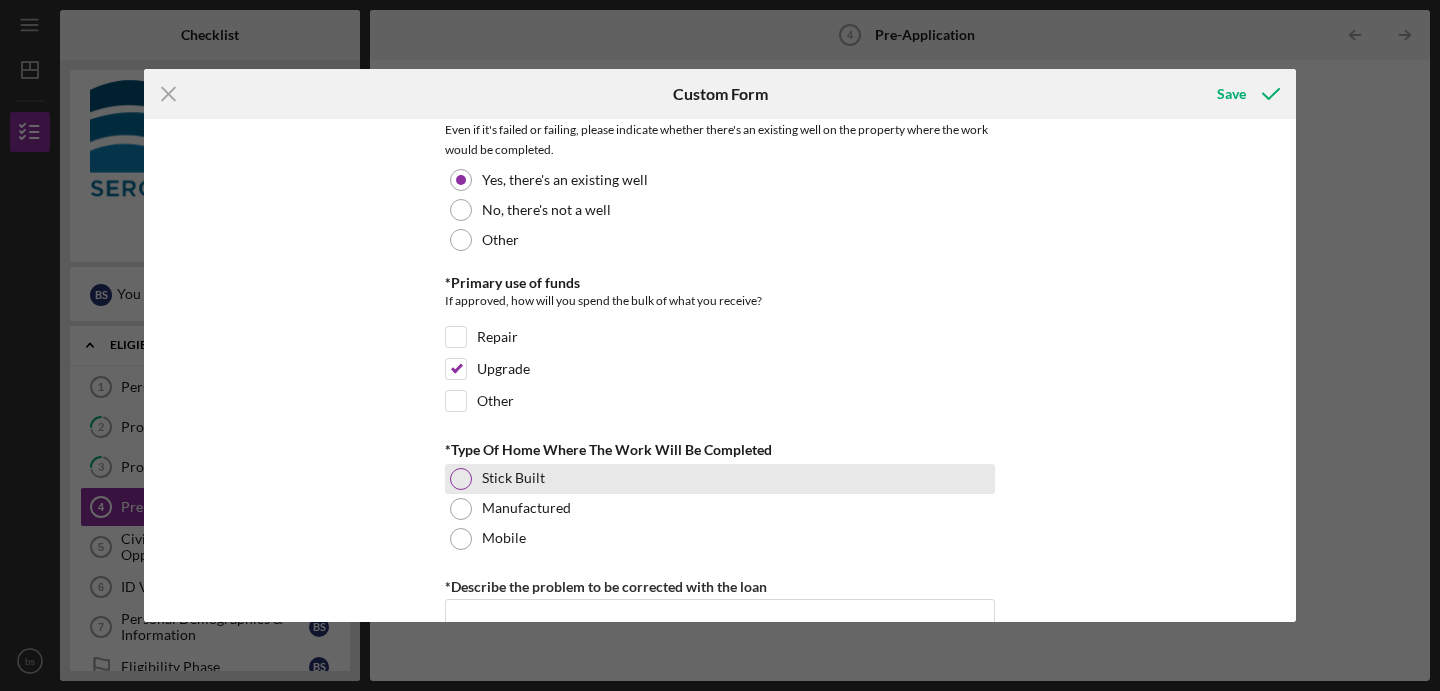 click at bounding box center (461, 479) 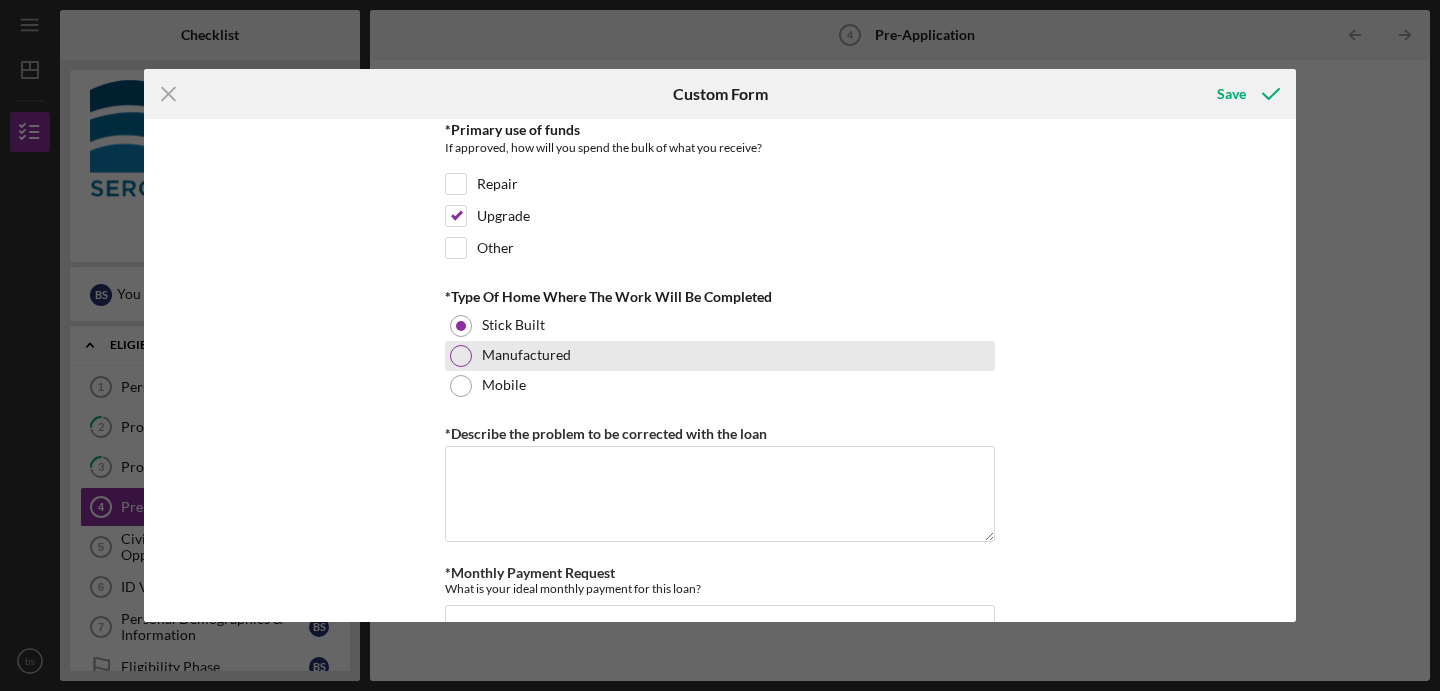 scroll, scrollTop: 957, scrollLeft: 0, axis: vertical 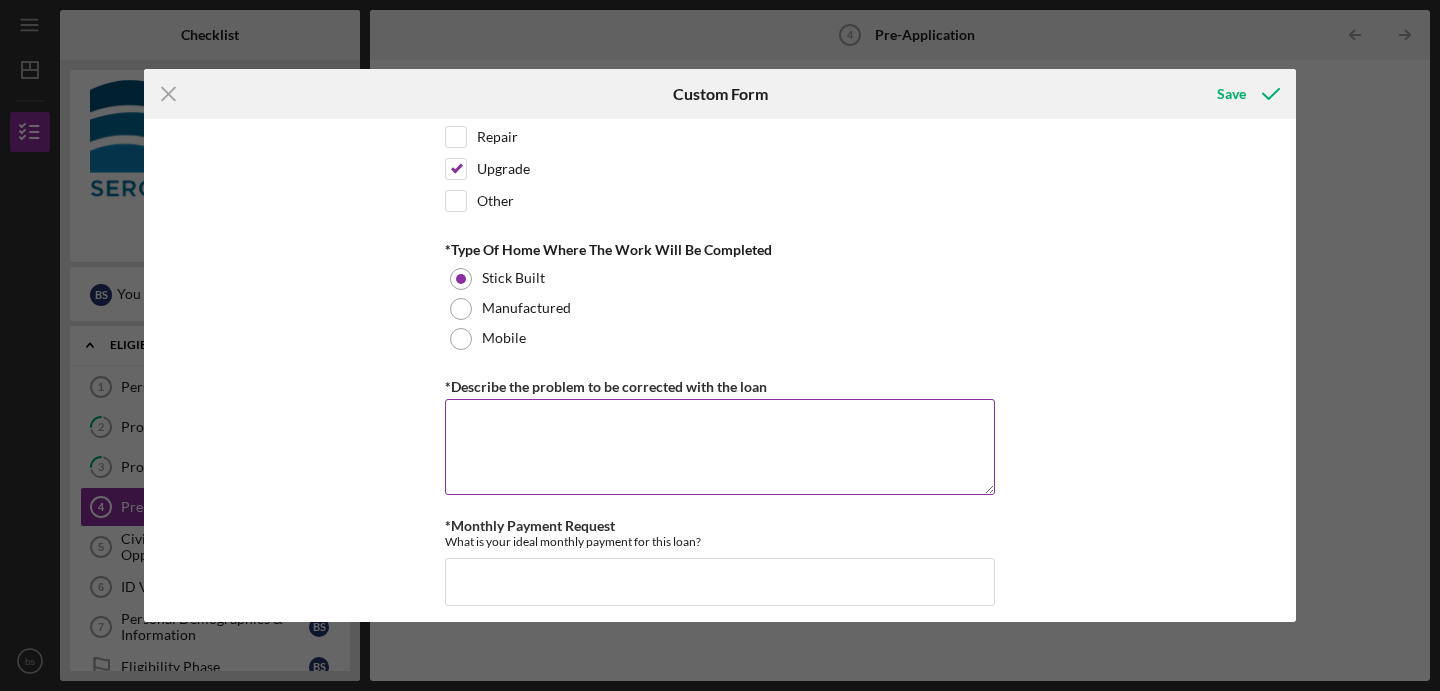 click on "*Describe the problem to be corrected with the loan" at bounding box center (720, 447) 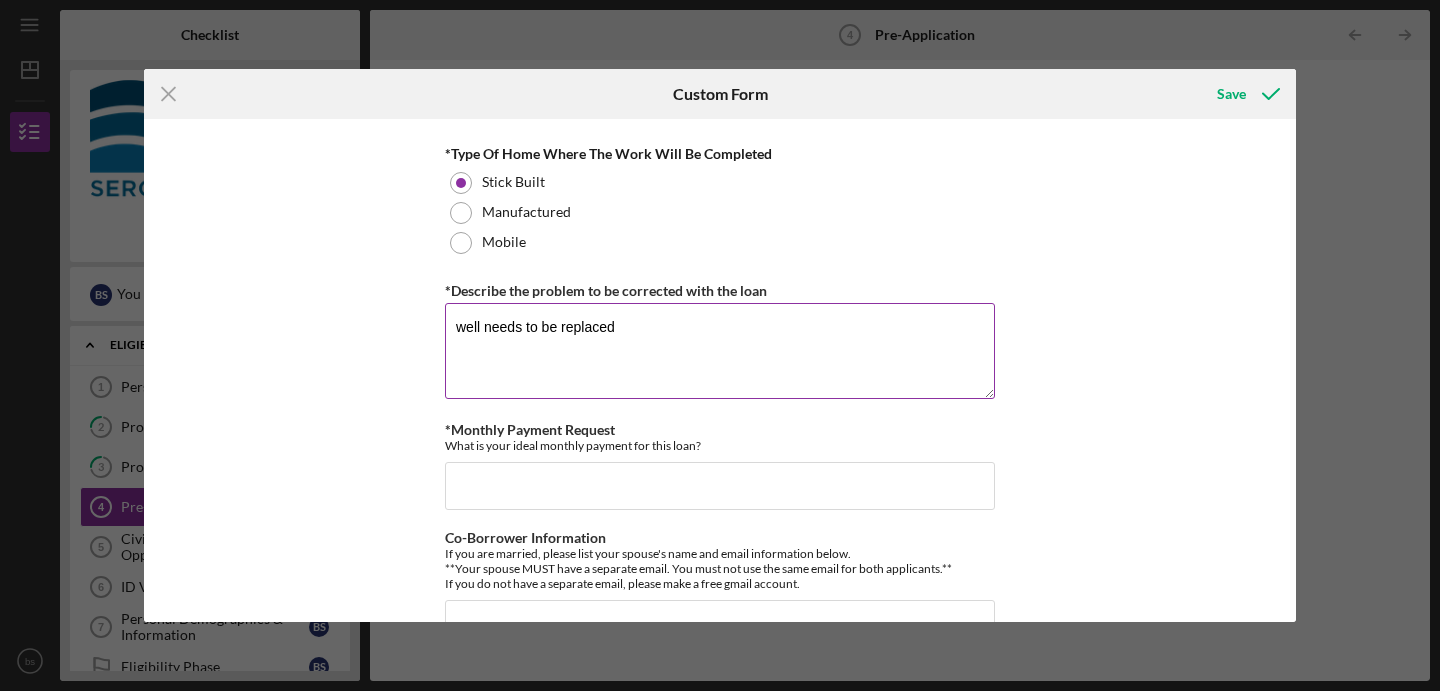 scroll, scrollTop: 1109, scrollLeft: 0, axis: vertical 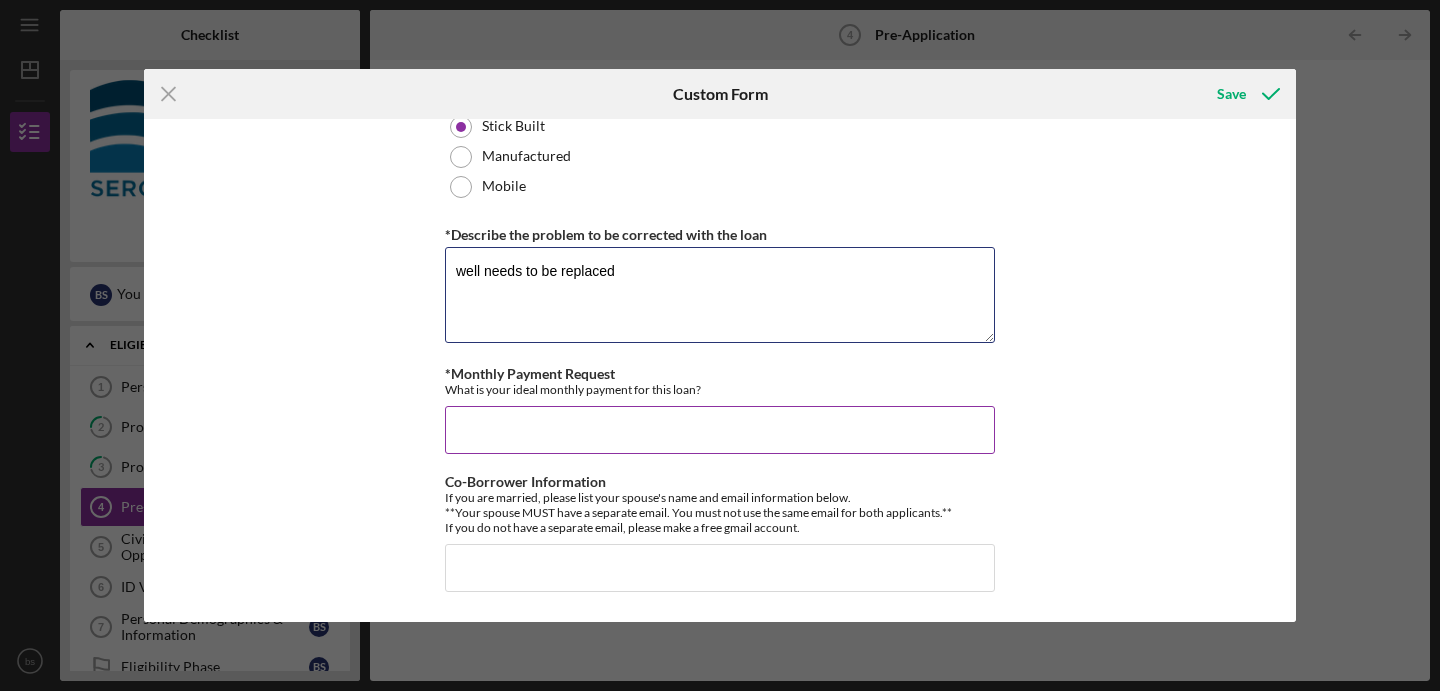 type on "well needs to be replaced" 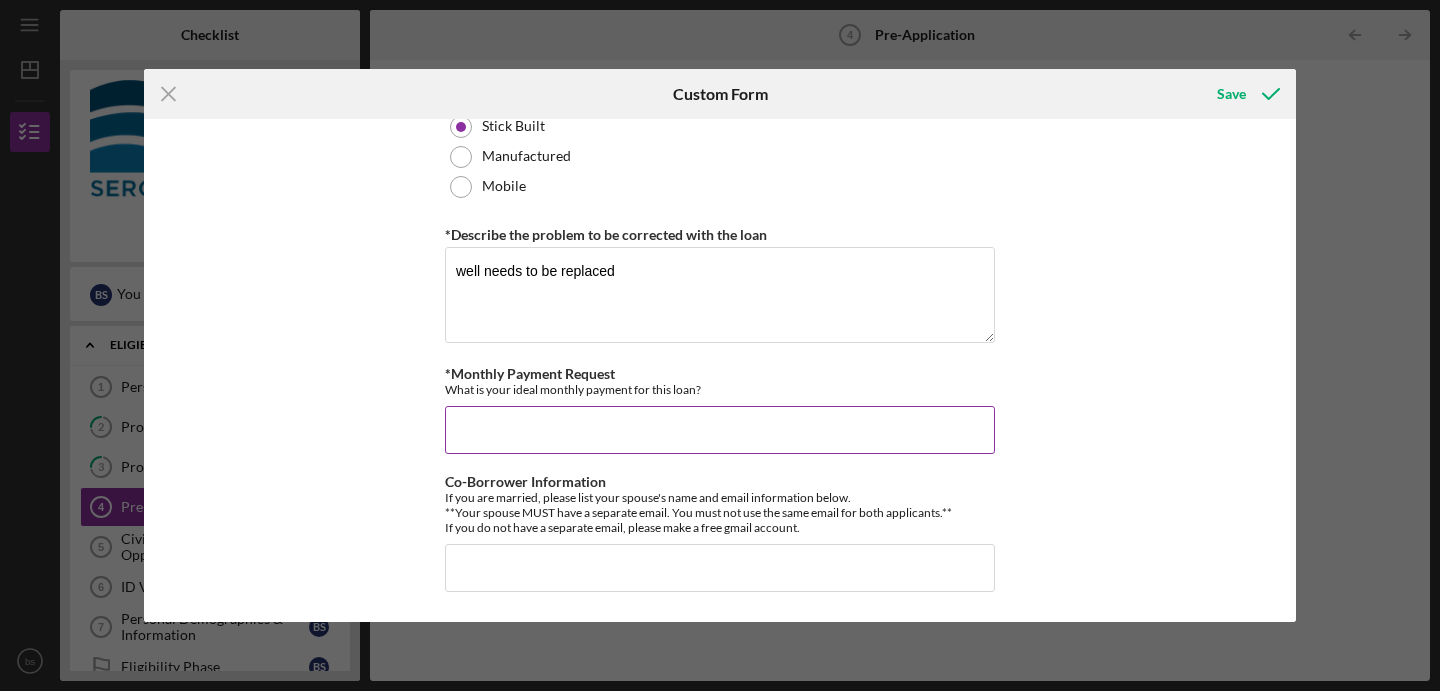 click on "*Monthly Payment Request" at bounding box center (720, 430) 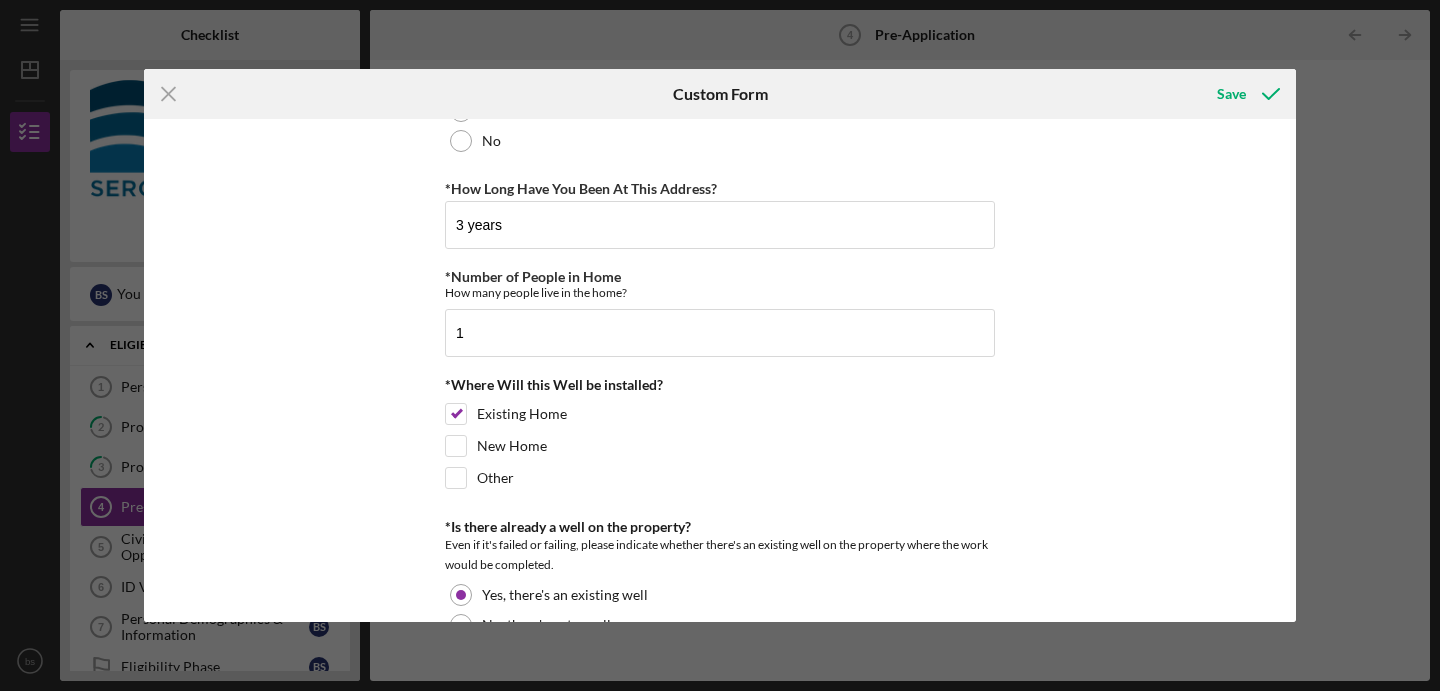 scroll, scrollTop: 0, scrollLeft: 0, axis: both 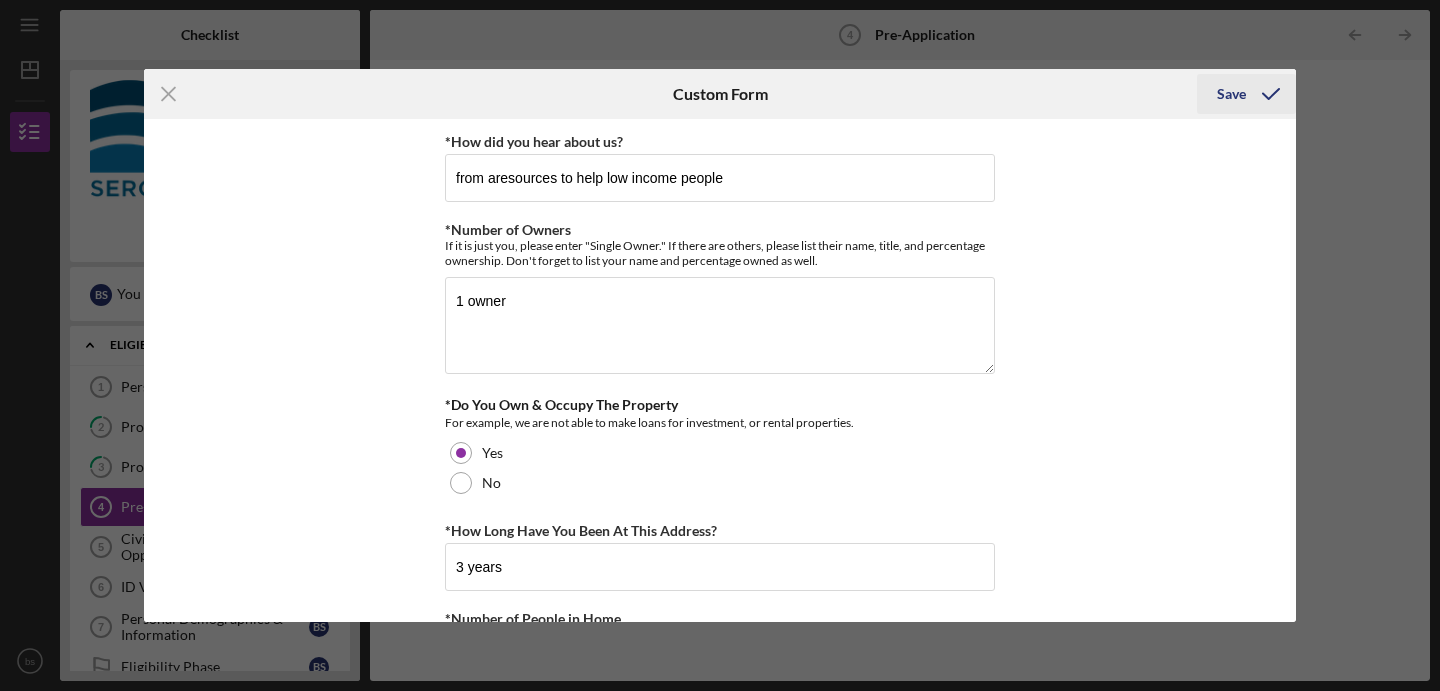 type on "150" 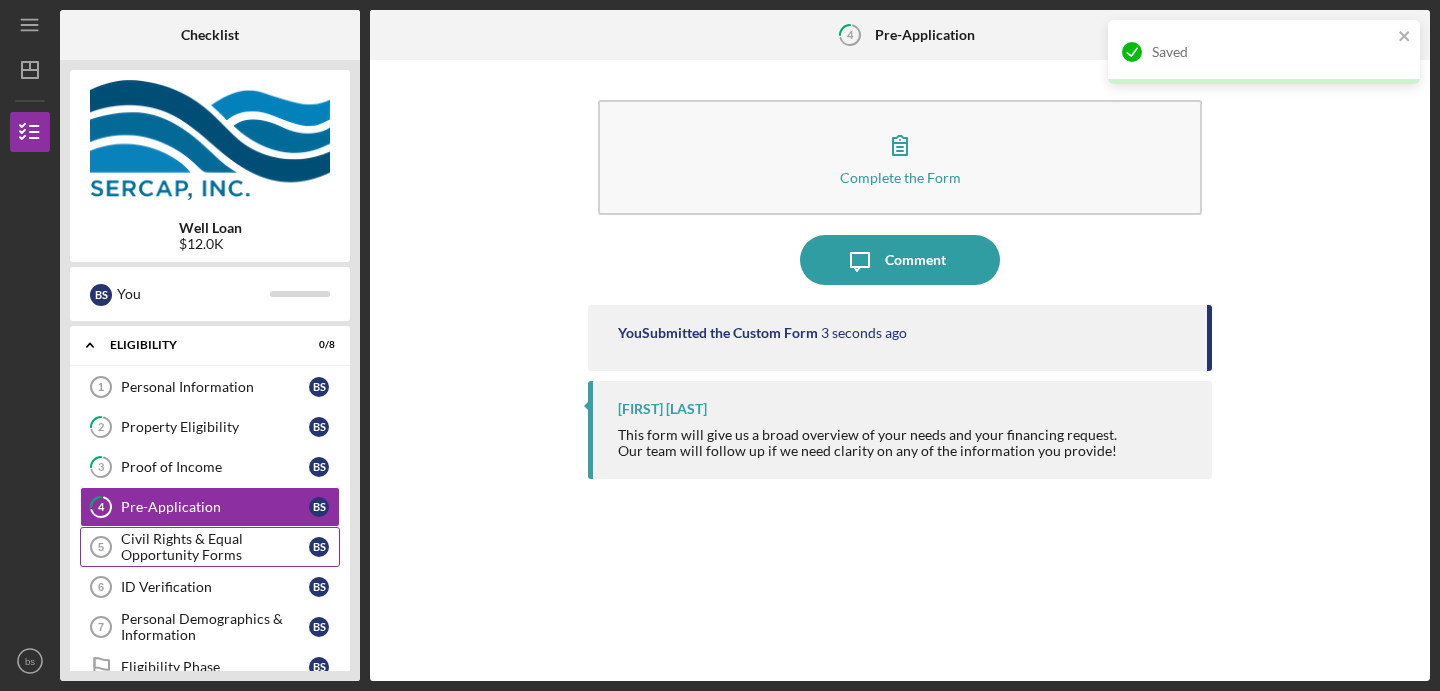 click on "Civil Rights & Equal Opportunity Forms" at bounding box center (215, 547) 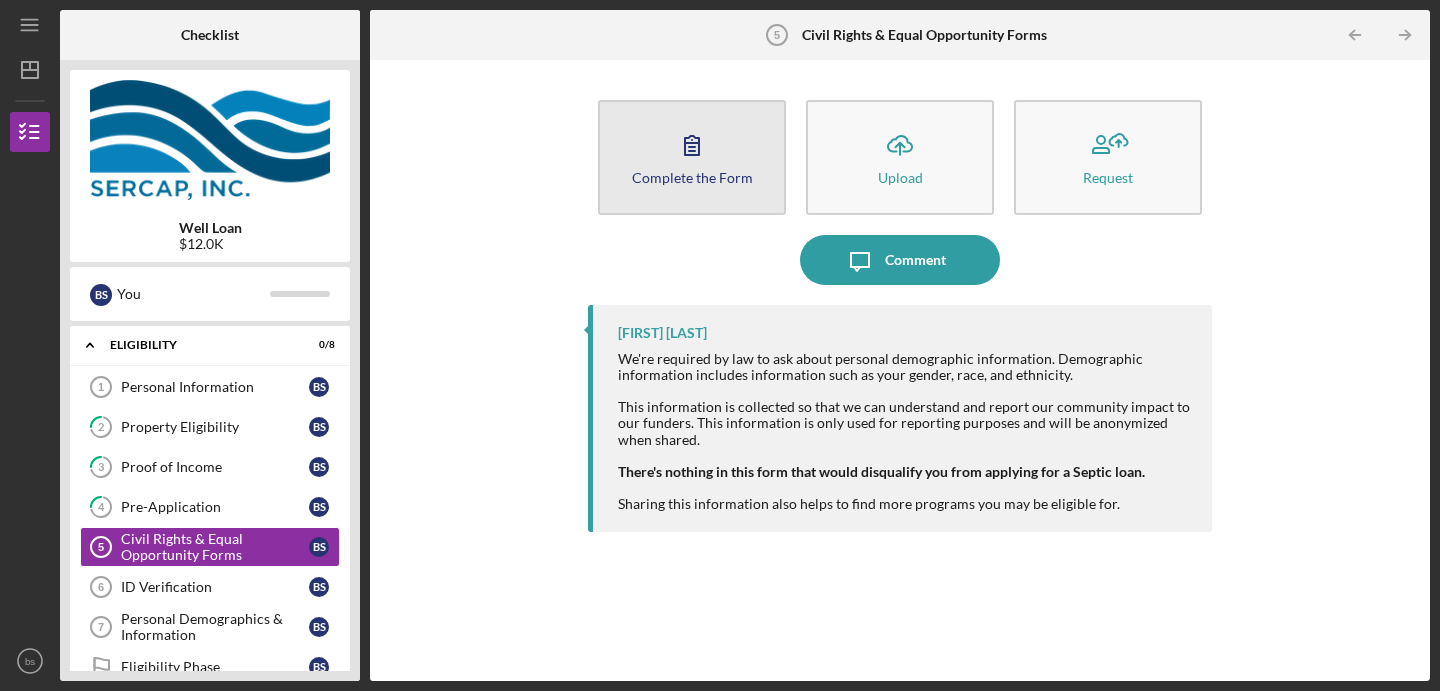 click 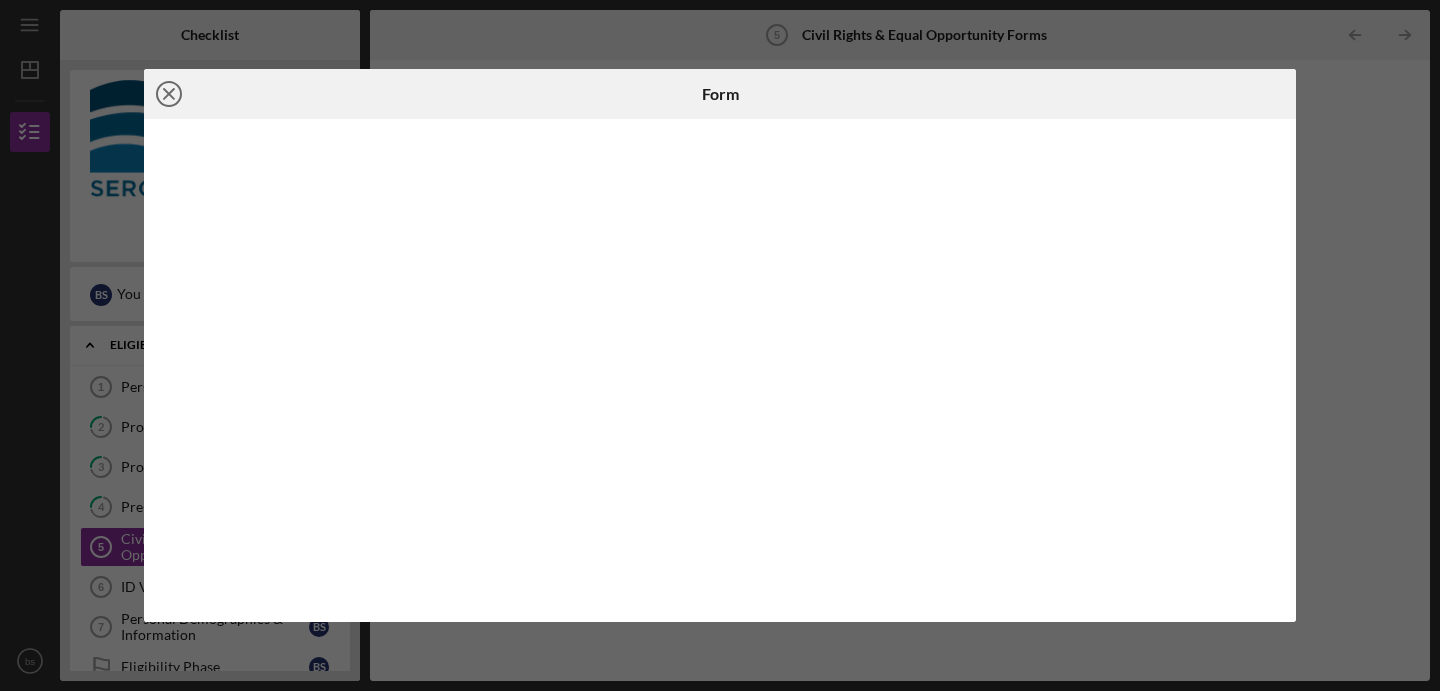 click on "Icon/Close" 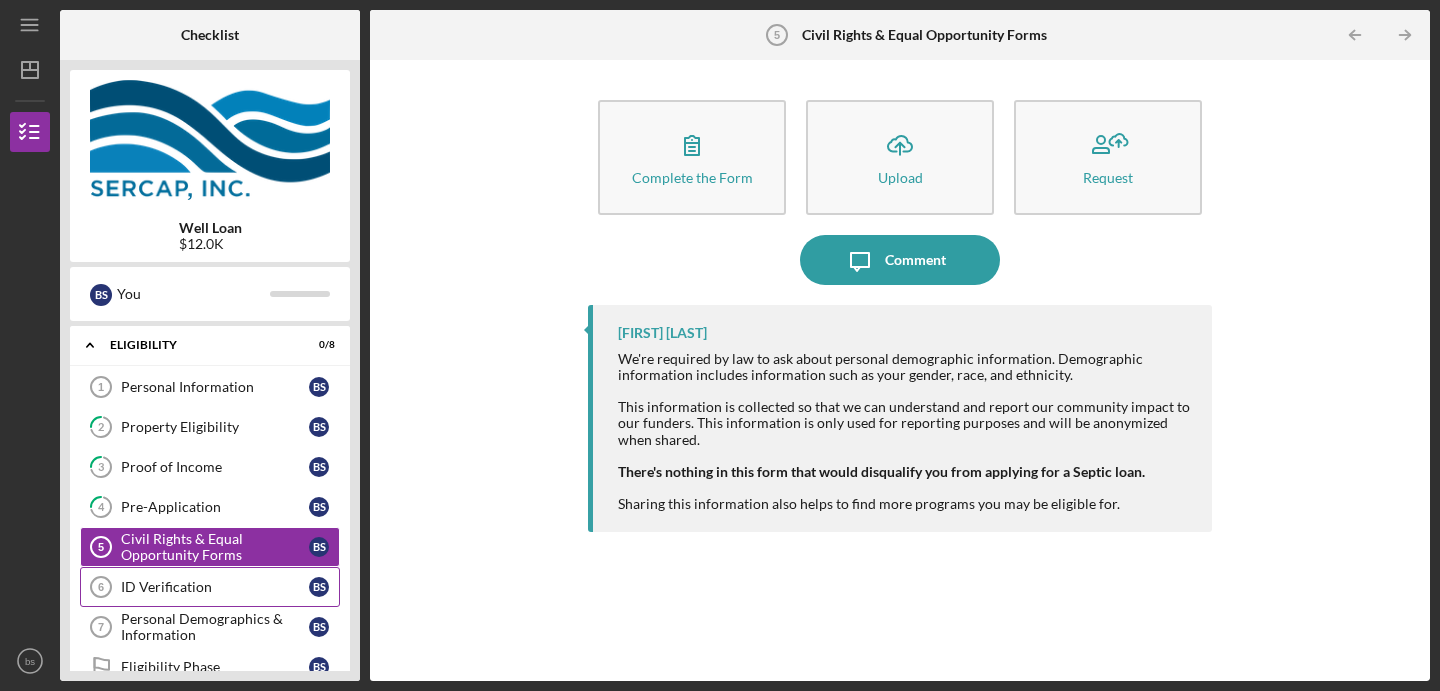 click on "ID Verification 6 ID Verification b s" at bounding box center (210, 587) 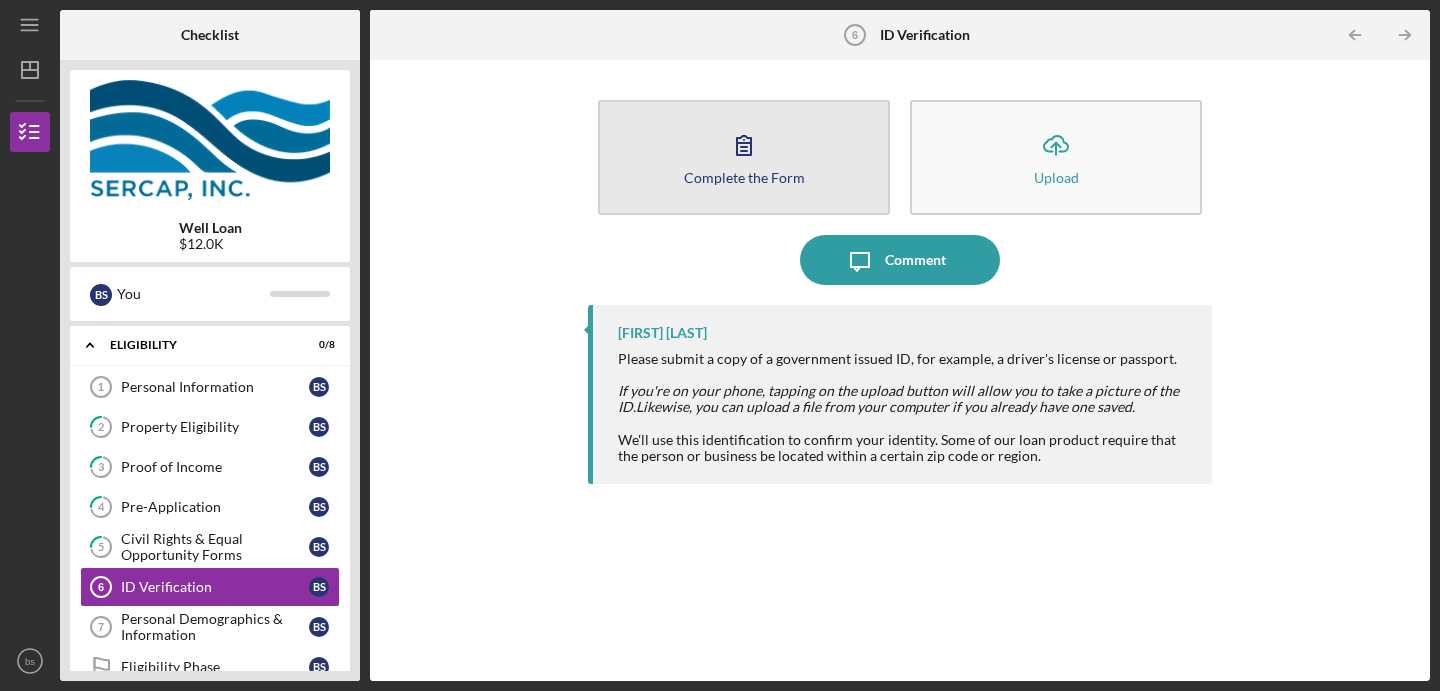 click on "Complete the Form" at bounding box center [744, 177] 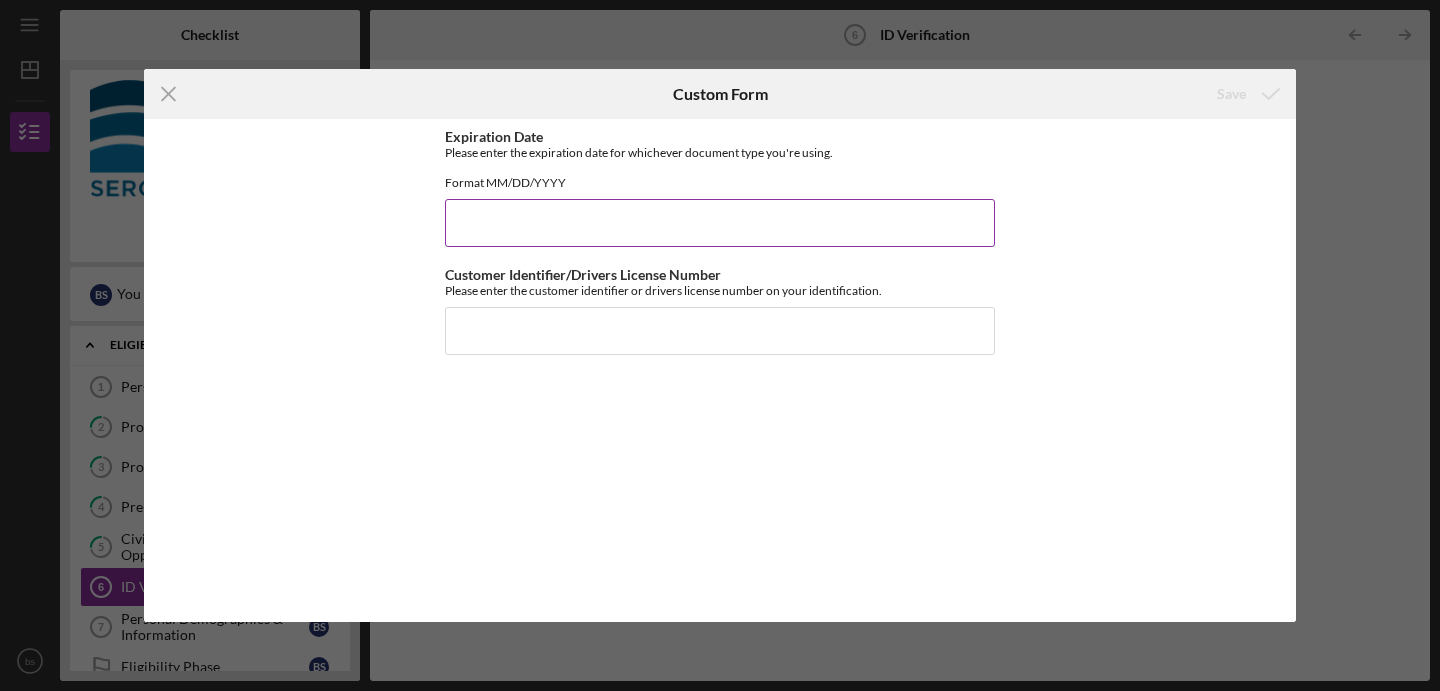 click on "Expiration Date" at bounding box center (720, 223) 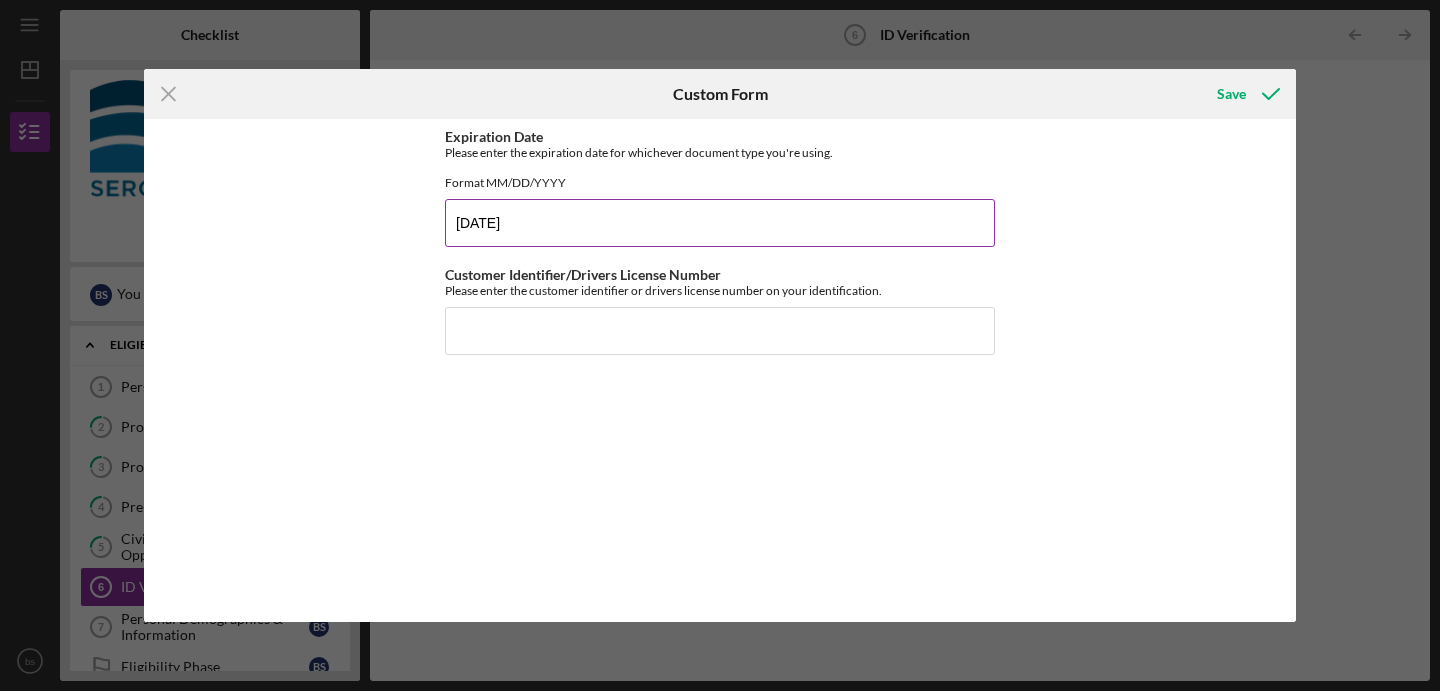 click on "[DATE]" at bounding box center (720, 223) 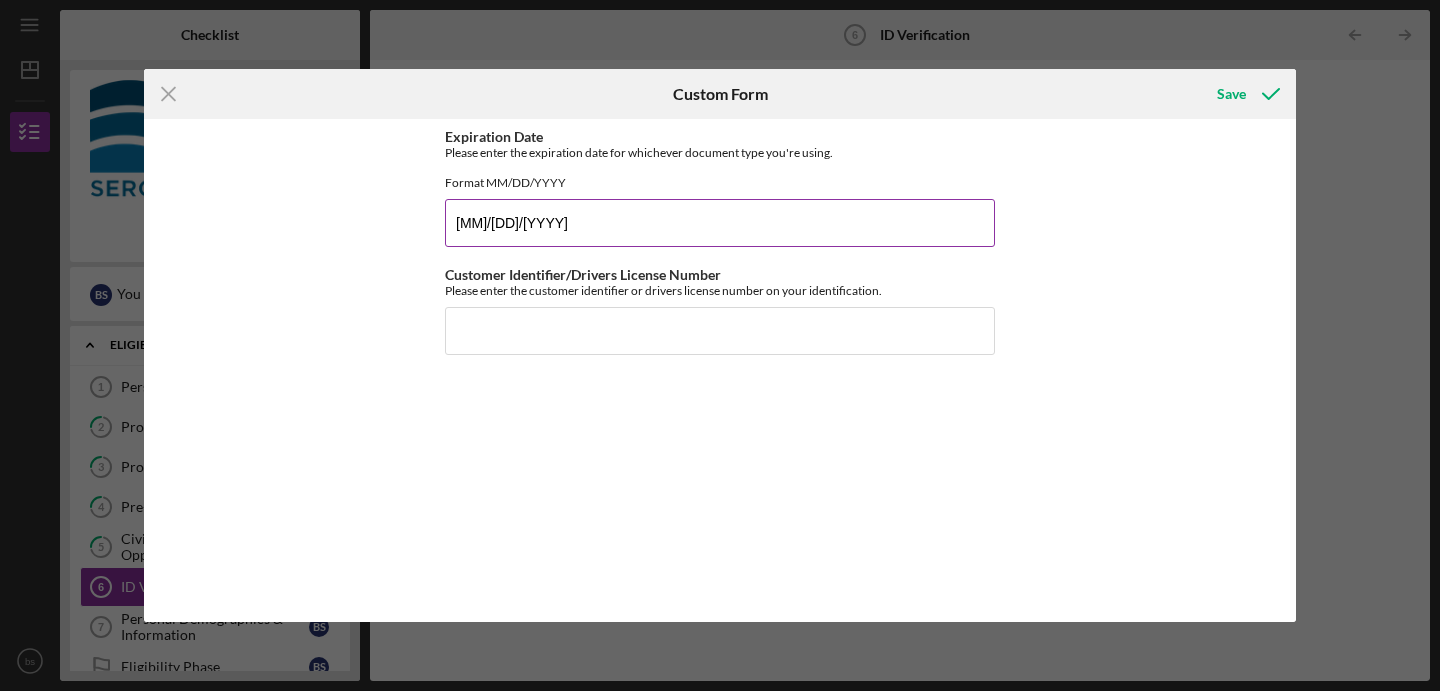 click on "[MM]/[DD]/[YYYY]" at bounding box center (720, 223) 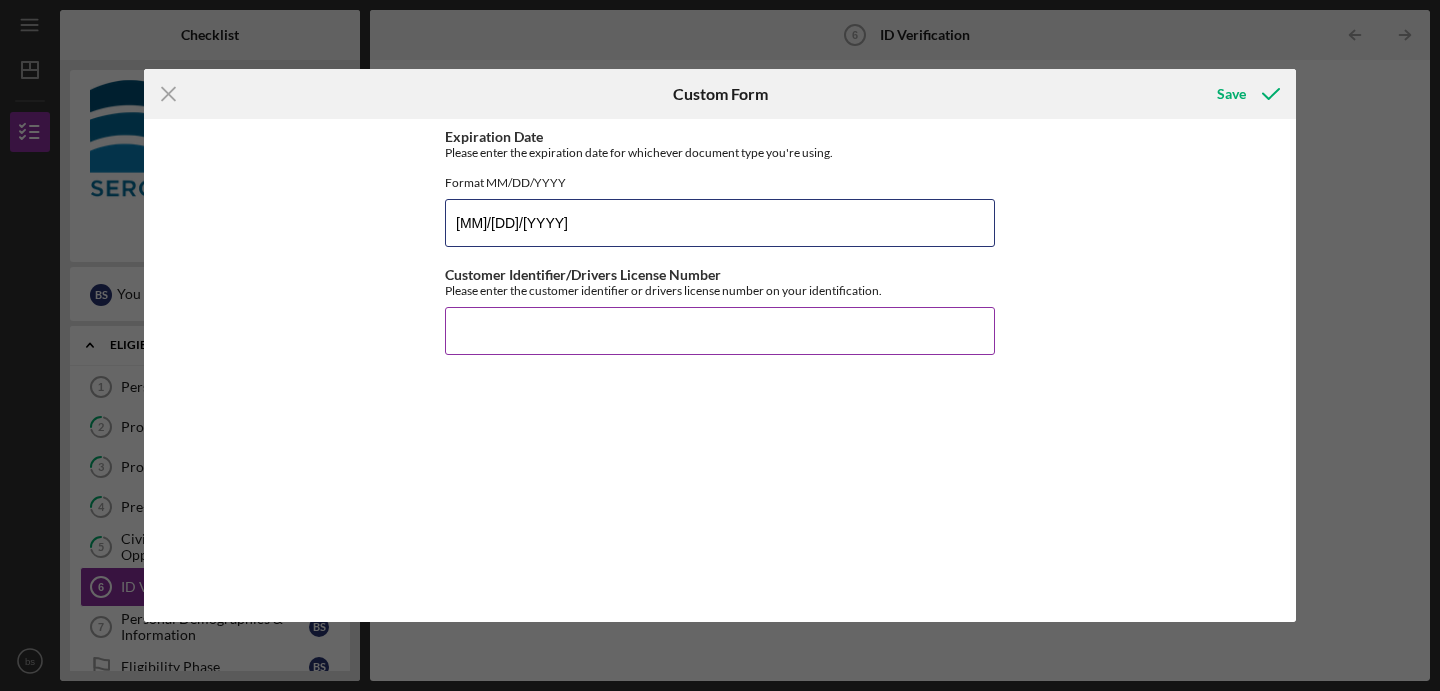 type on "[MM]/[DD]/[YYYY]" 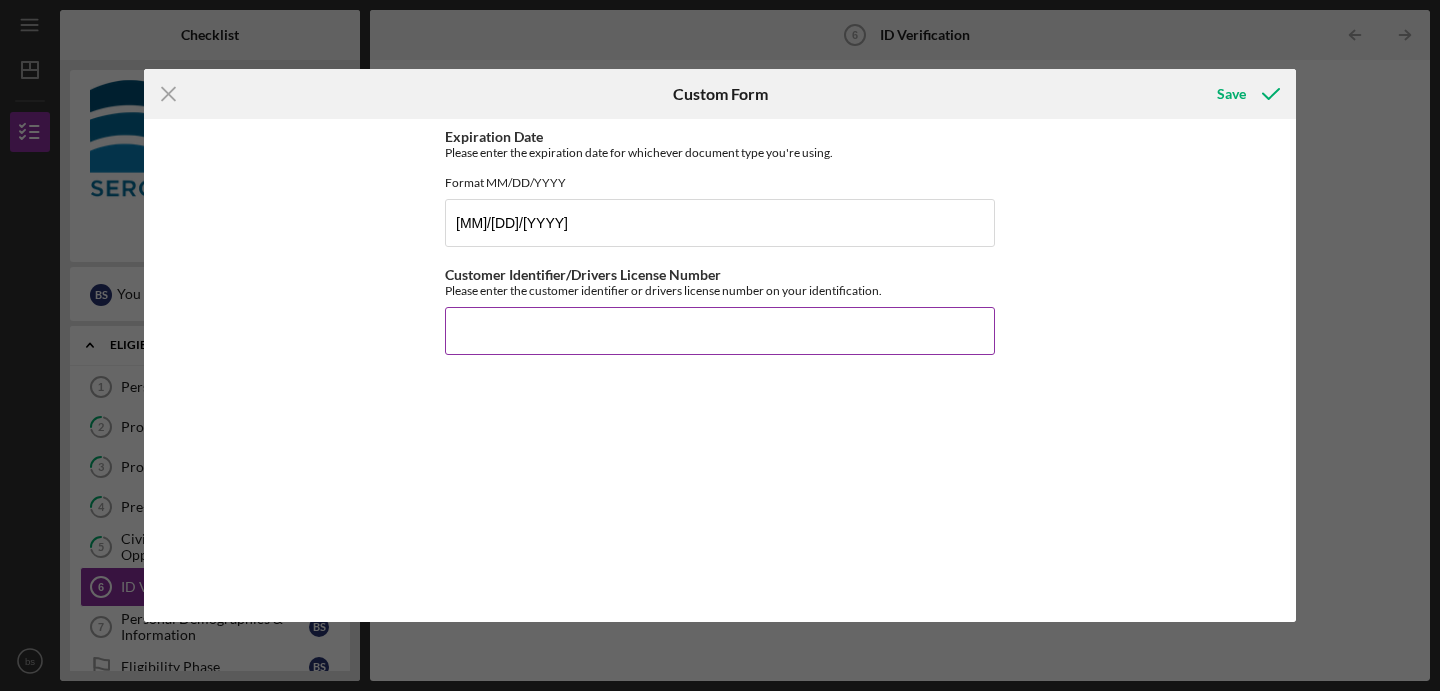 click on "Customer Identifier/Drivers License Number" at bounding box center (720, 331) 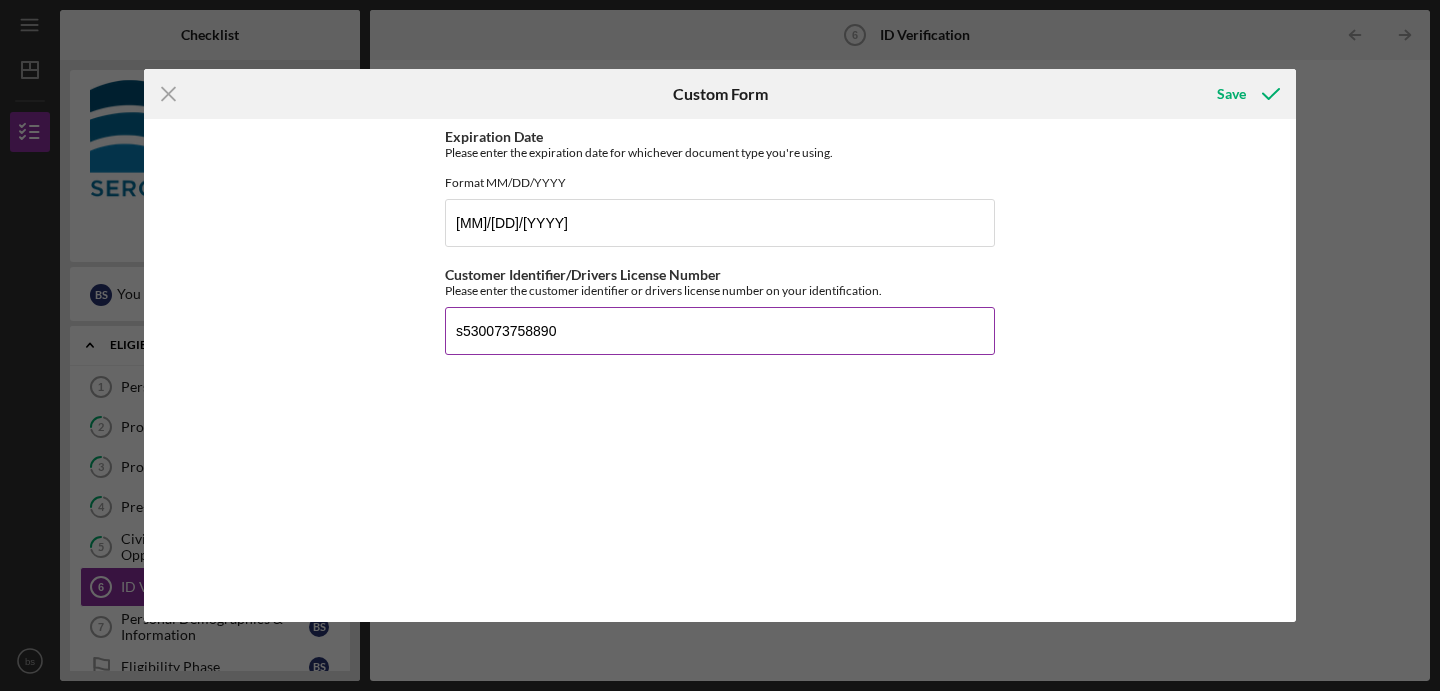 click on "s530073758890" at bounding box center [720, 331] 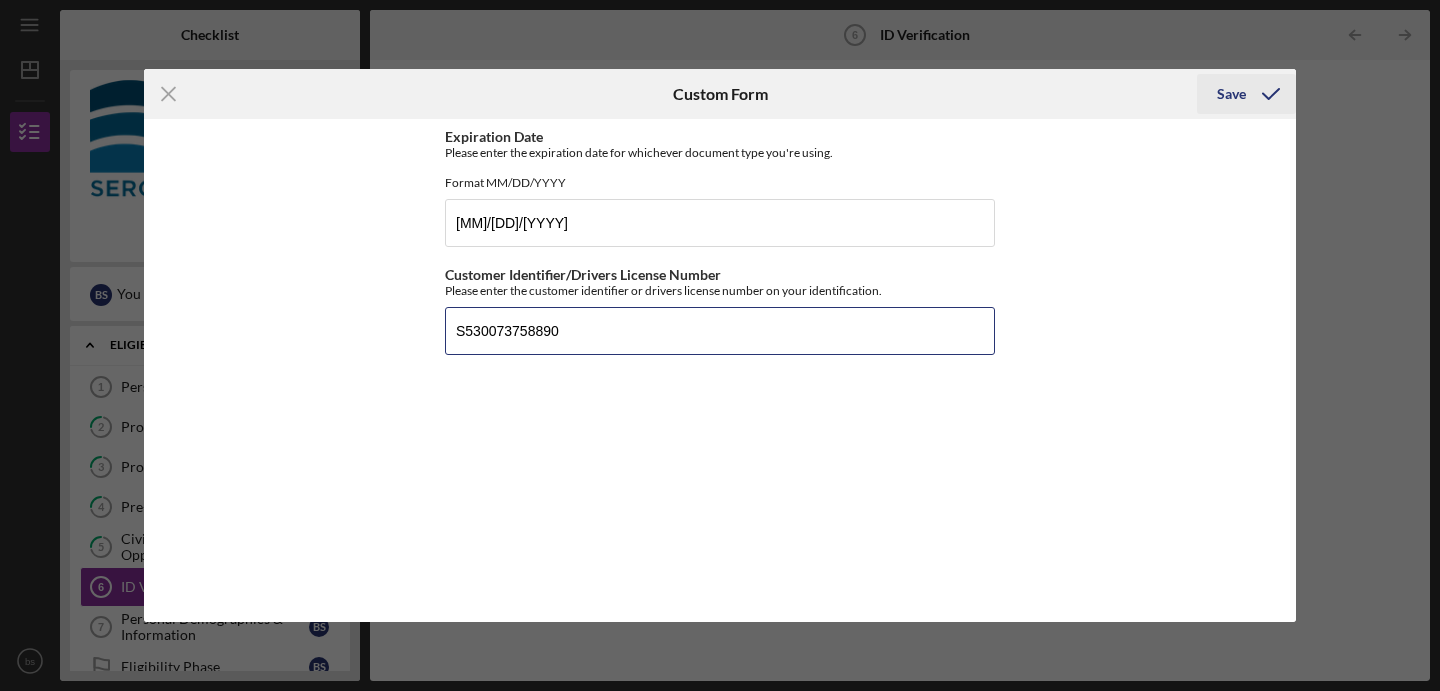 type on "S530073758890" 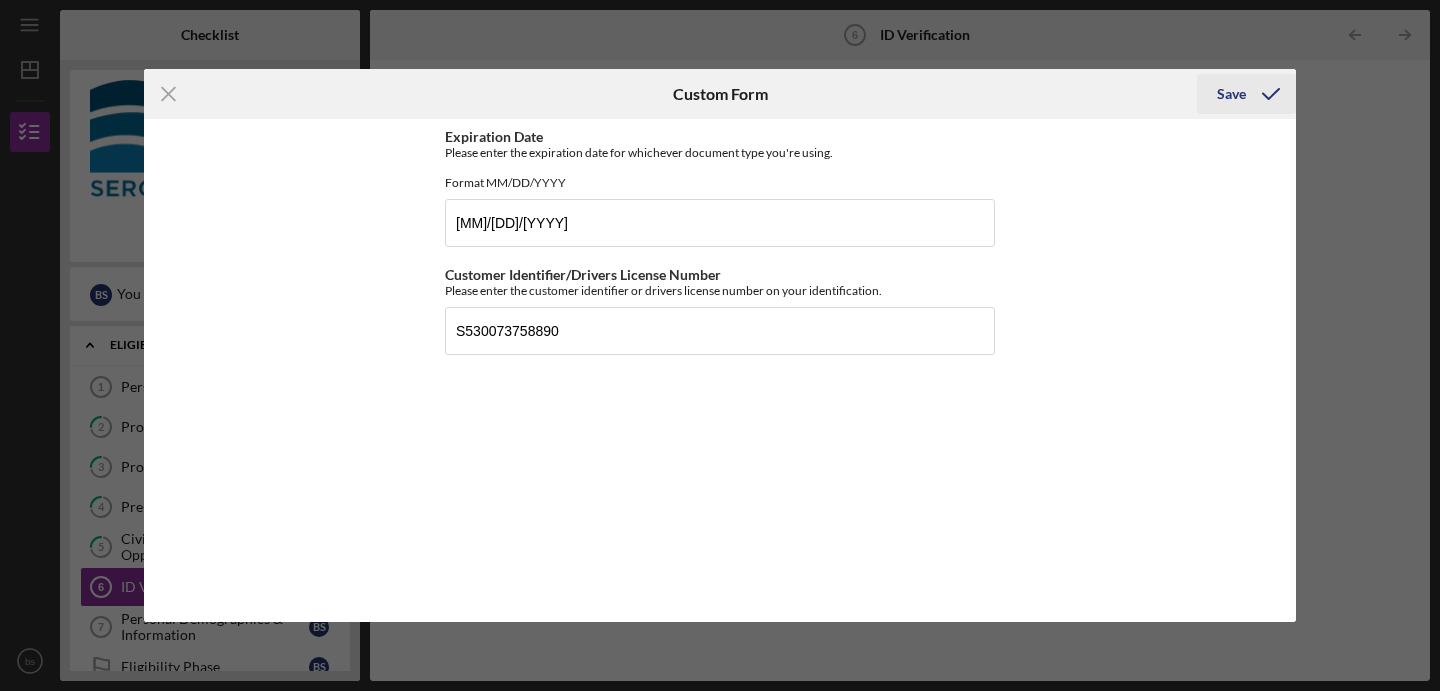 click on "Save" at bounding box center (1231, 94) 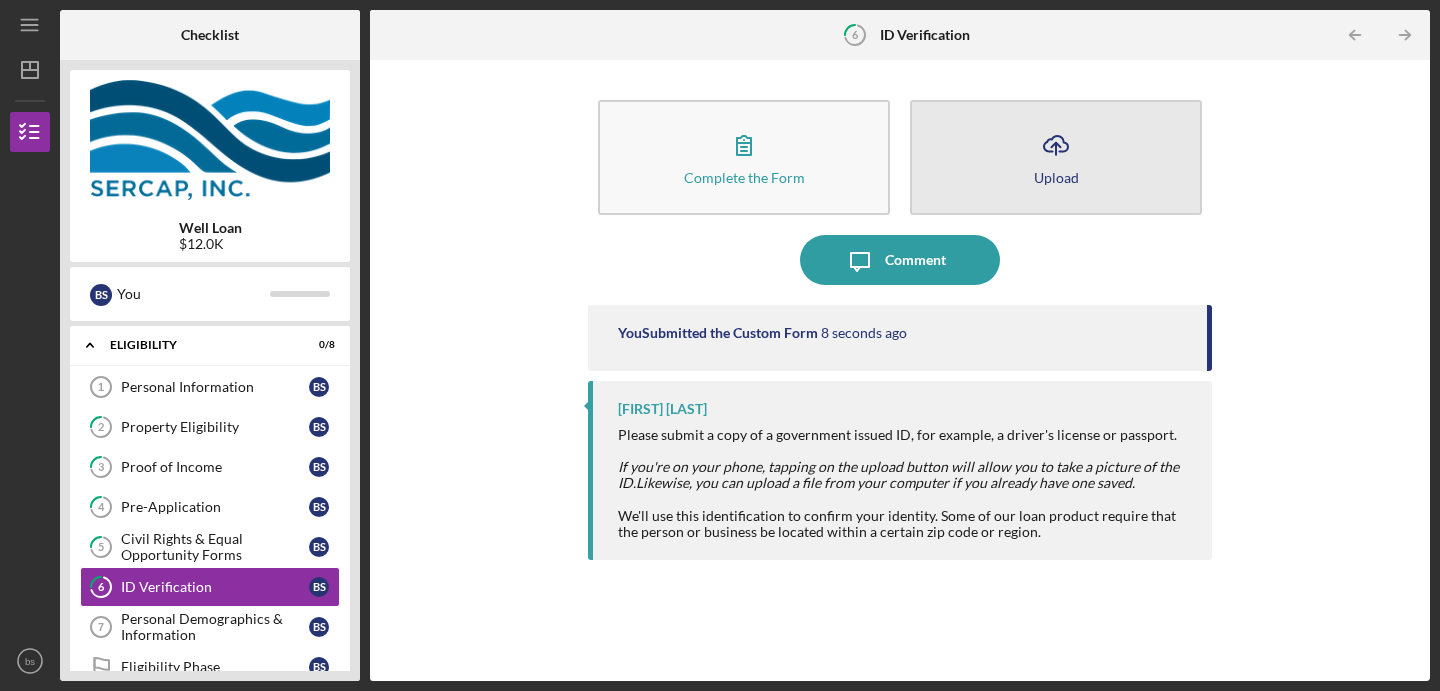 click 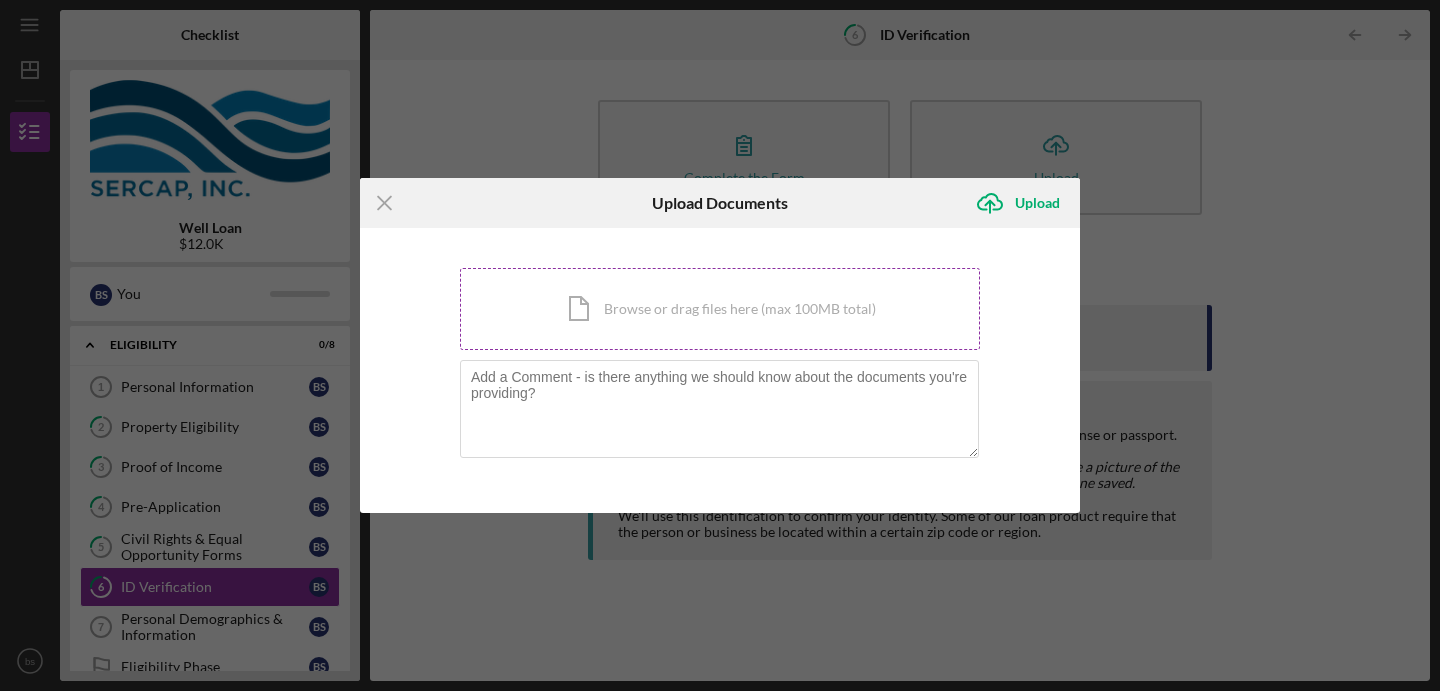 click on "Icon/Document Browse or drag files here (max 100MB total) Tap to choose files or take a photo" at bounding box center [720, 309] 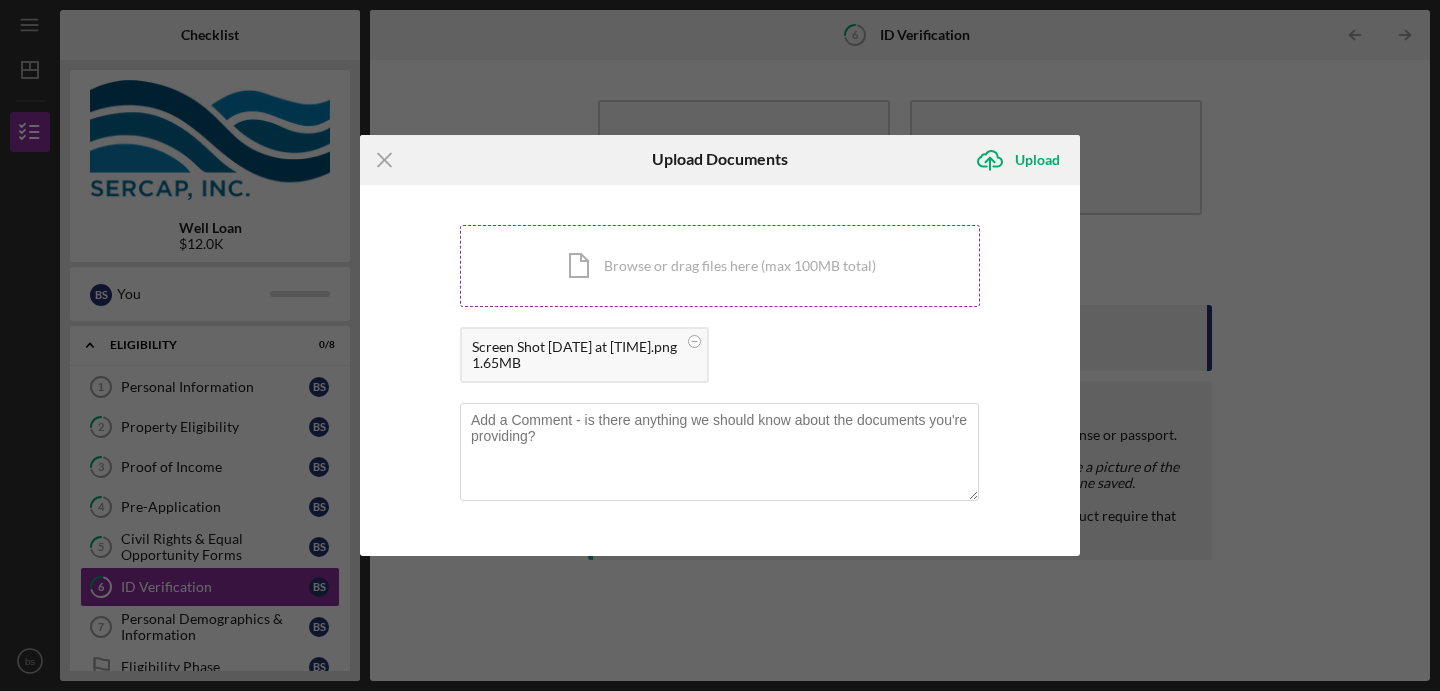 click on "Icon/Document Browse or drag files here (max 100MB total) Tap to choose files or take a photo" at bounding box center [720, 266] 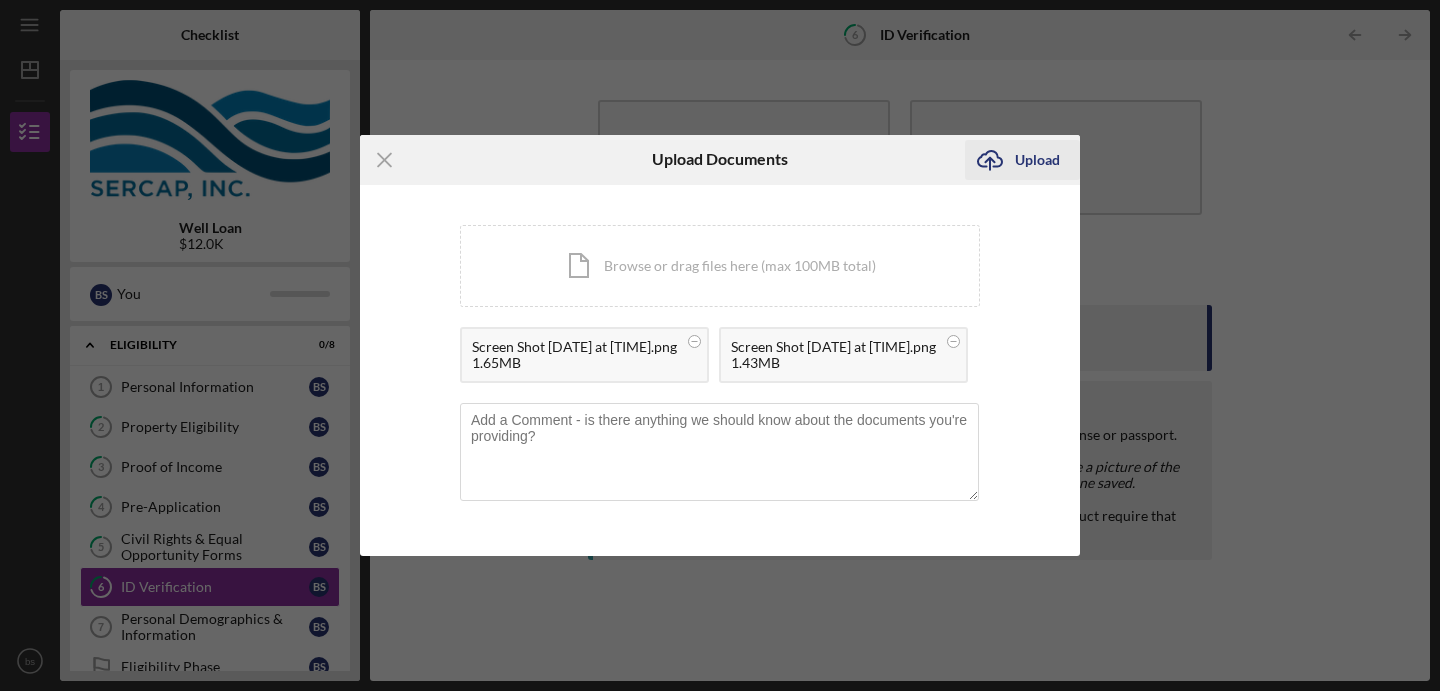 click on "Upload" at bounding box center (1037, 160) 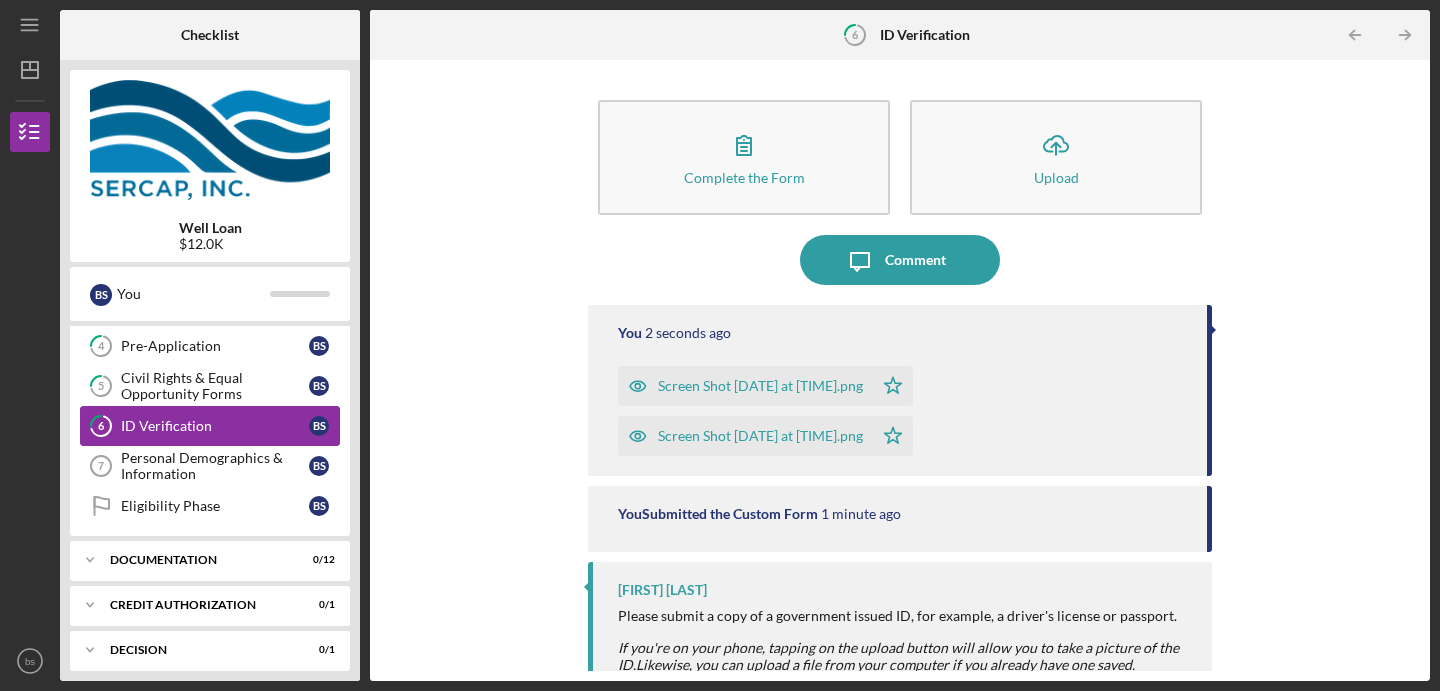 scroll, scrollTop: 217, scrollLeft: 0, axis: vertical 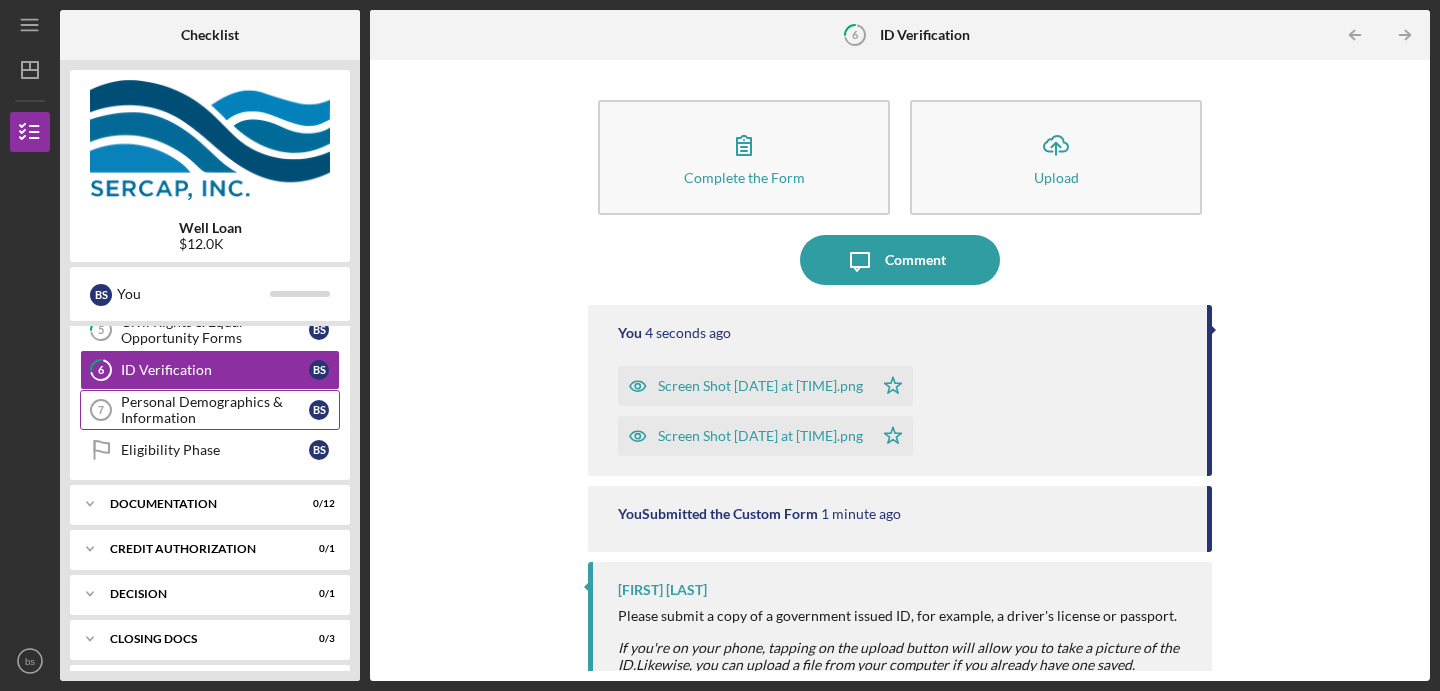 click on "Personal Demographics & Information" at bounding box center [215, 410] 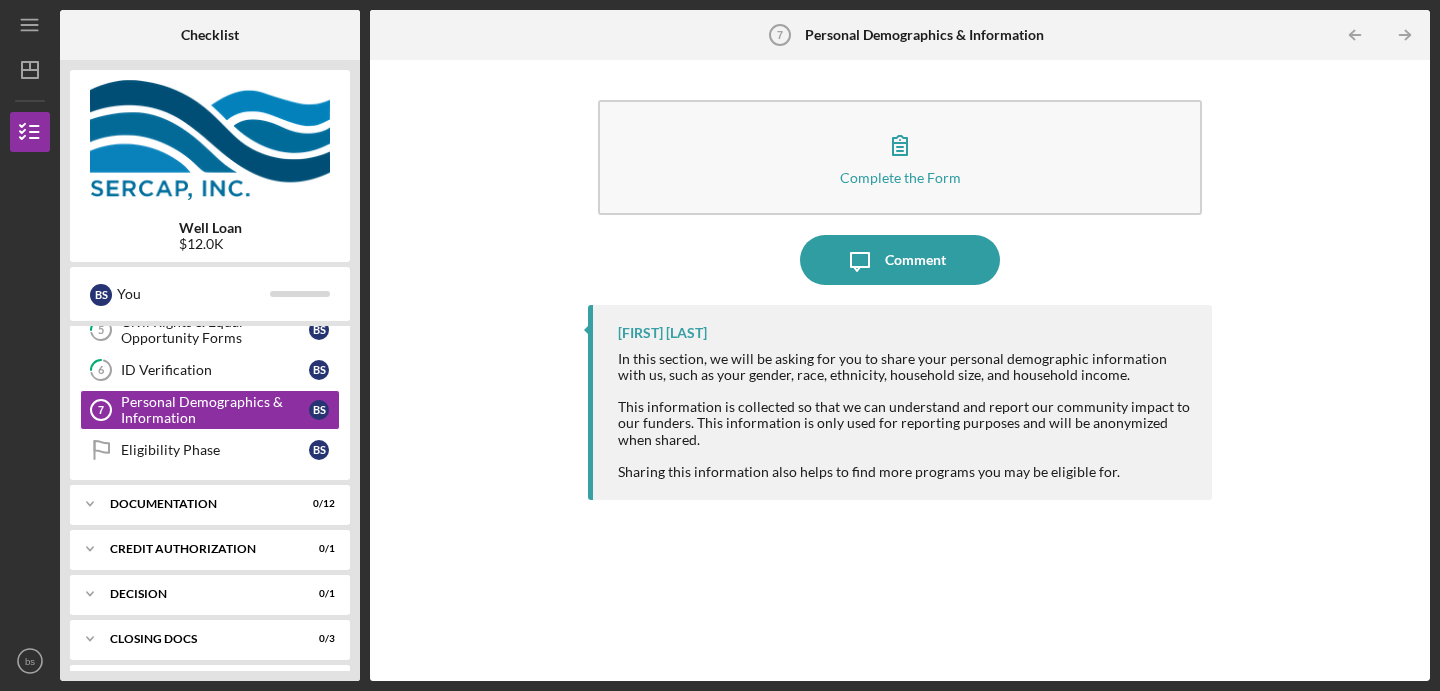 click on "[FIRST] [LAST]  In this section, we will be asking for you to share your personal demographic information with us, such as your gender, race, ethnicity, household size, and household income.
This information is collected so that we can understand and report our community impact to our funders. This information is only used for reporting purposes and will be anonymized when shared.
Sharing this information also helps to find more programs you may be eligible for." at bounding box center [900, 478] 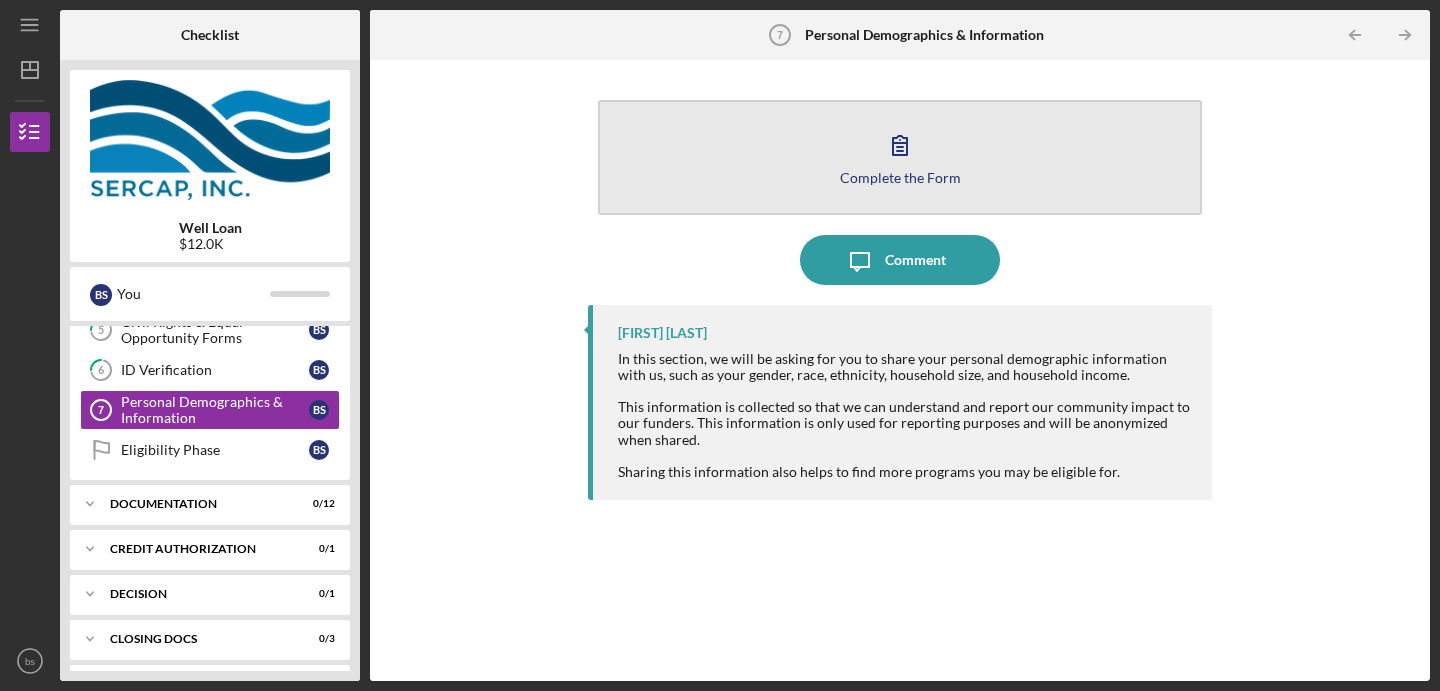 click on "Complete the Form Form" at bounding box center [900, 157] 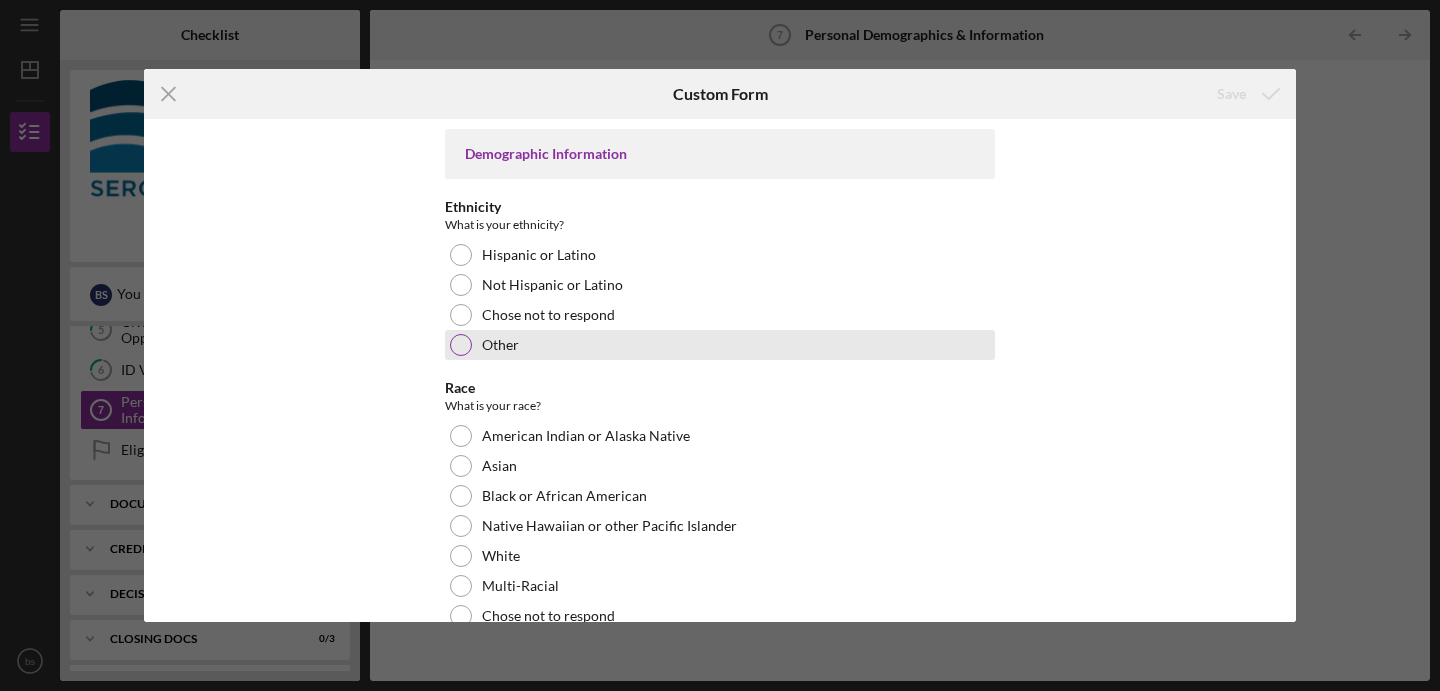 click at bounding box center [461, 345] 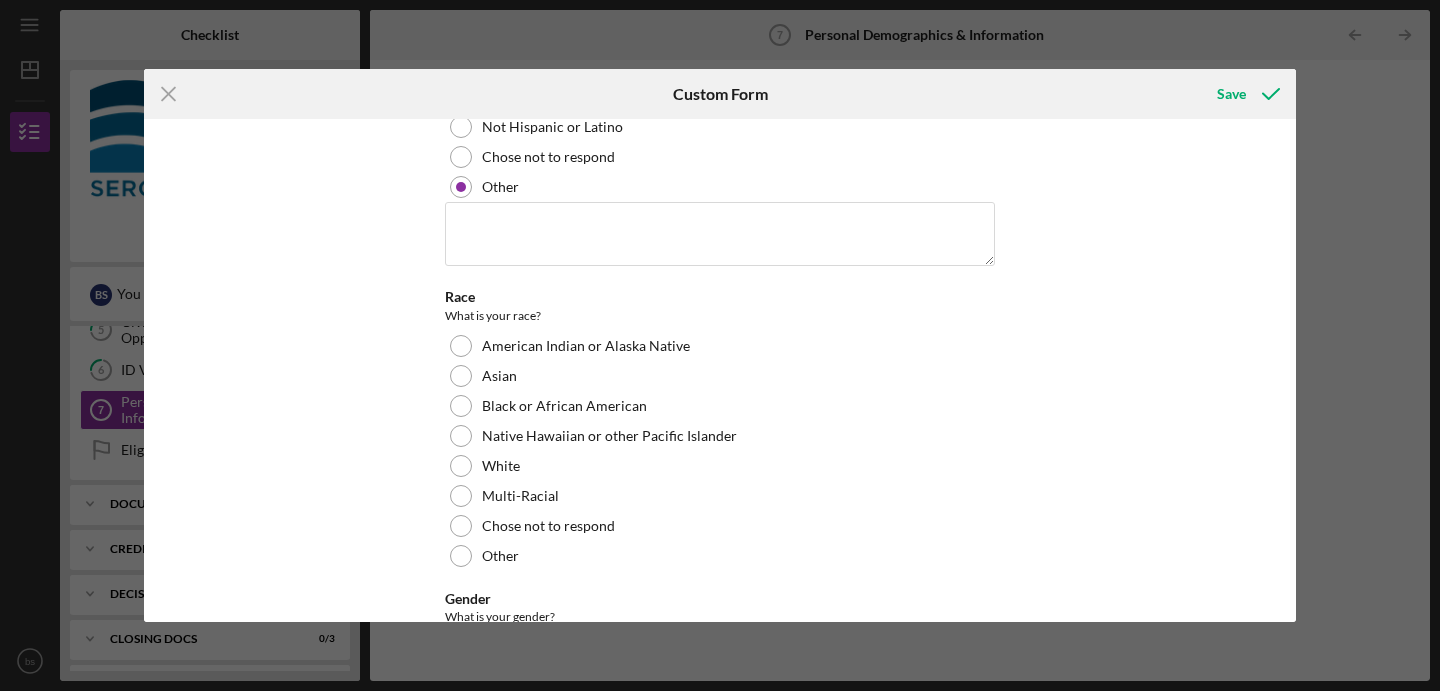 scroll, scrollTop: 179, scrollLeft: 0, axis: vertical 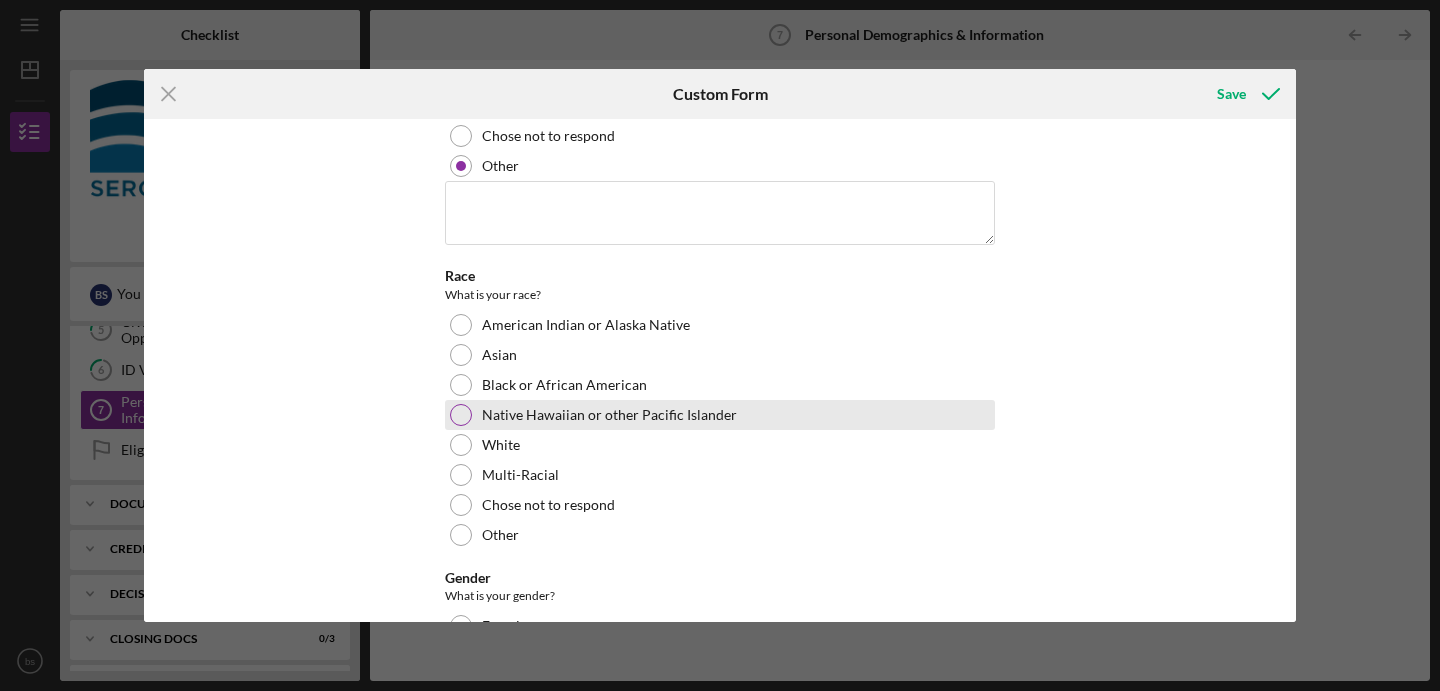 click on "Native Hawaiian or other Pacific Islander" at bounding box center [720, 415] 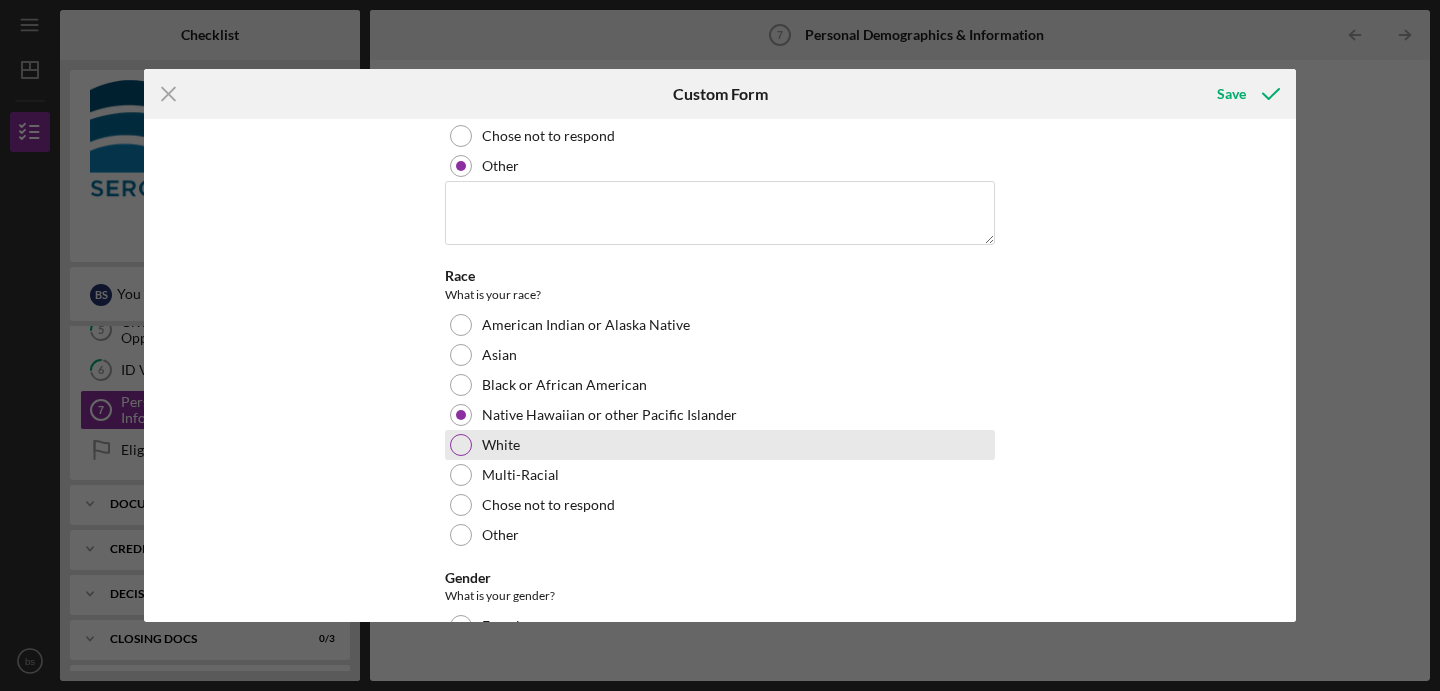click at bounding box center (461, 445) 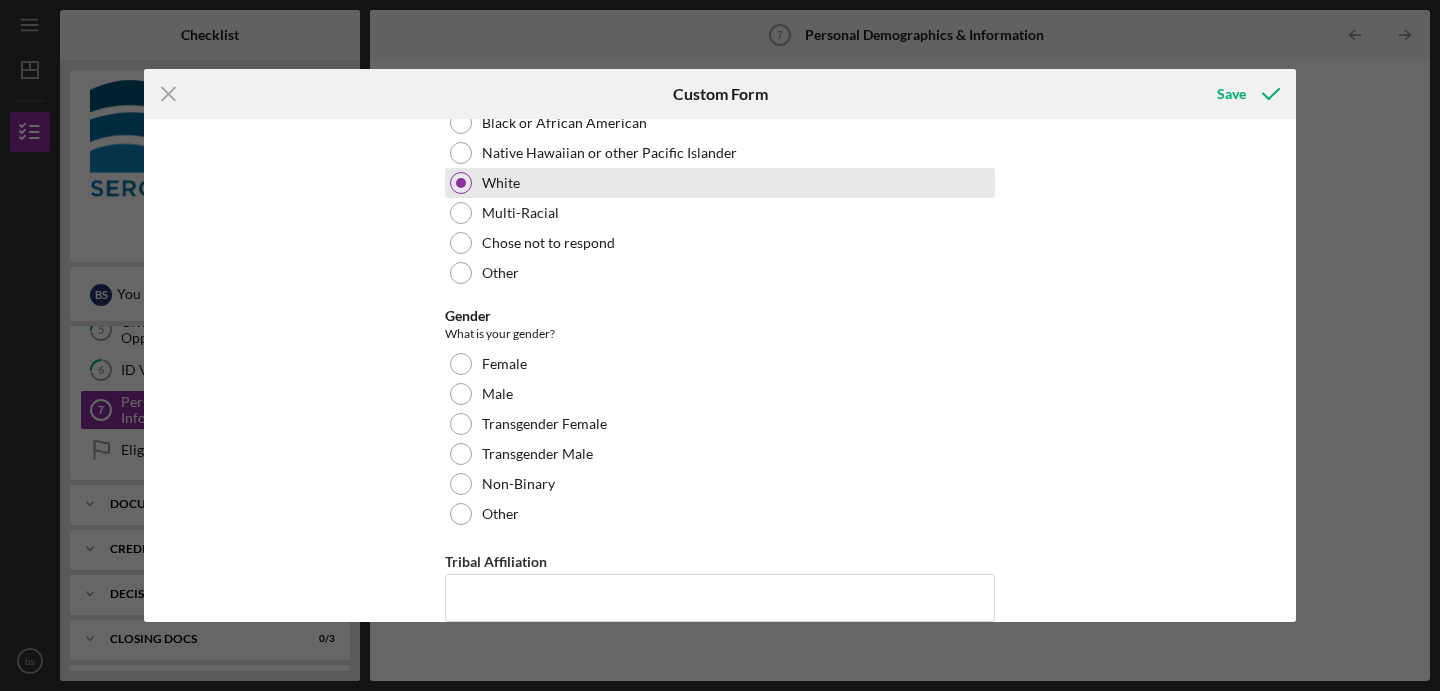 scroll, scrollTop: 461, scrollLeft: 0, axis: vertical 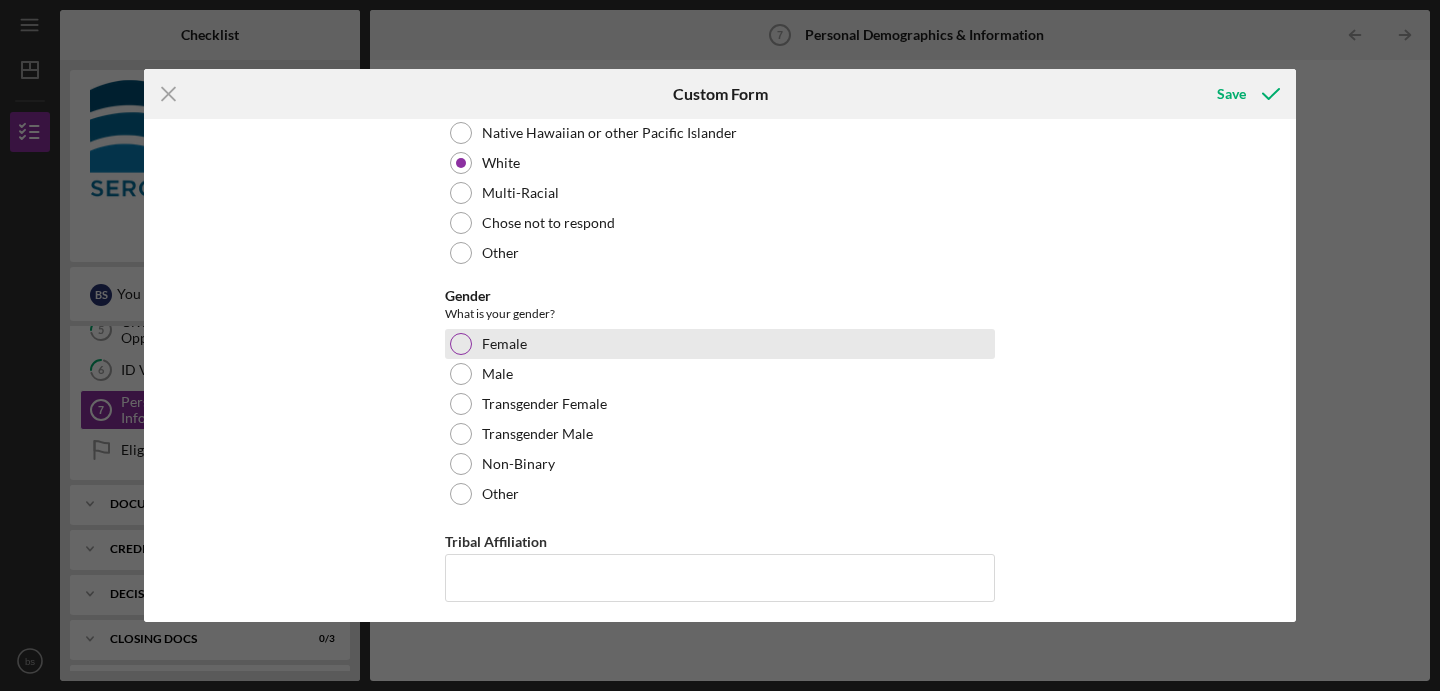 click at bounding box center (461, 344) 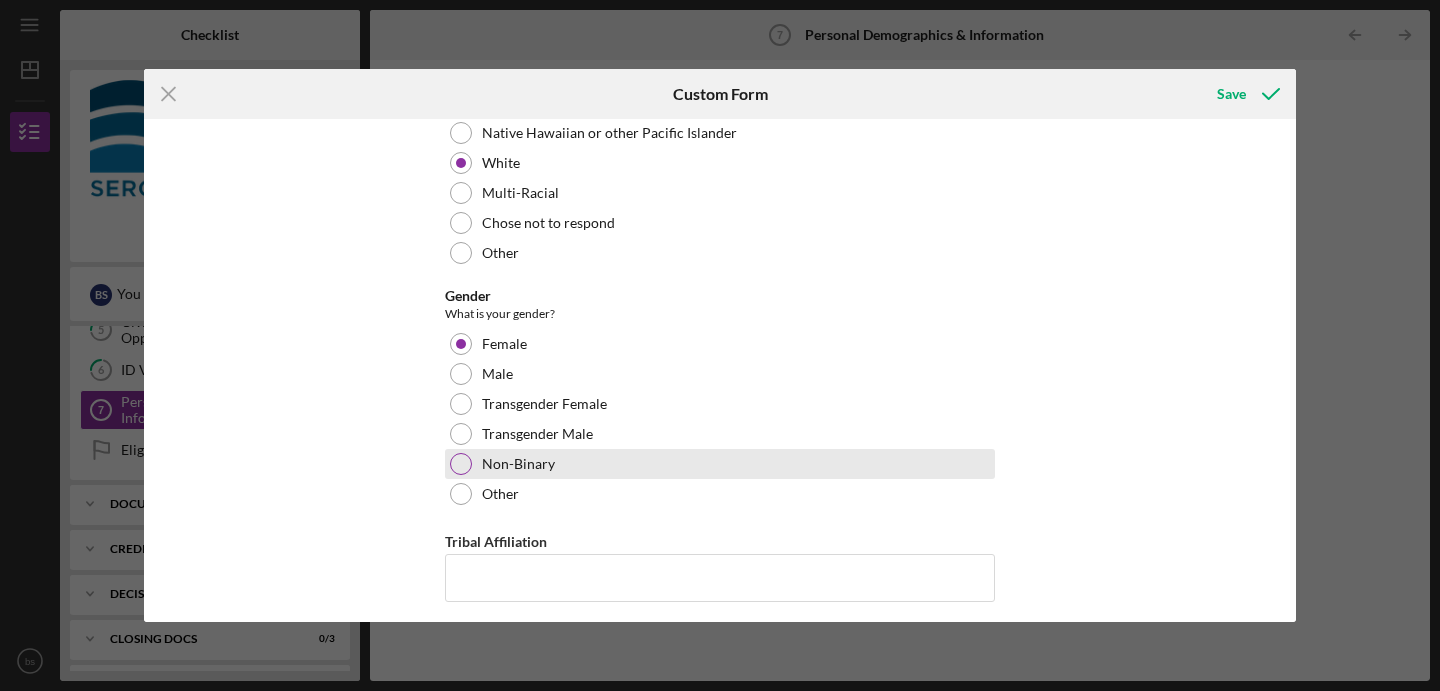 scroll, scrollTop: 572, scrollLeft: 0, axis: vertical 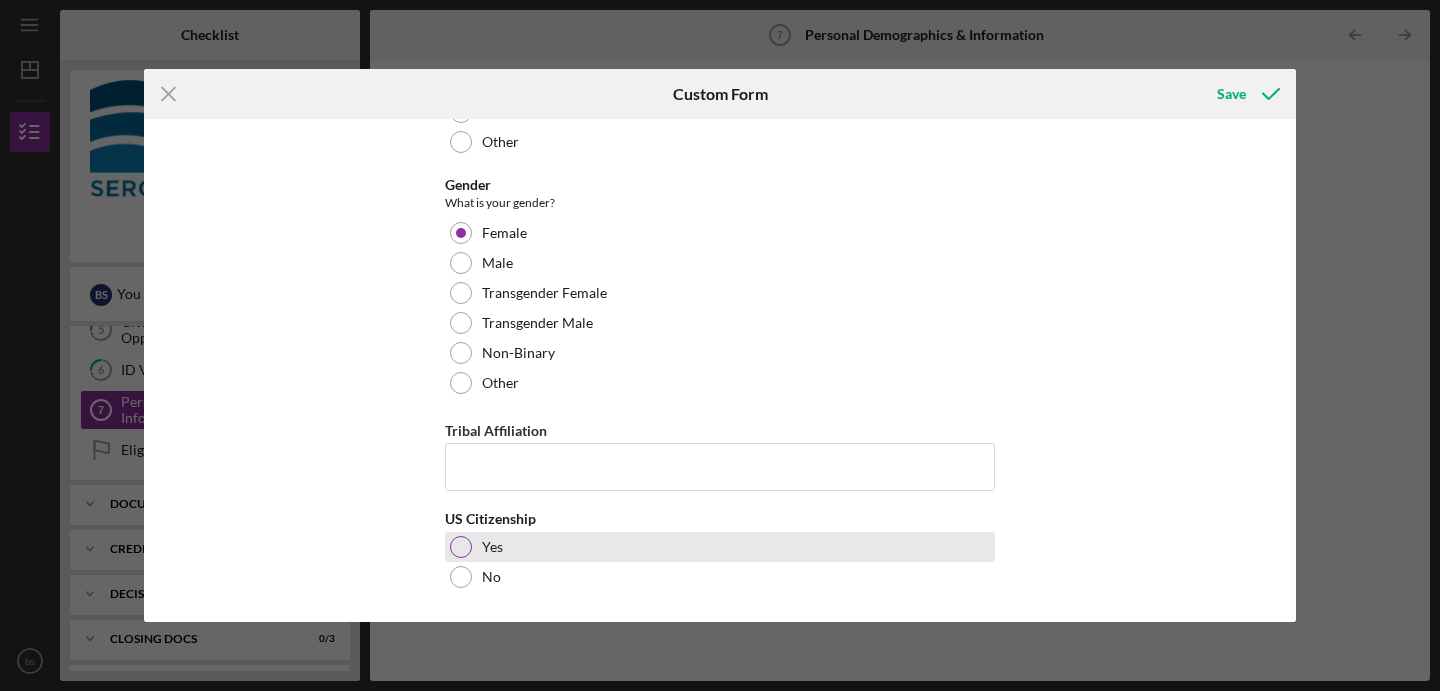 click at bounding box center (461, 547) 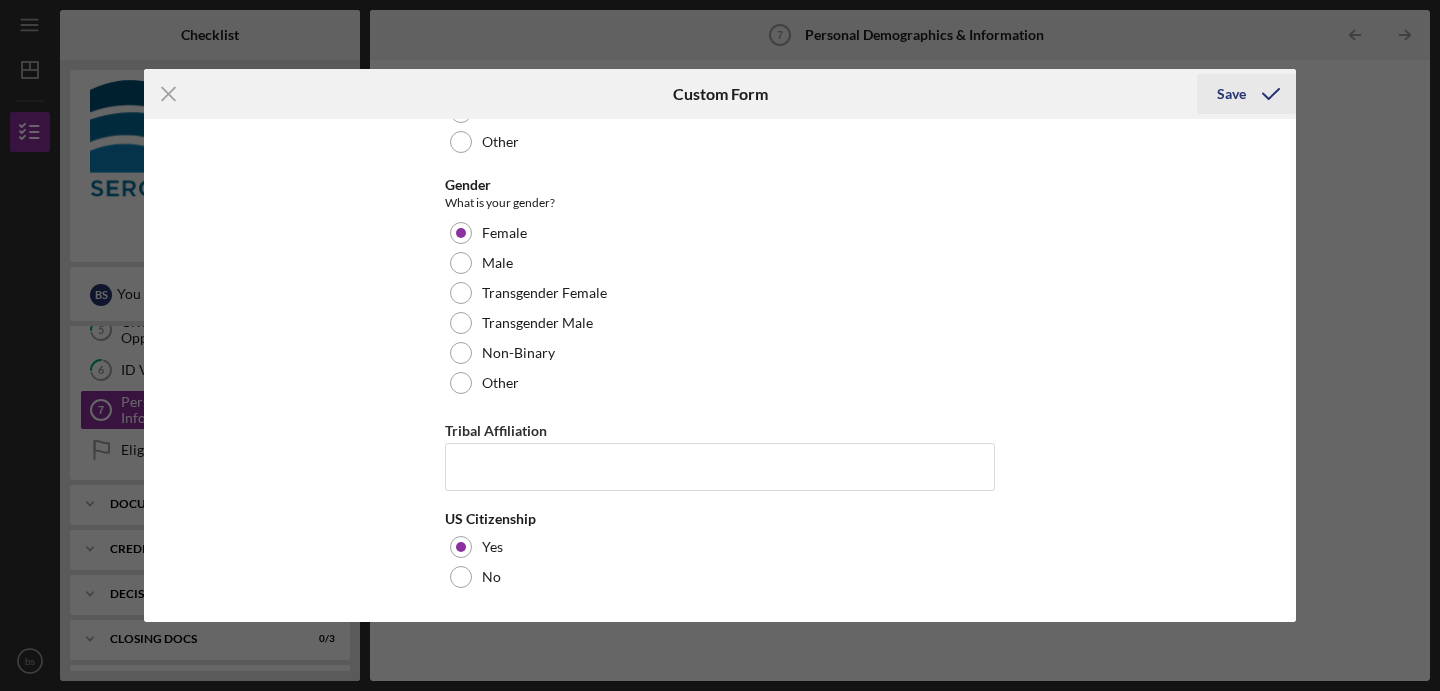 click 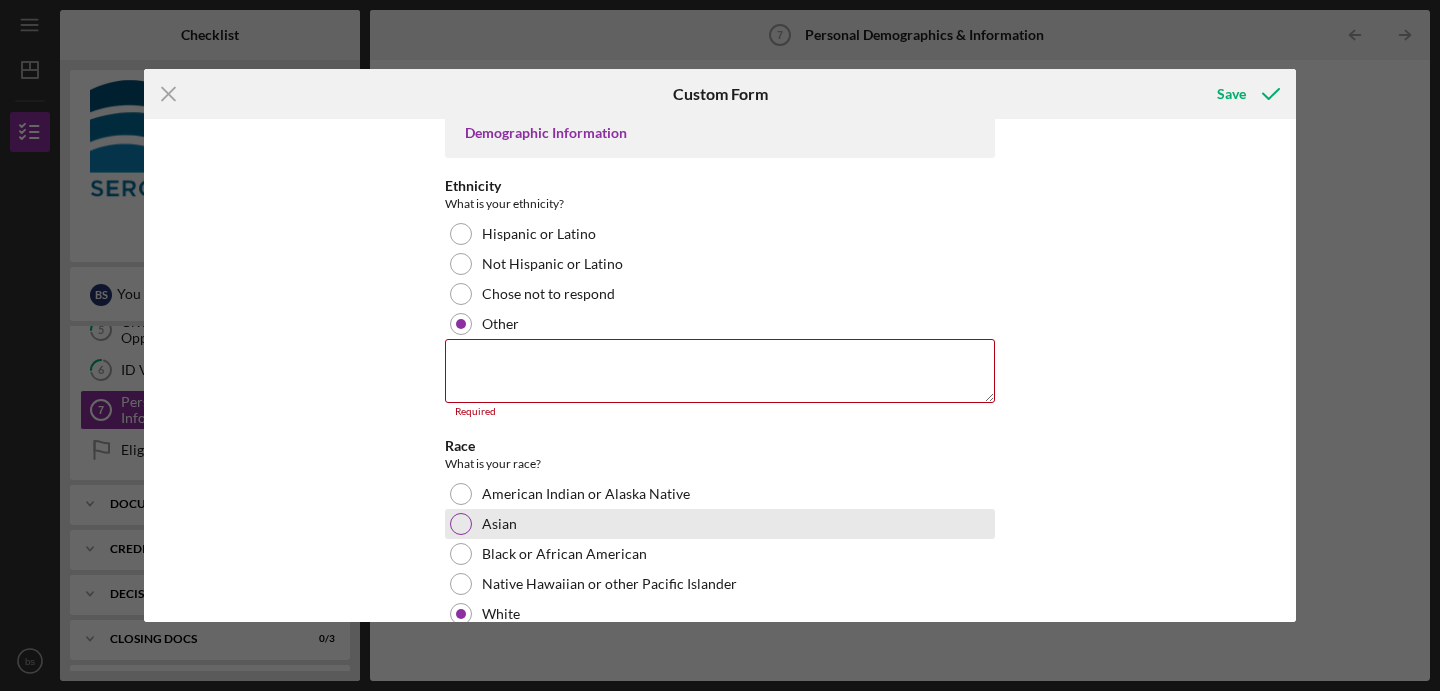 scroll, scrollTop: 5, scrollLeft: 0, axis: vertical 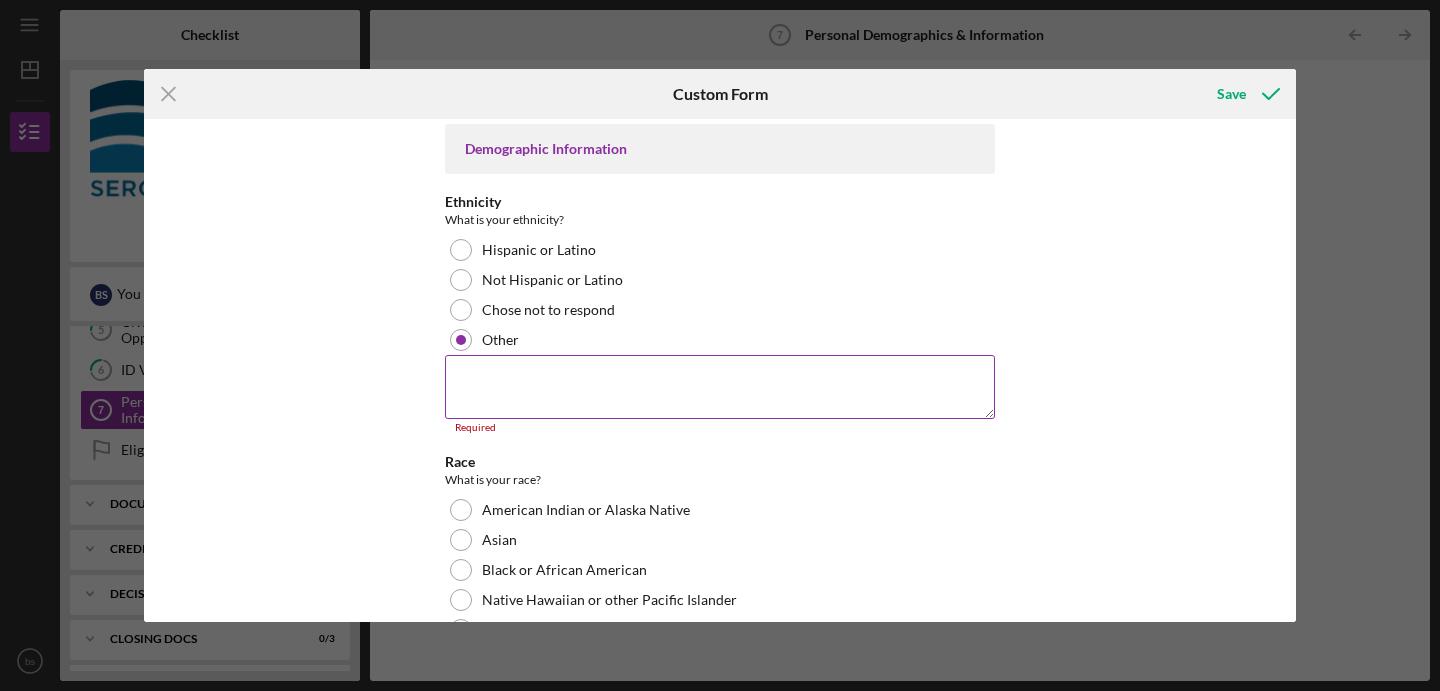 click at bounding box center (720, 387) 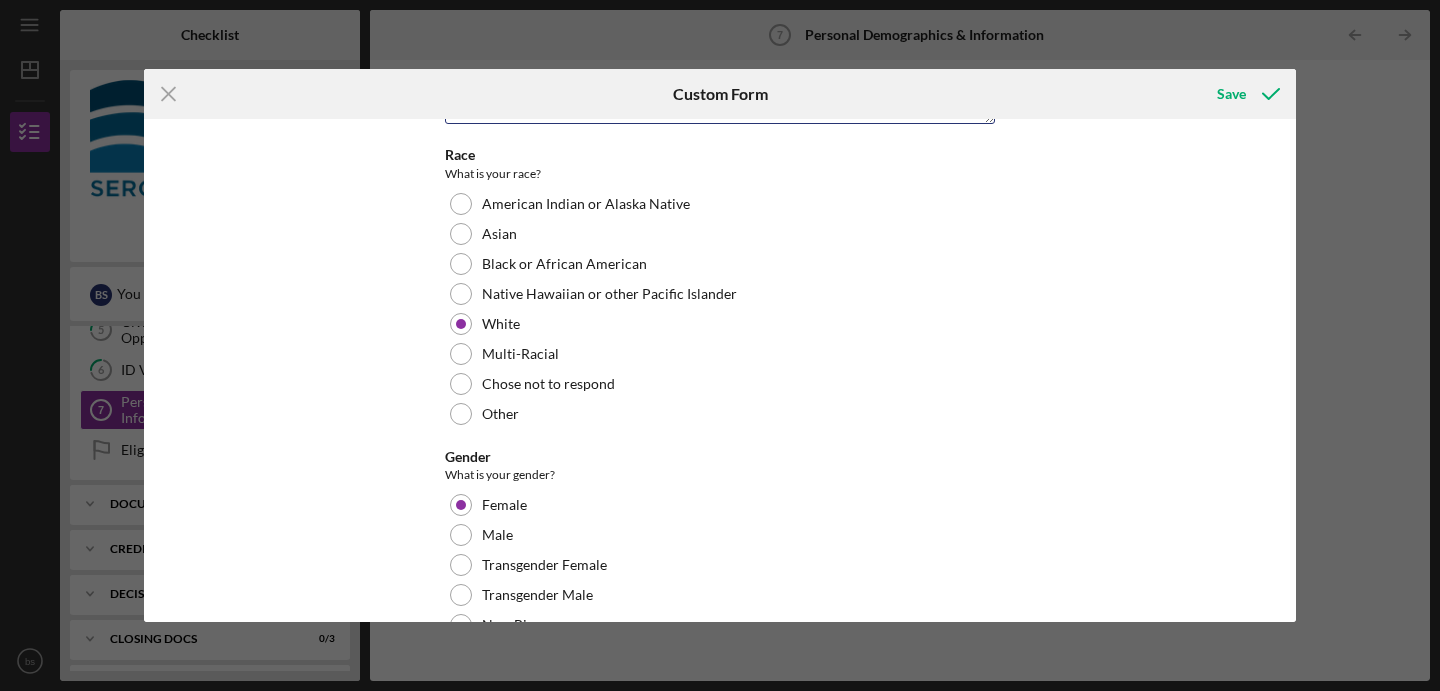 scroll, scrollTop: 572, scrollLeft: 0, axis: vertical 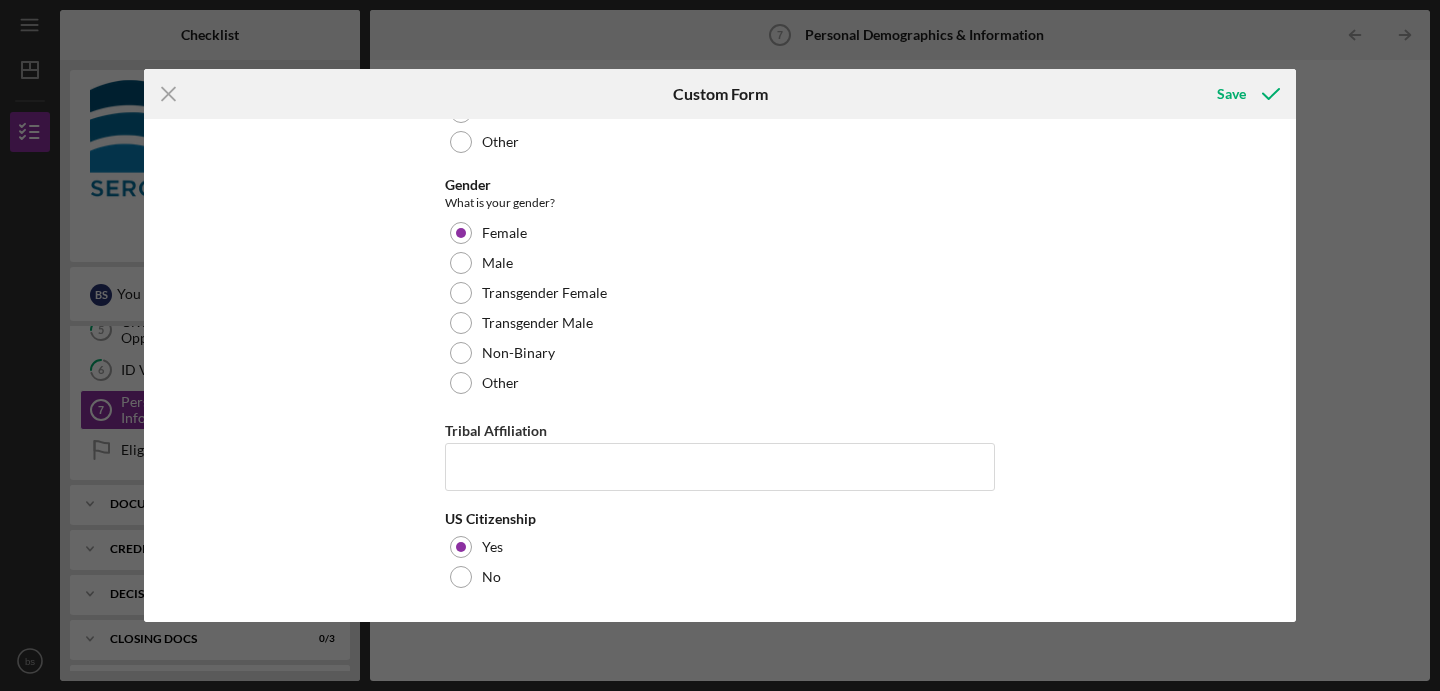 type on "WHITE" 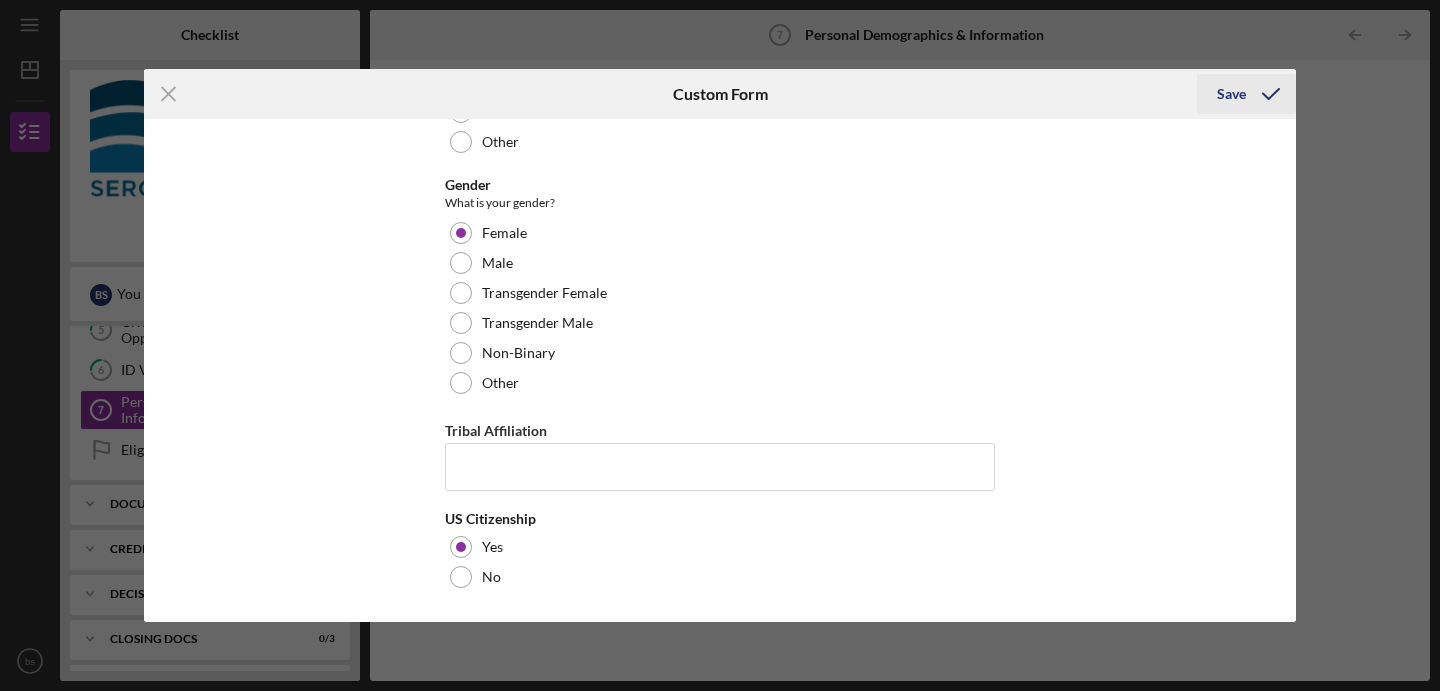 click on "Save" at bounding box center [1231, 94] 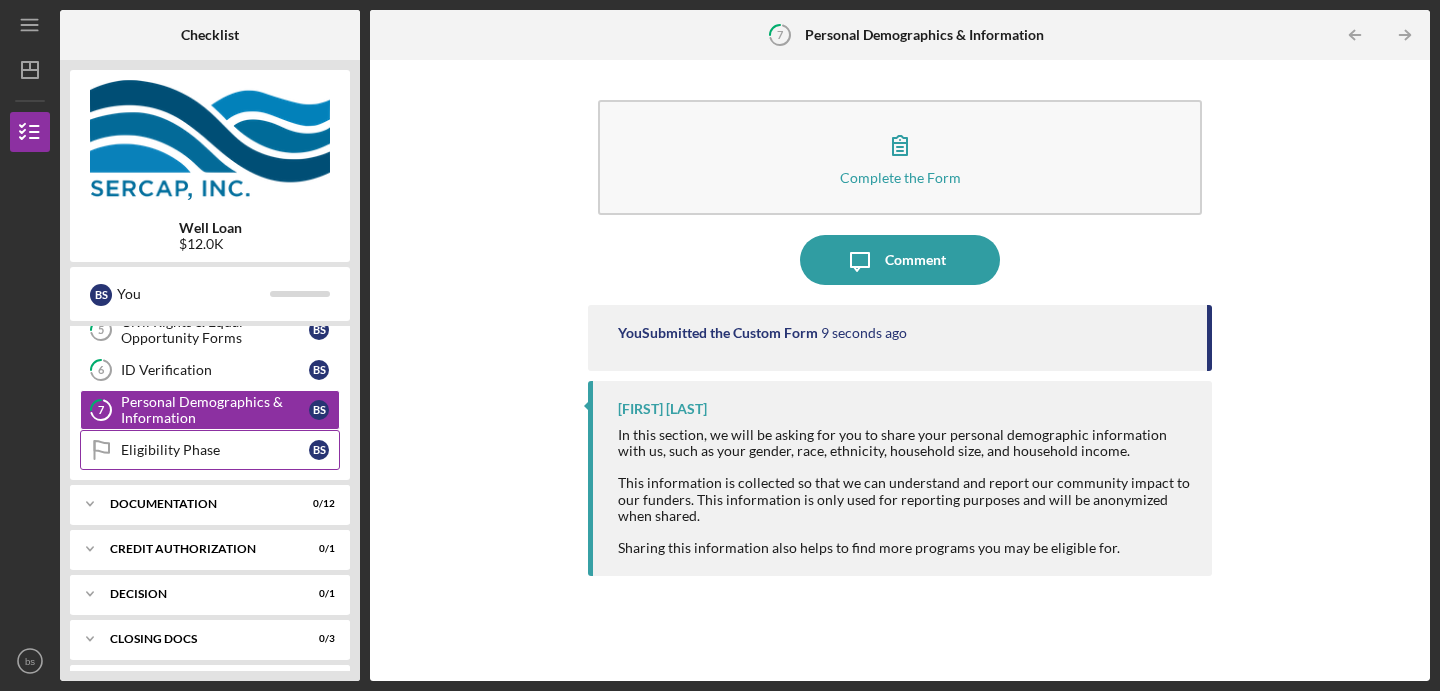 click on "Eligibility Phase Eligibility Phase b s" at bounding box center [210, 450] 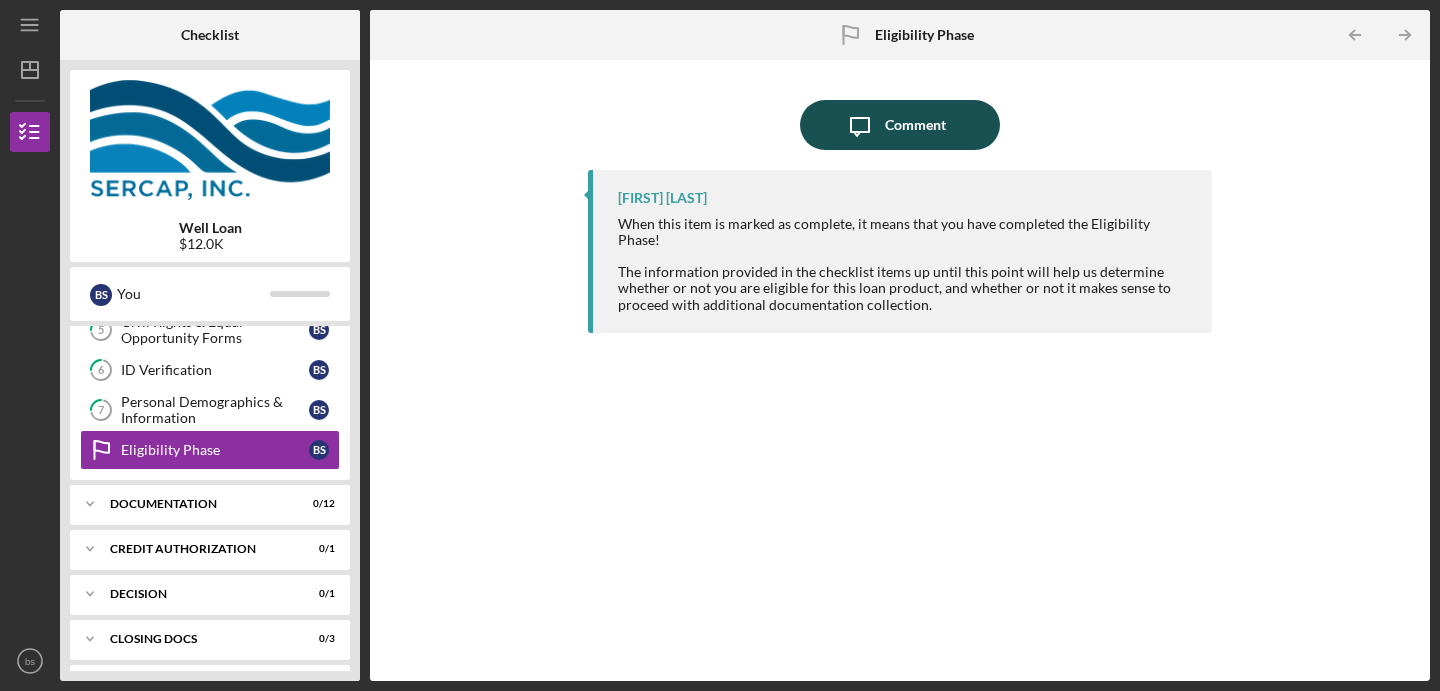click on "Icon/Message" 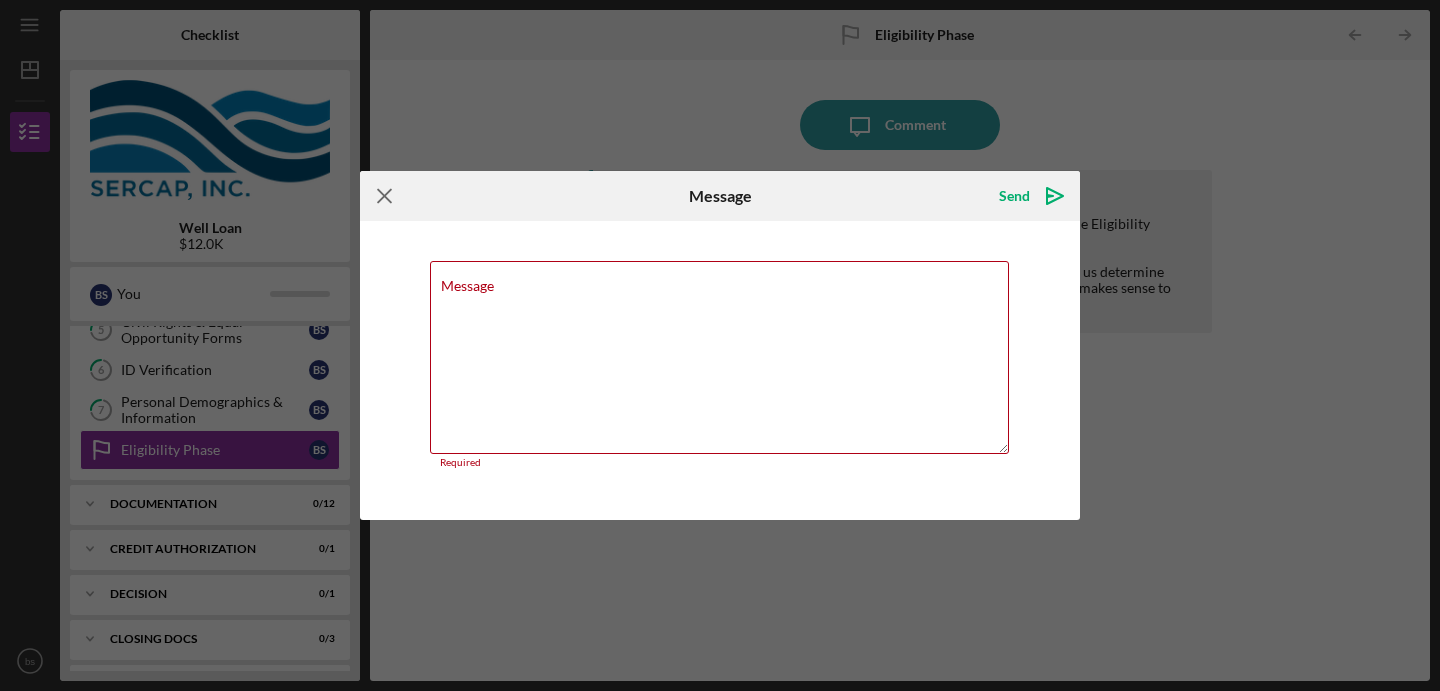 click on "Icon/Menu Close" 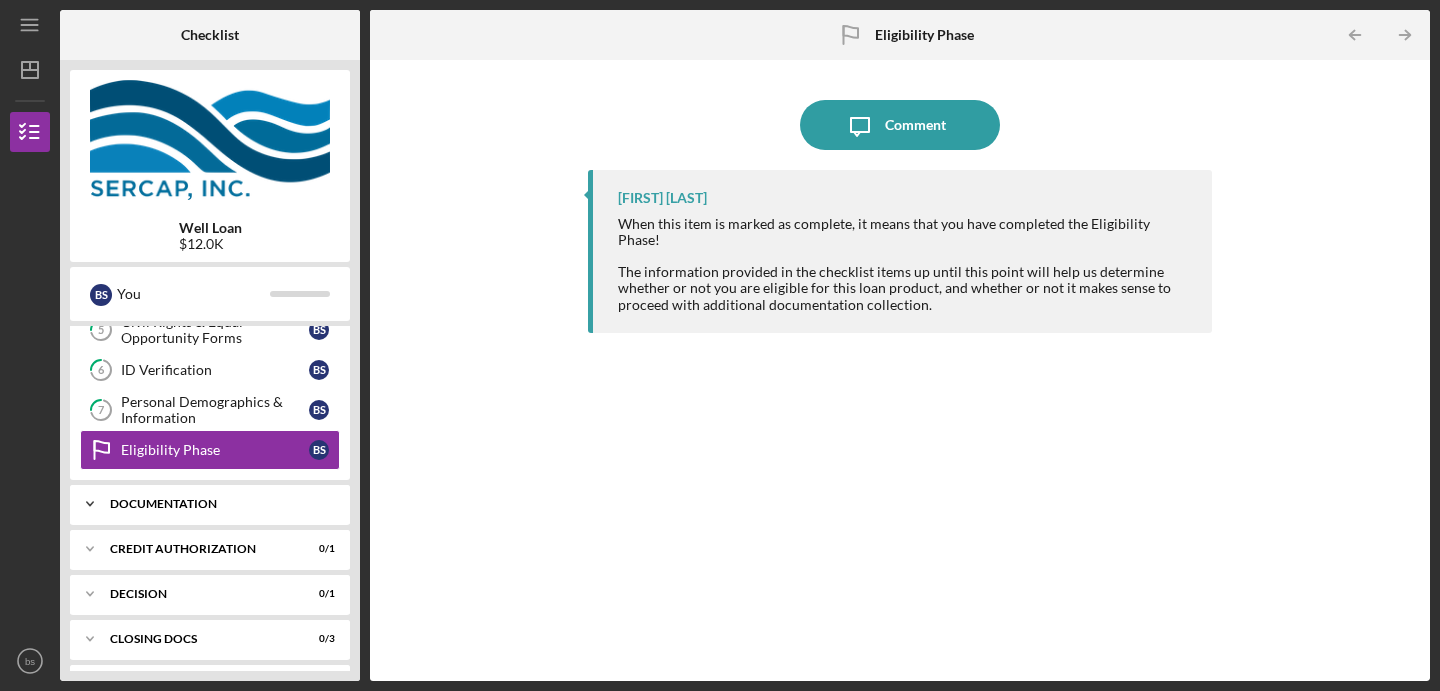 click on "Documentation" at bounding box center (217, 504) 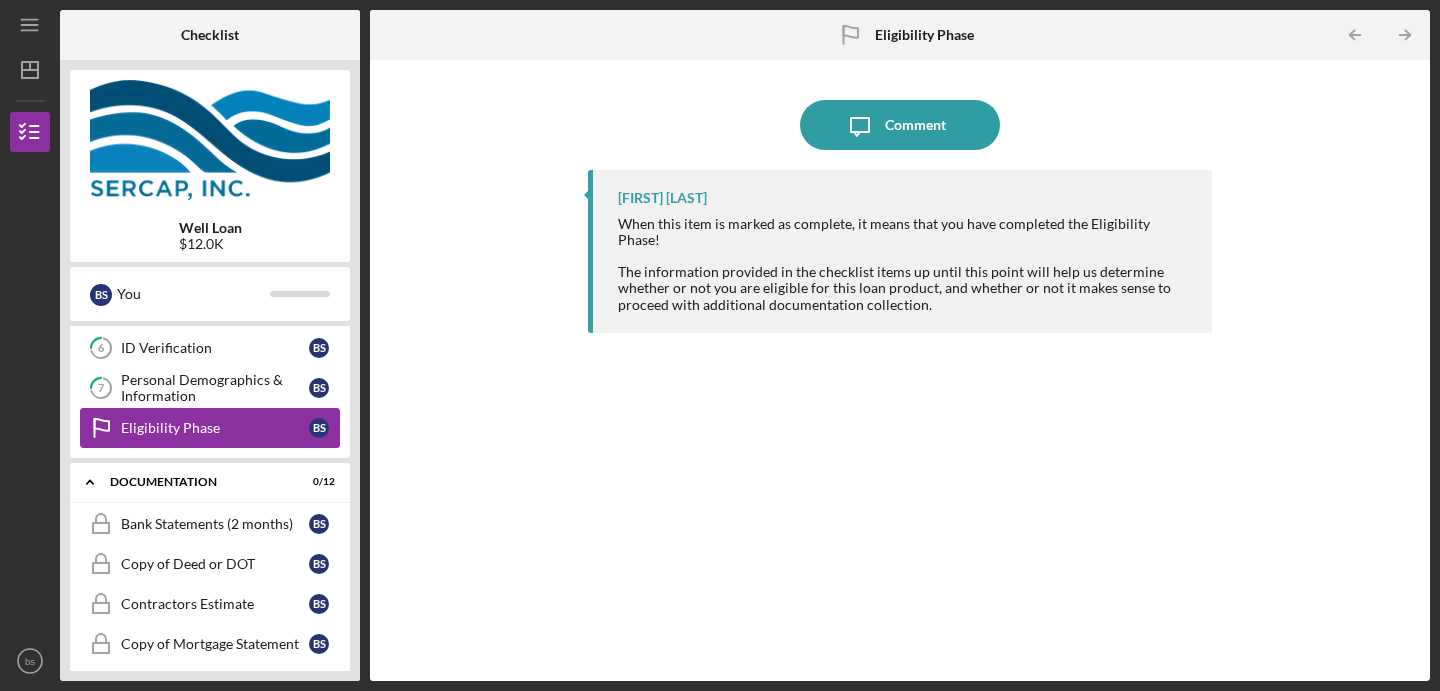scroll, scrollTop: 231, scrollLeft: 0, axis: vertical 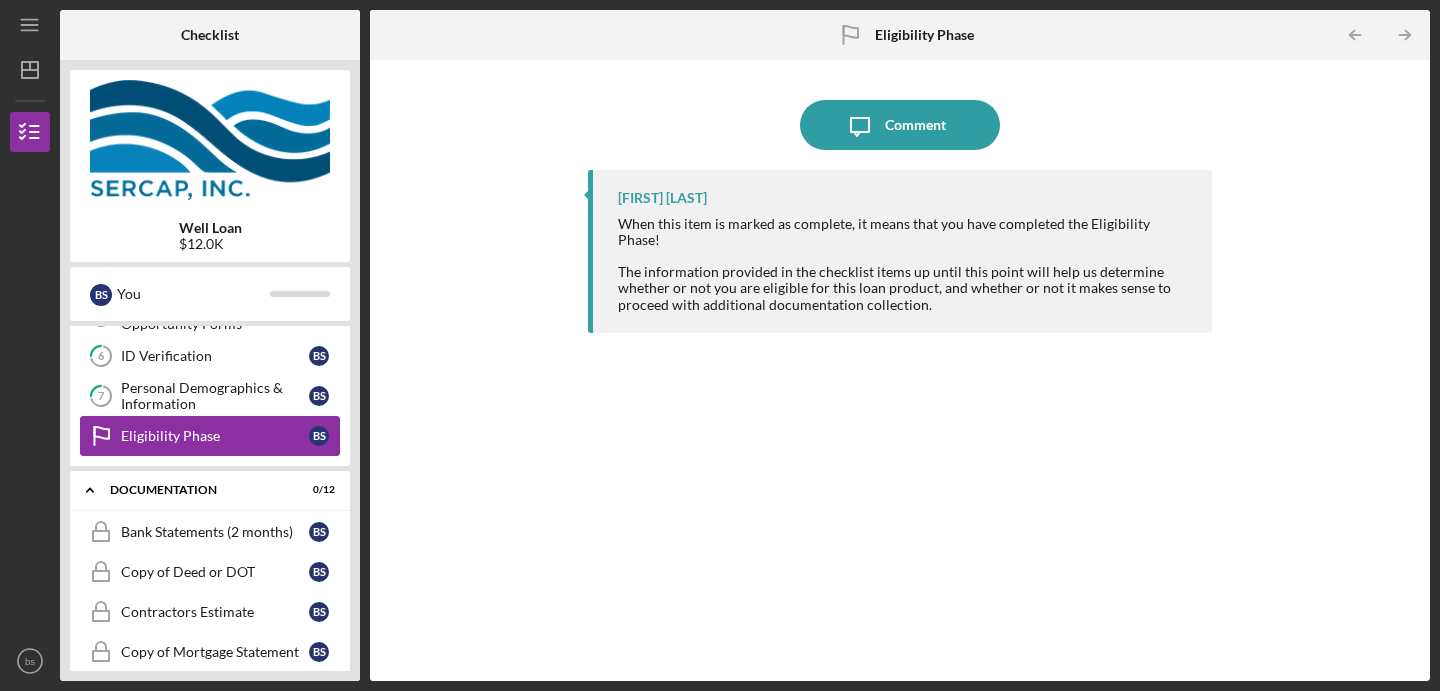 click on "Eligibility Phase" at bounding box center [215, 436] 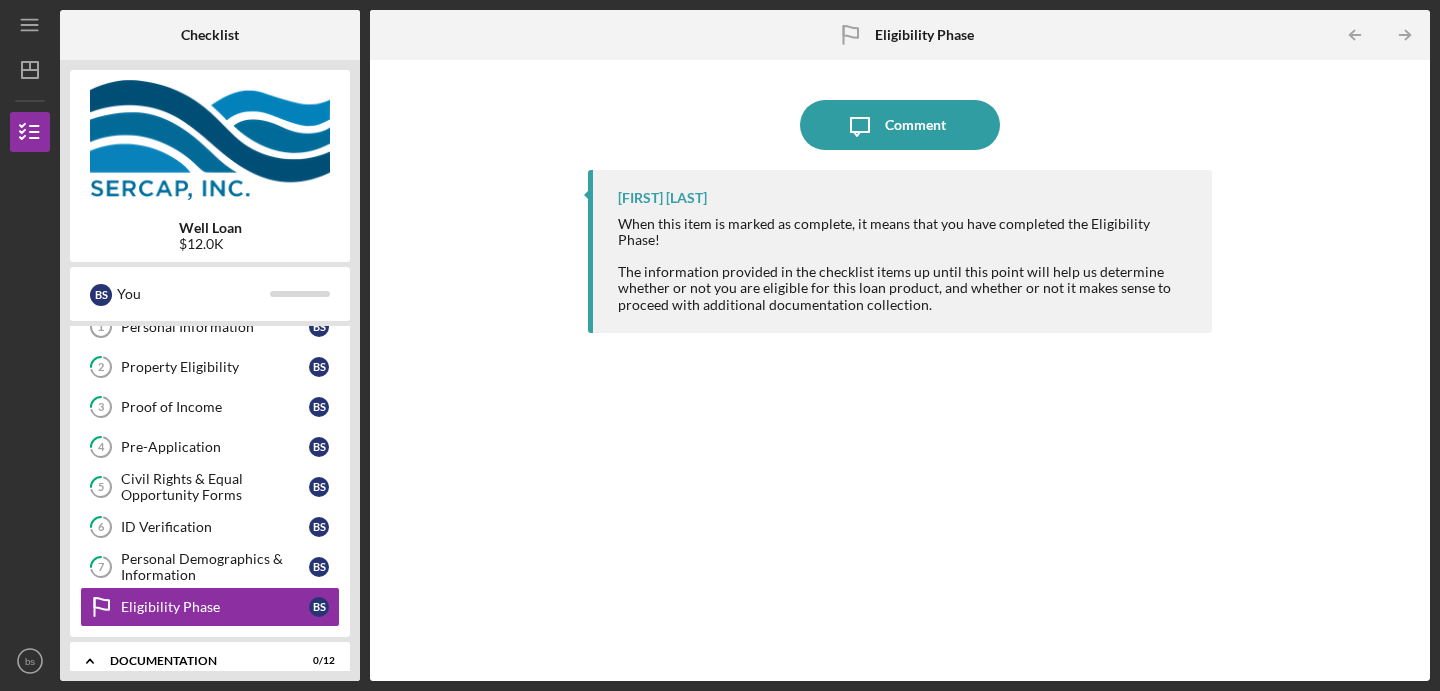 scroll, scrollTop: 0, scrollLeft: 0, axis: both 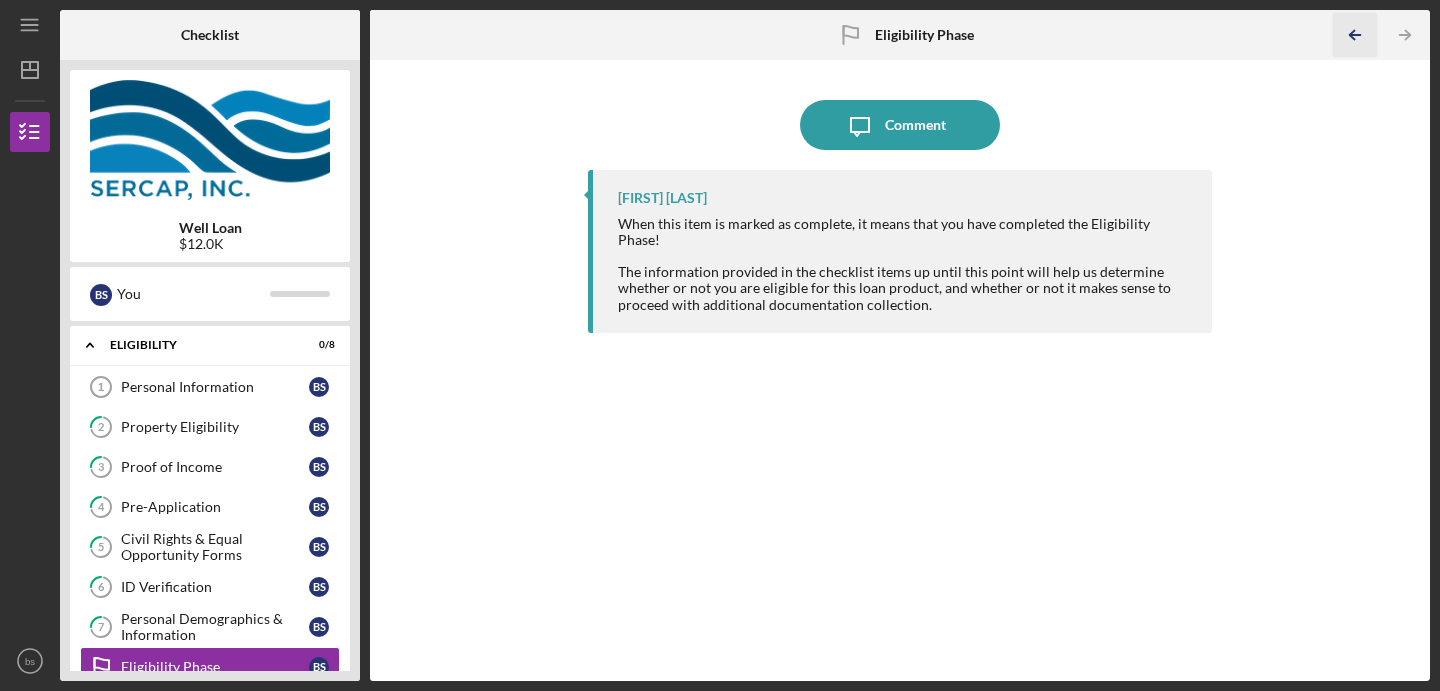 click on "Icon/Table Pagination Arrow" 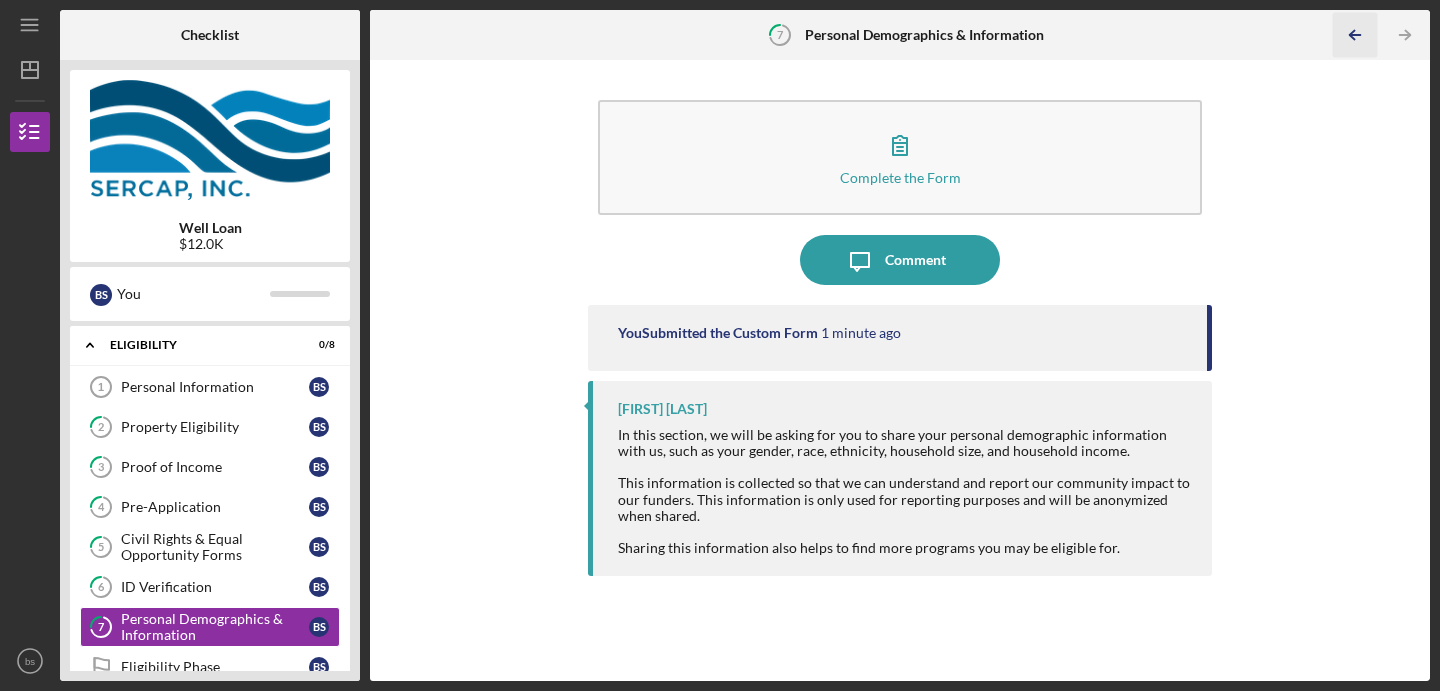 click on "Icon/Table Pagination Arrow" 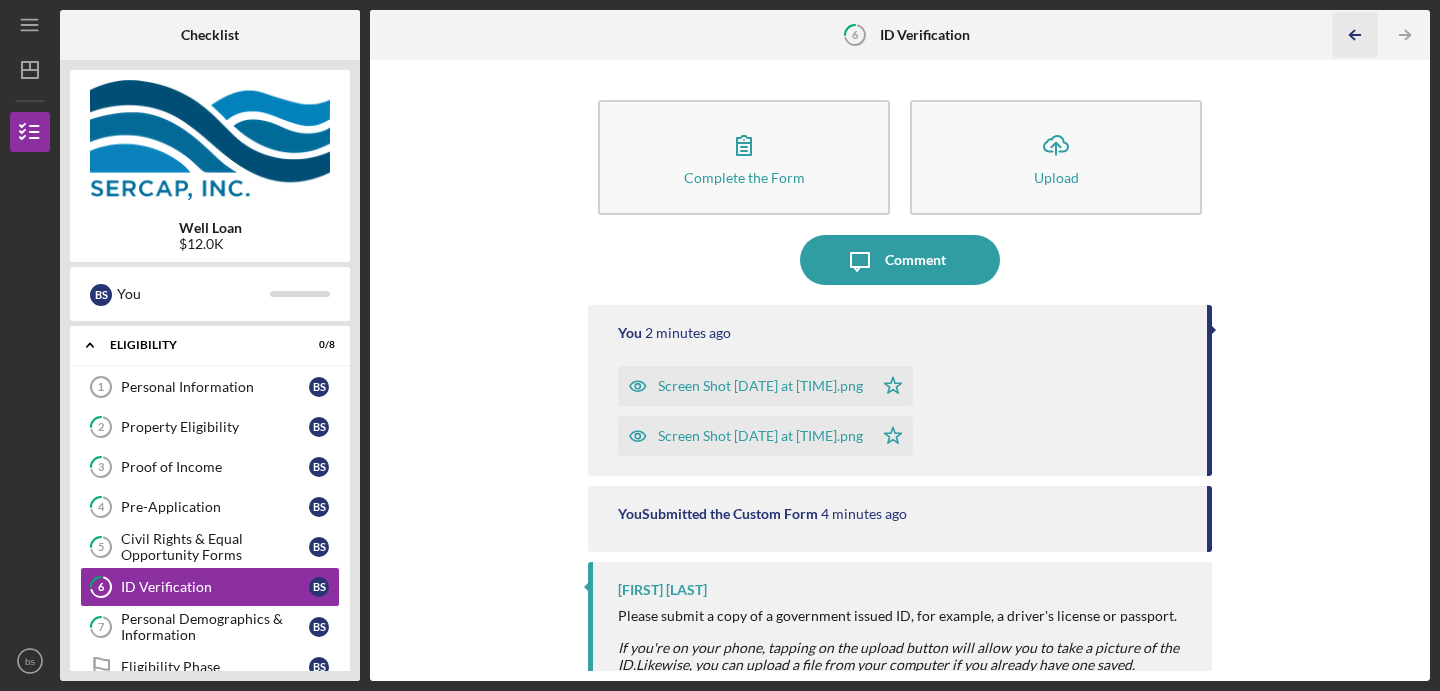 click on "Icon/Table Pagination Arrow" 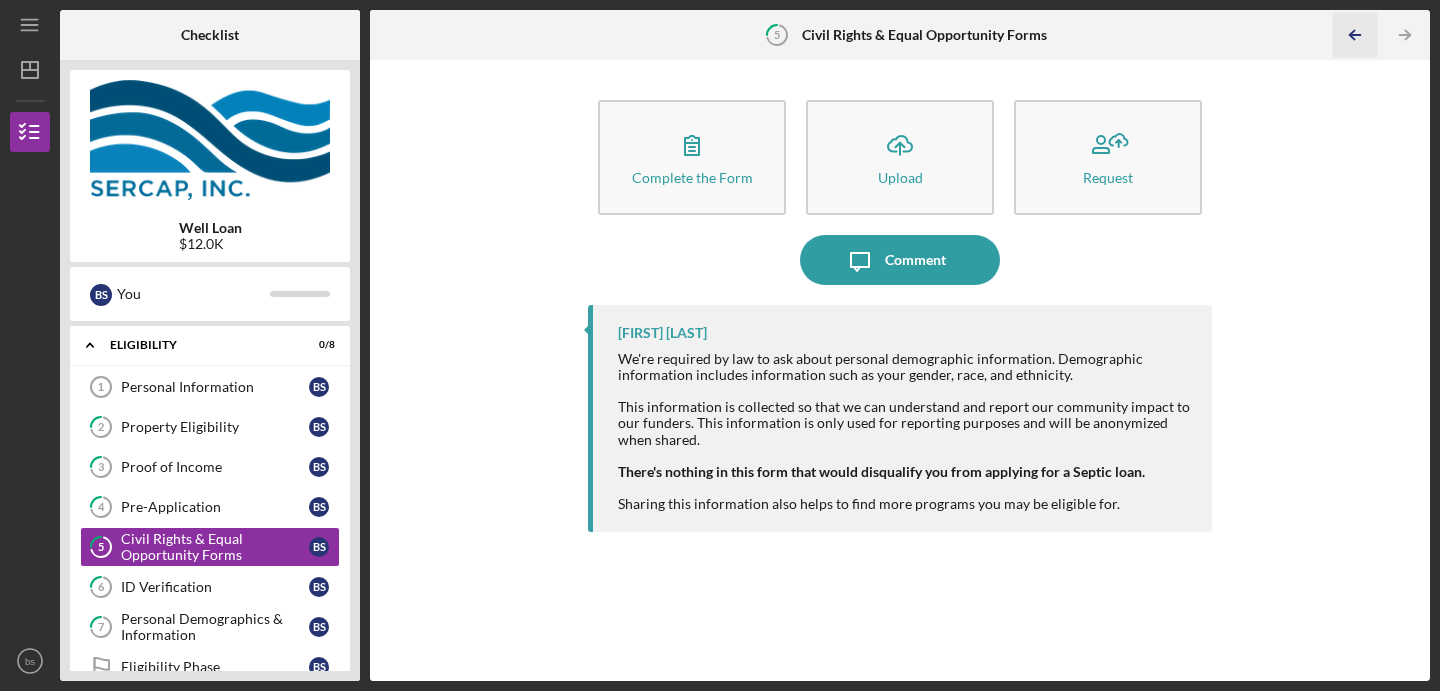 click on "Icon/Table Pagination Arrow" 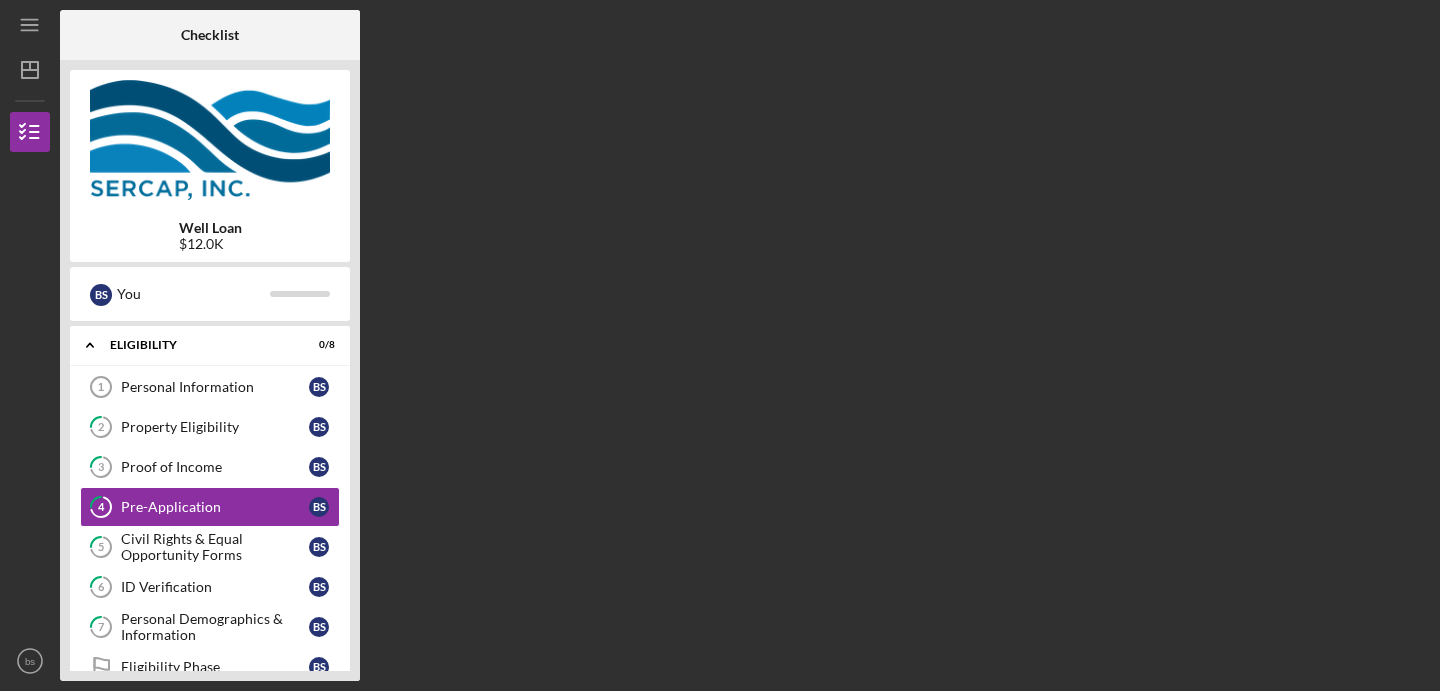 click on "Checklist Well Loan $12.0K b s You Icon/Expander Eligibility 0 / 8 Personal Information 1 Personal Information b s 2 Property Eligibility b s 3 Proof of Income b s 4 Pre-Application b s 5 Civil Rights & Equal Opportunity Forms b s 6 ID Verification b s 7 Personal Demographics & Information b s Eligibility Phase Eligibility Phase b s Icon/Expander Documentation 0 / 12 Bank Statements (2 months) Bank Statements (2 months) b s Copy of Deed or DOT Copy of Deed or DOT b s Contractors Estimate Contractors Estimate b s Copy of Mortgage Statement Copy of Mortgage Statement b s Home Owner's Insurance Home Owner's Insurance b s Proof of Current Year's Real Estate Taxes Paid Proof of Current Year's Real Estate Taxes Paid b s Emergency Contacts/Referrals Emergency Contacts/Referrals b s USDA USDA b s Certification and Confidentiality Certification and Confidentiality b s Household Budget Household Budget b s Release Form Release Form b s Documentation Collection Documentation Collection b s Icon/Expander 0 / 1 Decision 0" at bounding box center (745, 345) 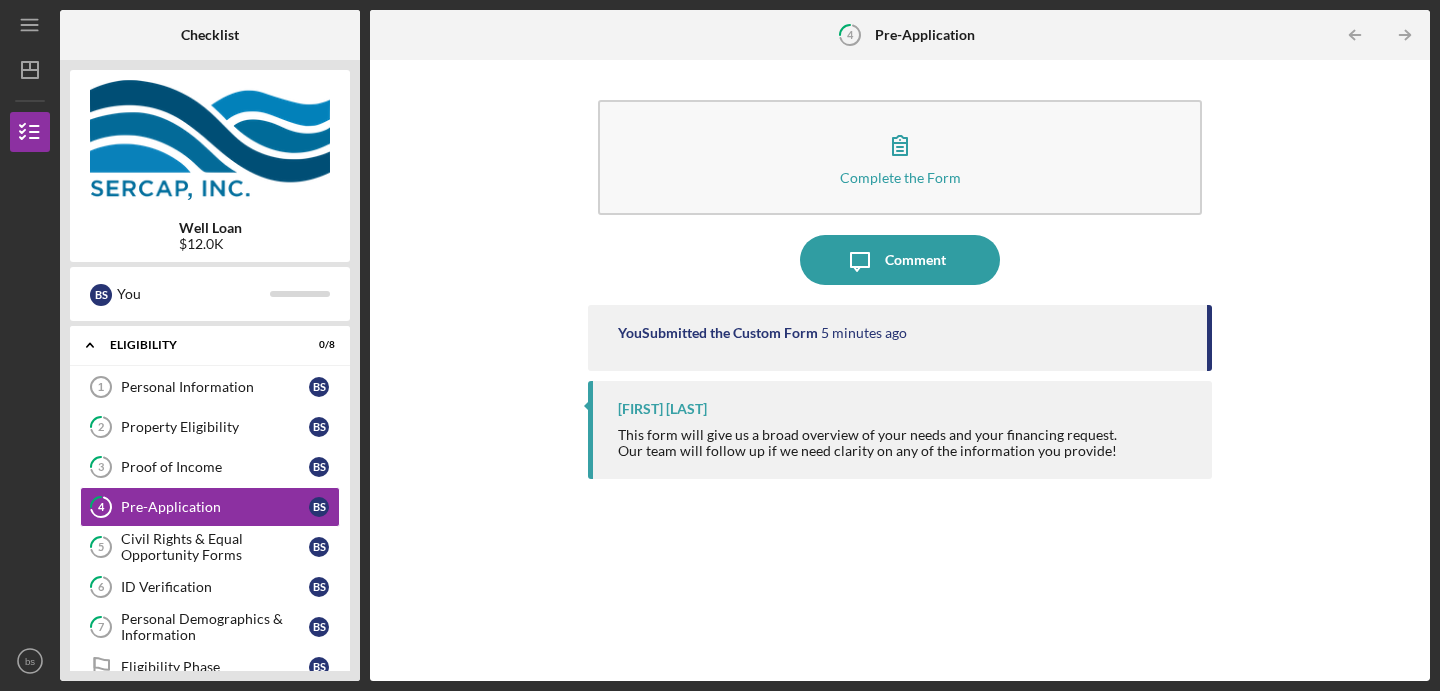 click on "Icon/Table Pagination Arrow" 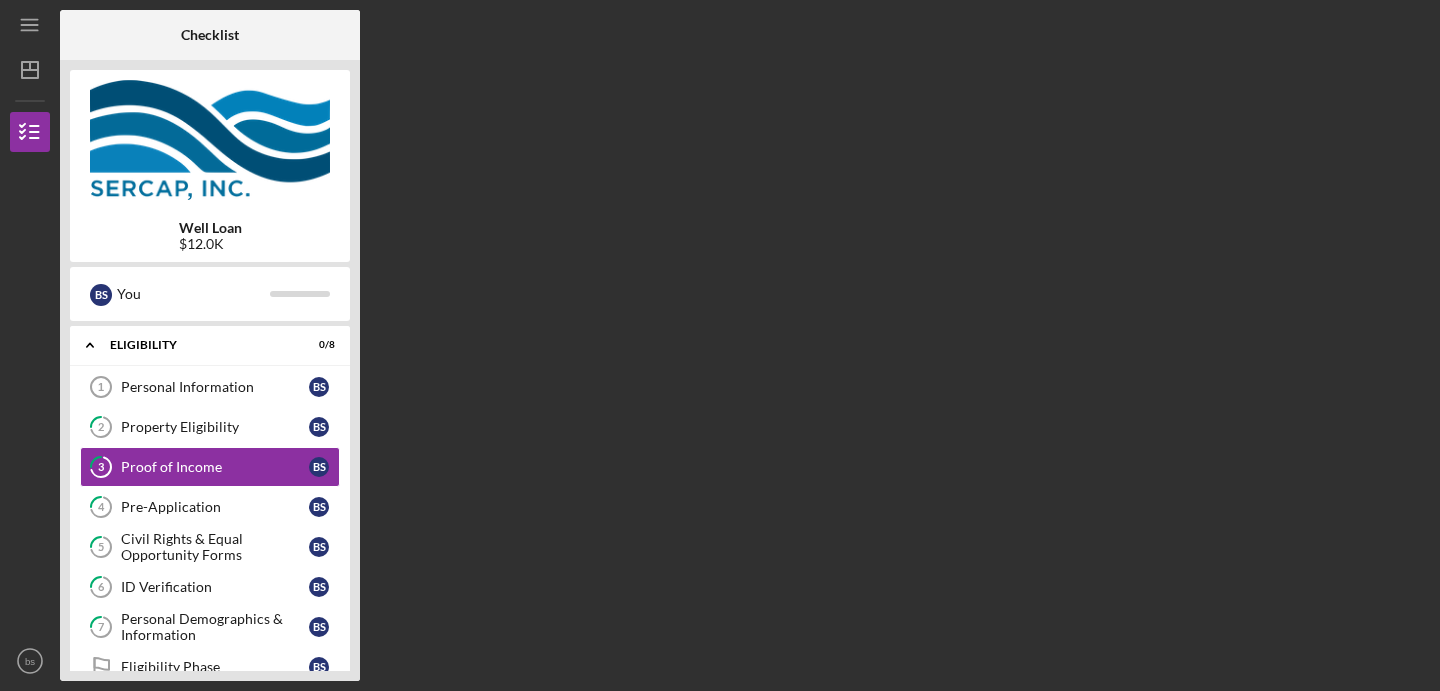 click on "Checklist Well Loan $12.0K b s You Icon/Expander Eligibility 0 / 8 Personal Information 1 Personal Information b s 2 Property Eligibility b s 3 Proof of Income b s 4 Pre-Application b s 5 Civil Rights & Equal Opportunity Forms b s 6 ID Verification b s 7 Personal Demographics & Information b s Eligibility Phase Eligibility Phase b s Icon/Expander Documentation 0 / 12 Bank Statements (2 months) Bank Statements (2 months) b s Copy of Deed or DOT Copy of Deed or DOT b s Contractors Estimate Contractors Estimate b s Copy of Mortgage Statement Copy of Mortgage Statement b s Home Owner's Insurance Home Owner's Insurance b s Proof of Current Year's Real Estate Taxes Paid Proof of Current Year's Real Estate Taxes Paid b s Emergency Contacts/Referrals Emergency Contacts/Referrals b s USDA USDA b s Certification and Confidentiality Certification and Confidentiality b s Household Budget Household Budget b s Release Form Release Form b s Documentation Collection Documentation Collection b s Icon/Expander 0 / 1 Decision 0" at bounding box center [745, 345] 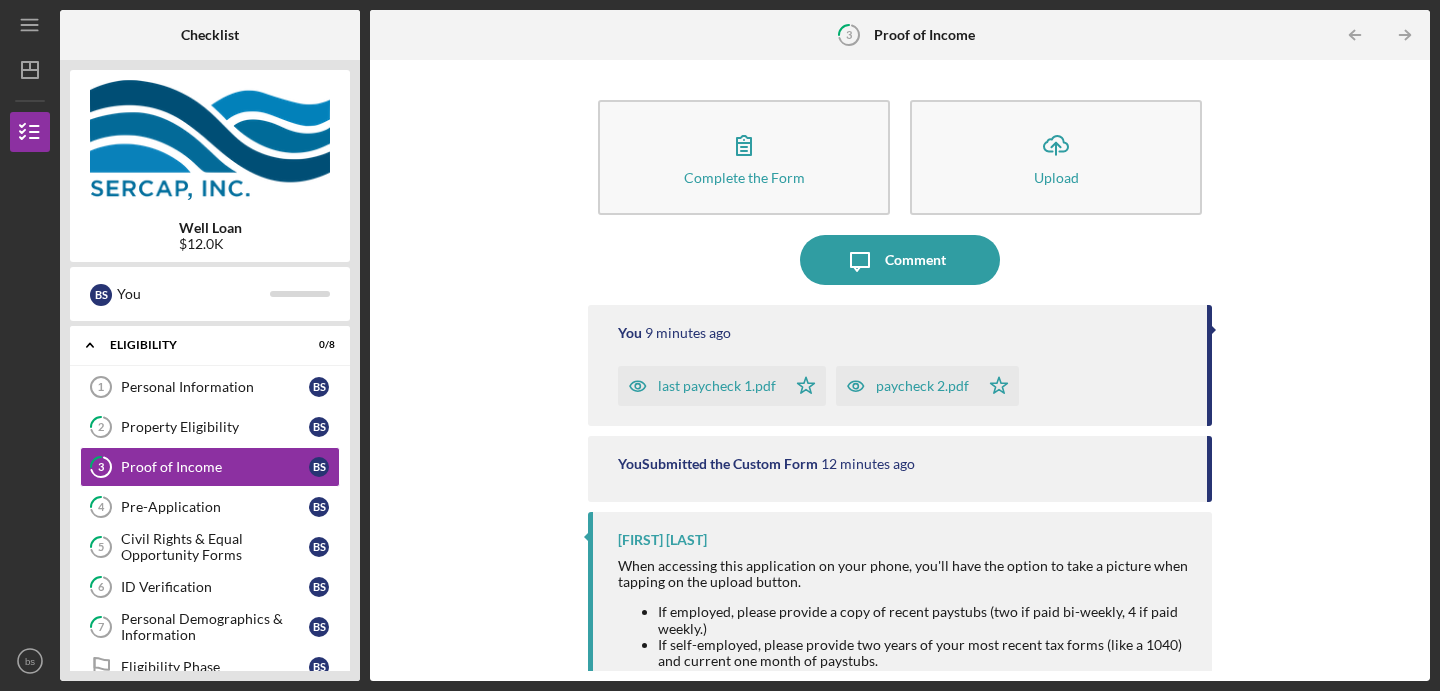 click on "Icon/Table Pagination Arrow" 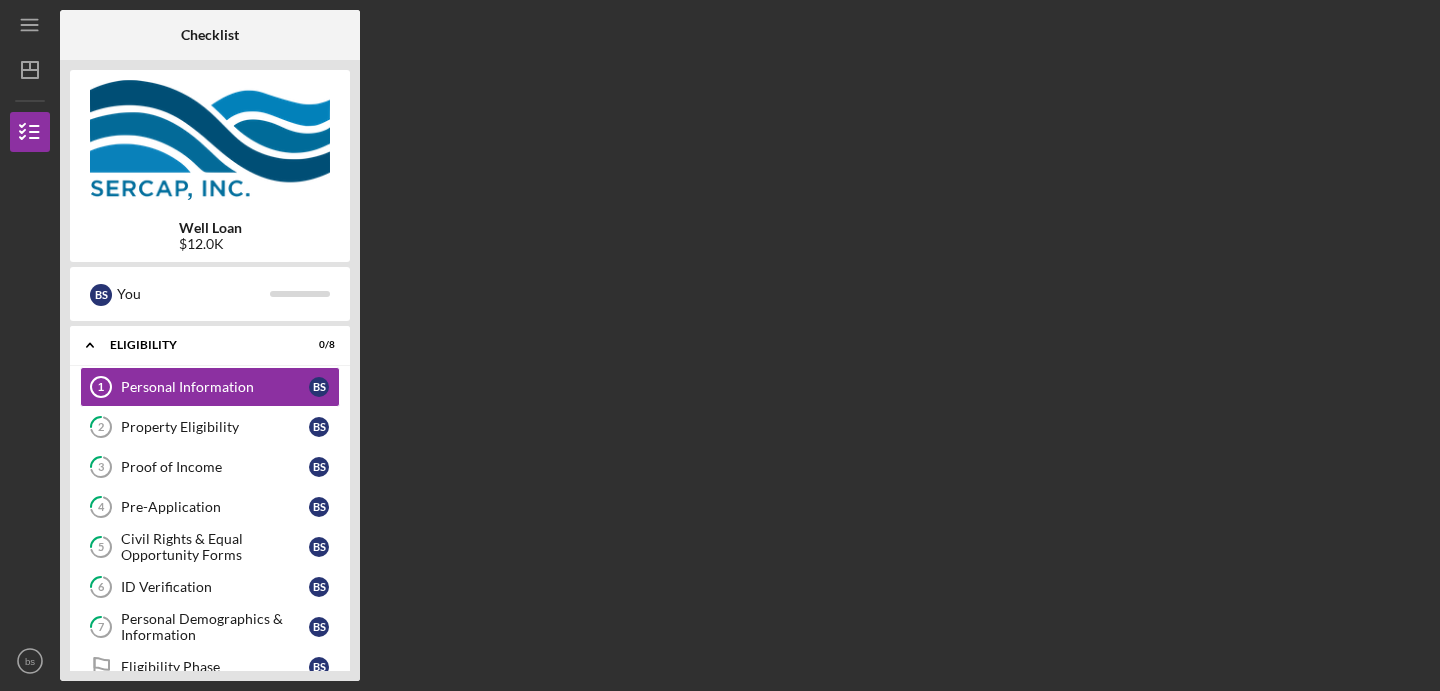 click on "Checklist Well Loan $12.0K b s You Icon/Expander Eligibility 0 / 8 Personal Information 1 Personal Information b s 2 Property Eligibility b s 3 Proof of Income b s 4 Pre-Application b s 5 Civil Rights & Equal Opportunity Forms b s 6 ID Verification b s 7 Personal Demographics & Information b s Eligibility Phase Eligibility Phase b s Icon/Expander Documentation 0 / 12 Bank Statements (2 months) Bank Statements (2 months) b s Copy of Deed or DOT Copy of Deed or DOT b s Contractors Estimate Contractors Estimate b s Copy of Mortgage Statement Copy of Mortgage Statement b s Home Owner's Insurance Home Owner's Insurance b s Proof of Current Year's Real Estate Taxes Paid Proof of Current Year's Real Estate Taxes Paid b s Emergency Contacts/Referrals Emergency Contacts/Referrals b s USDA USDA b s Certification and Confidentiality Certification and Confidentiality b s Household Budget Household Budget b s Release Form Release Form b s Documentation Collection Documentation Collection b s Icon/Expander 0 / 1 Decision 0" at bounding box center (745, 345) 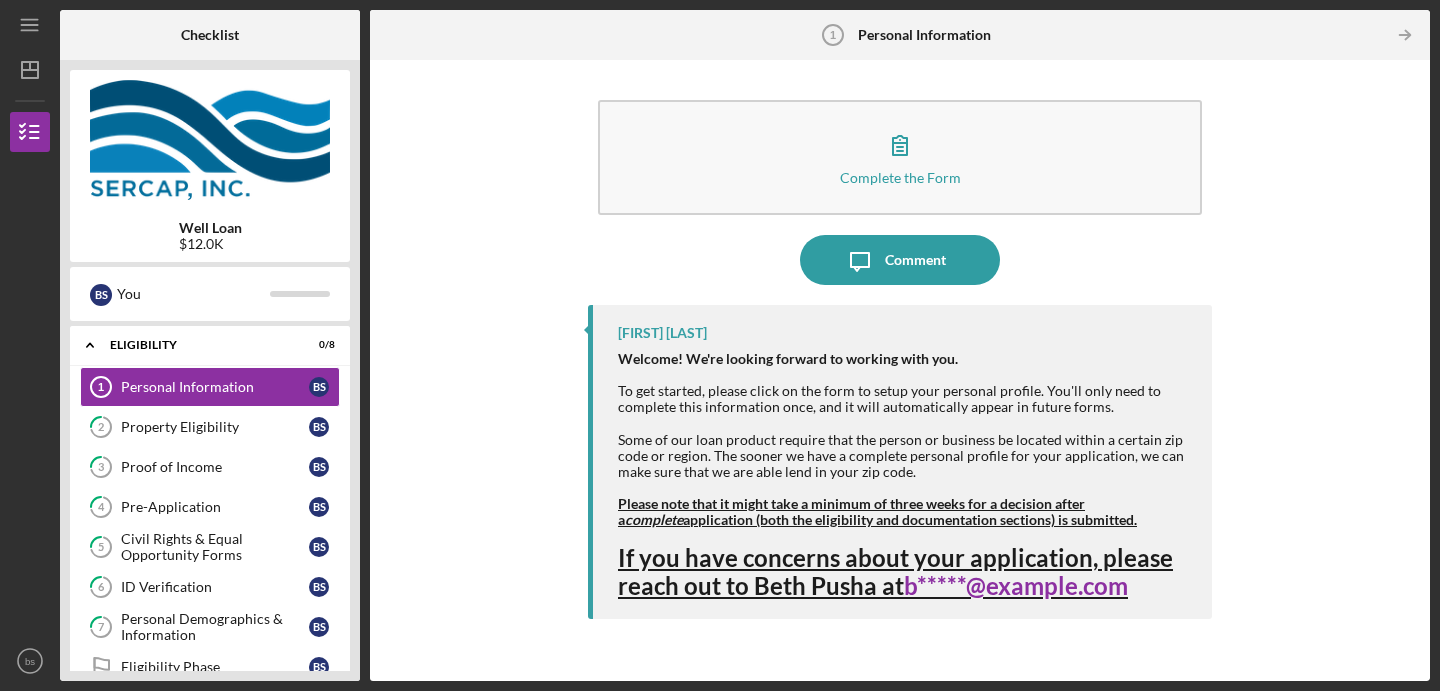 click at bounding box center [1360, 35] 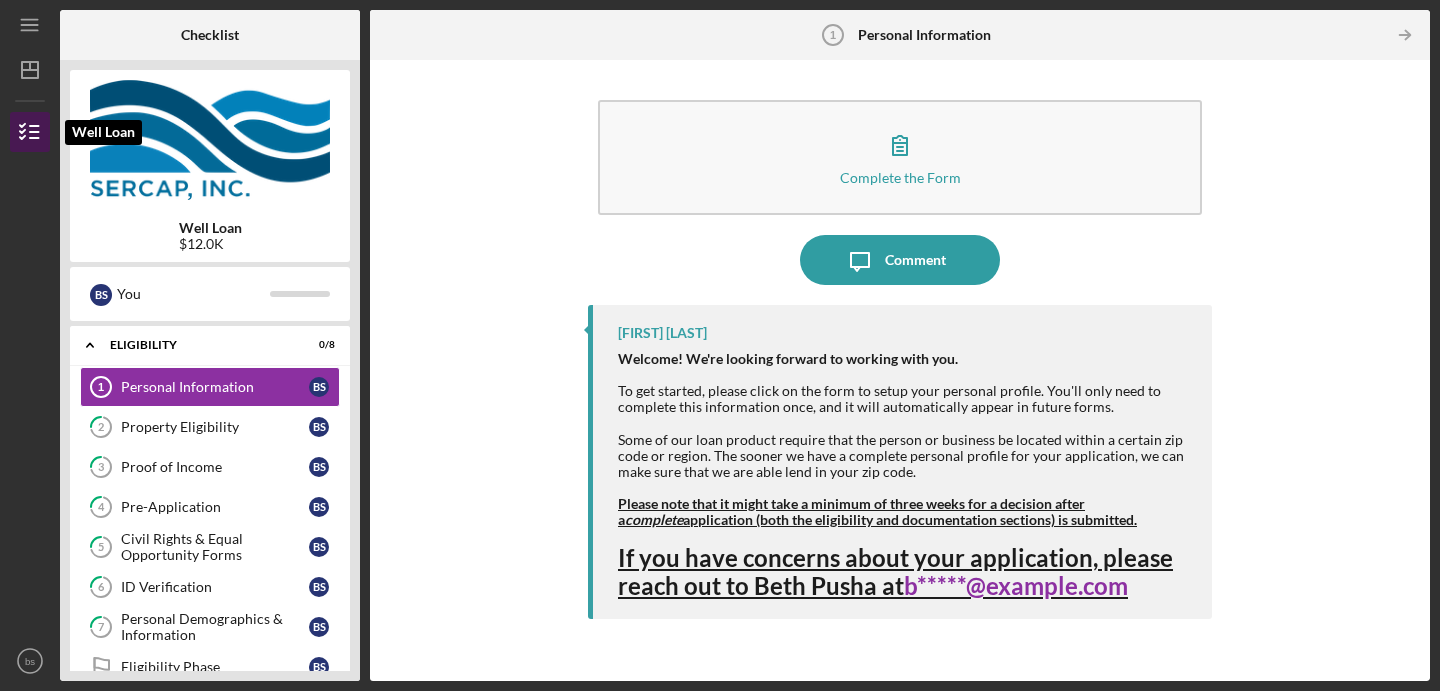 click 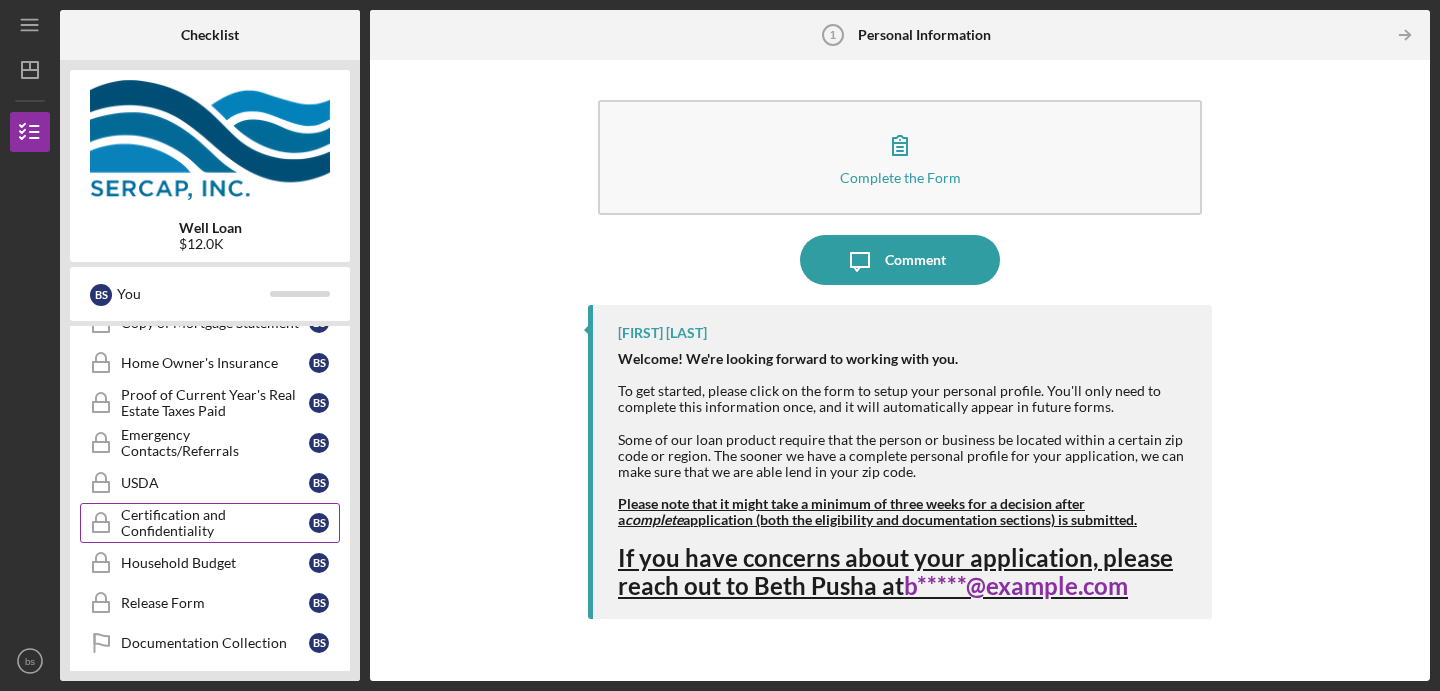 scroll, scrollTop: 551, scrollLeft: 0, axis: vertical 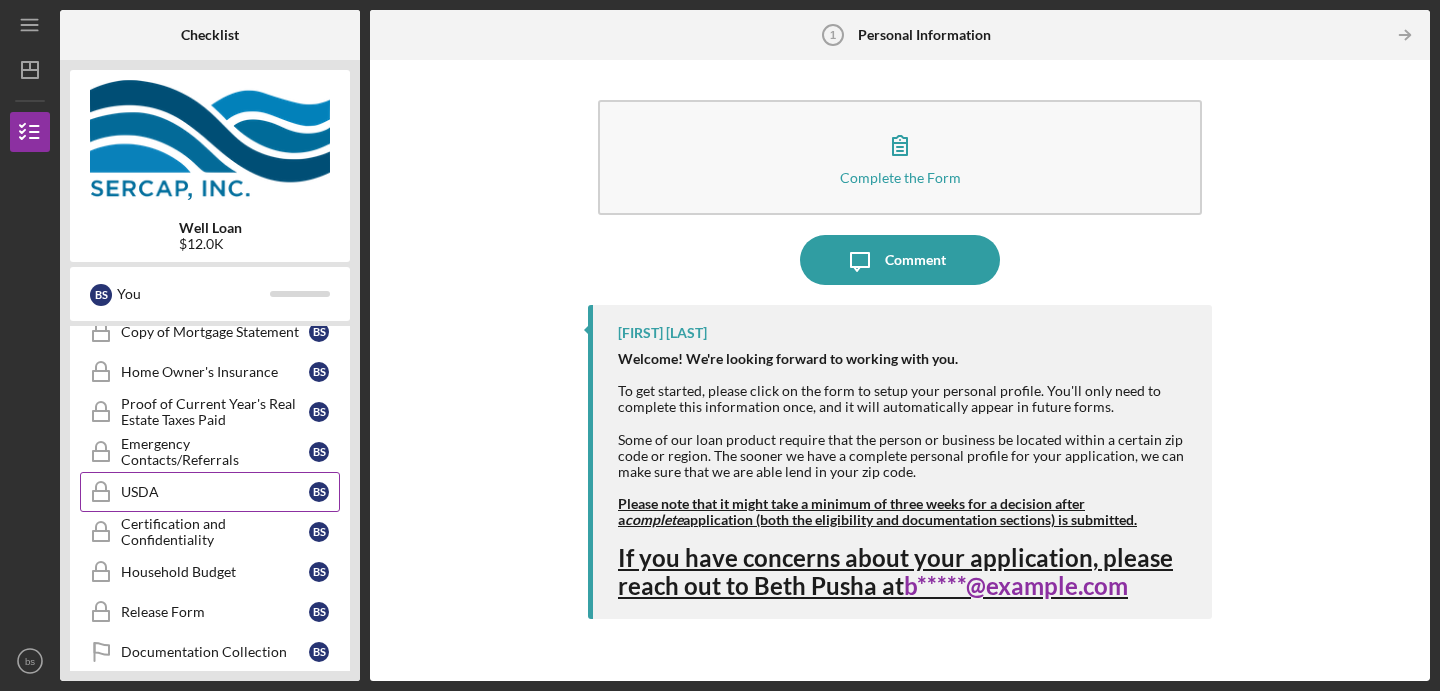 click on "USDA" at bounding box center [215, 492] 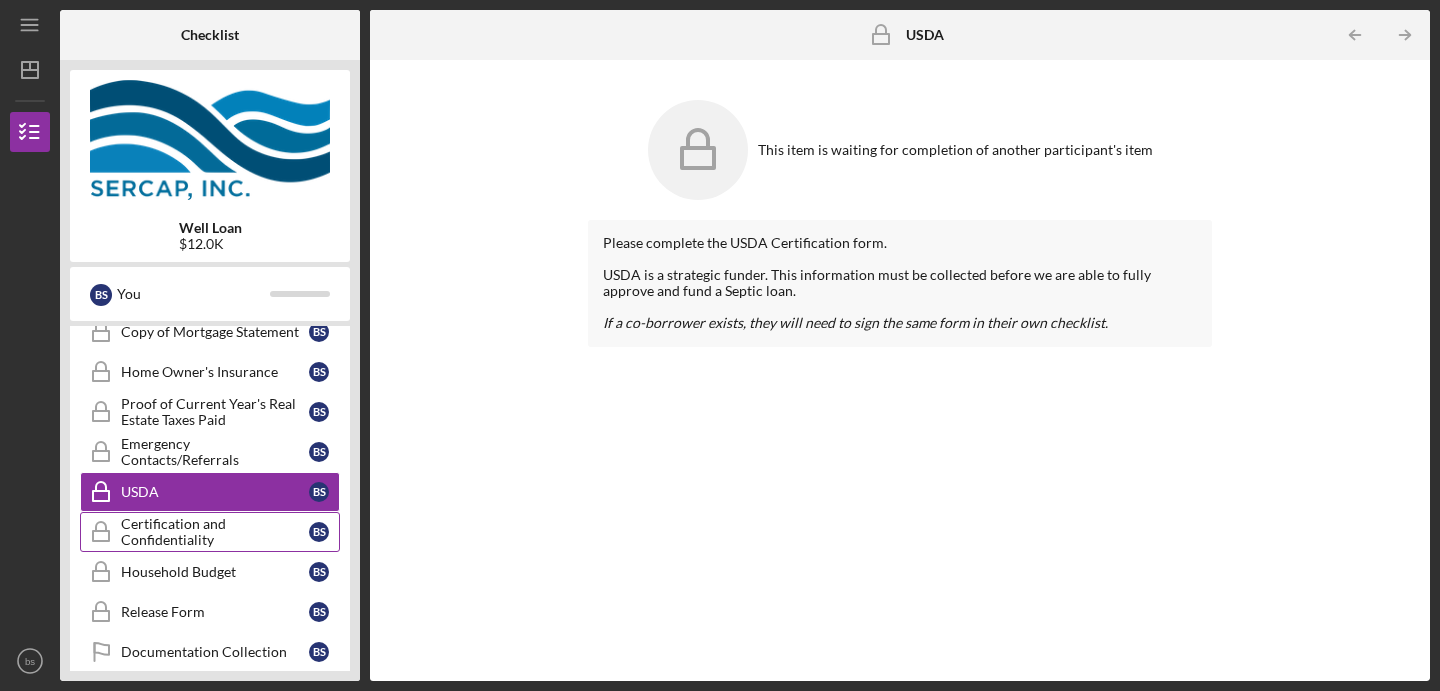 click on "Certification and Confidentiality" at bounding box center [215, 532] 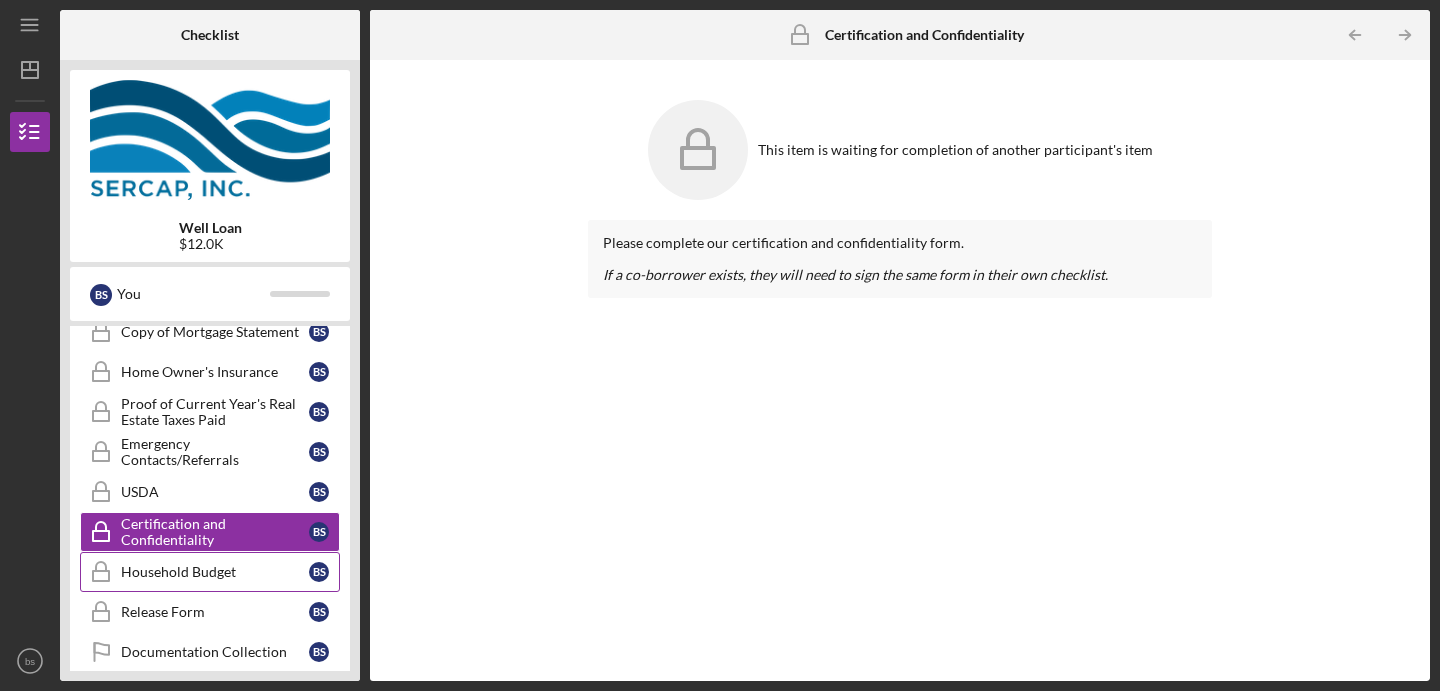 click on "Household Budget Household Budget b s" at bounding box center (210, 572) 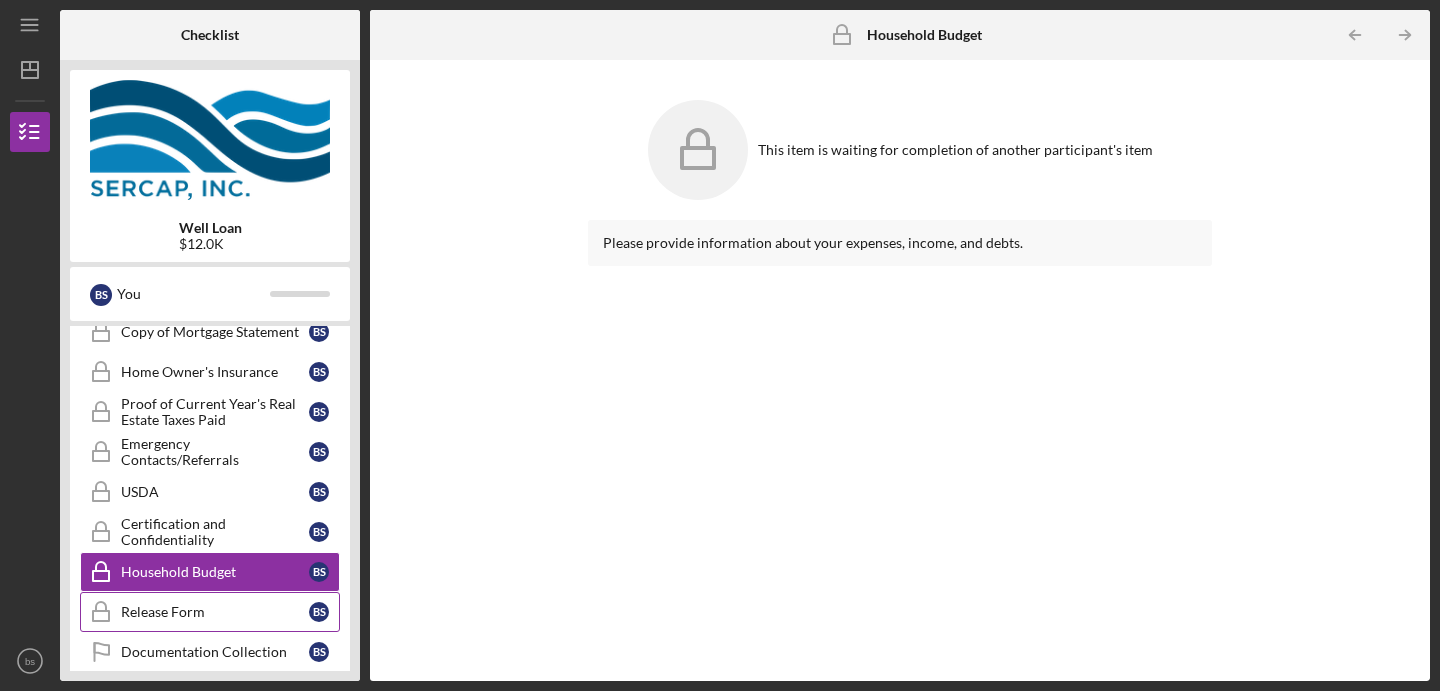 click on "Release Form" at bounding box center [215, 612] 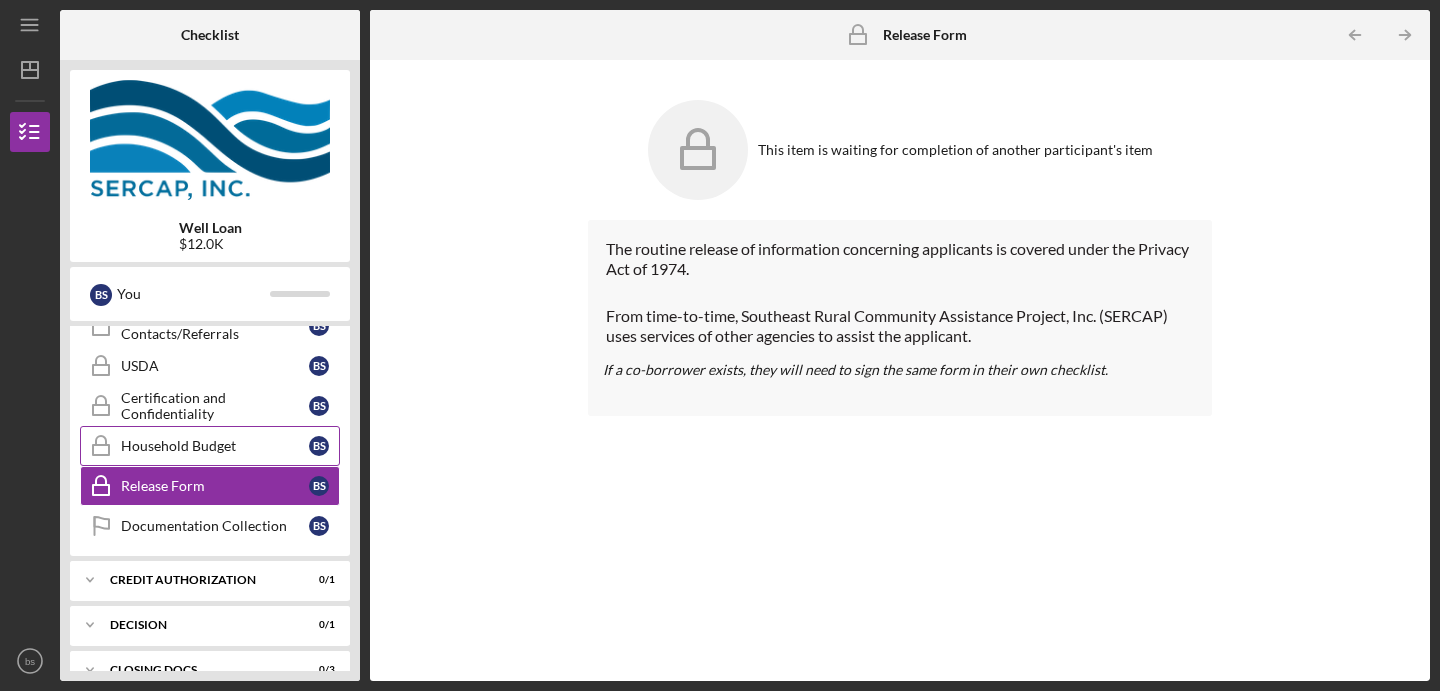 scroll, scrollTop: 726, scrollLeft: 0, axis: vertical 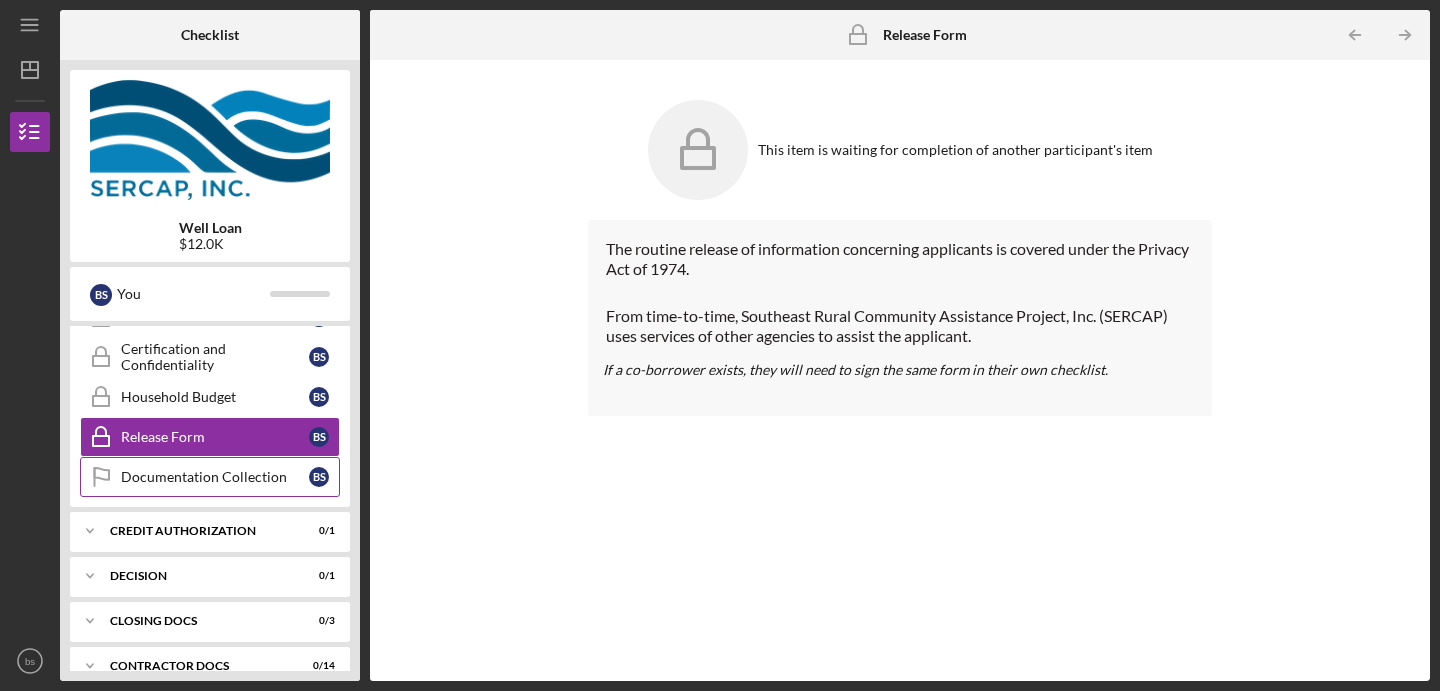 click on "Documentation Collection" at bounding box center (215, 477) 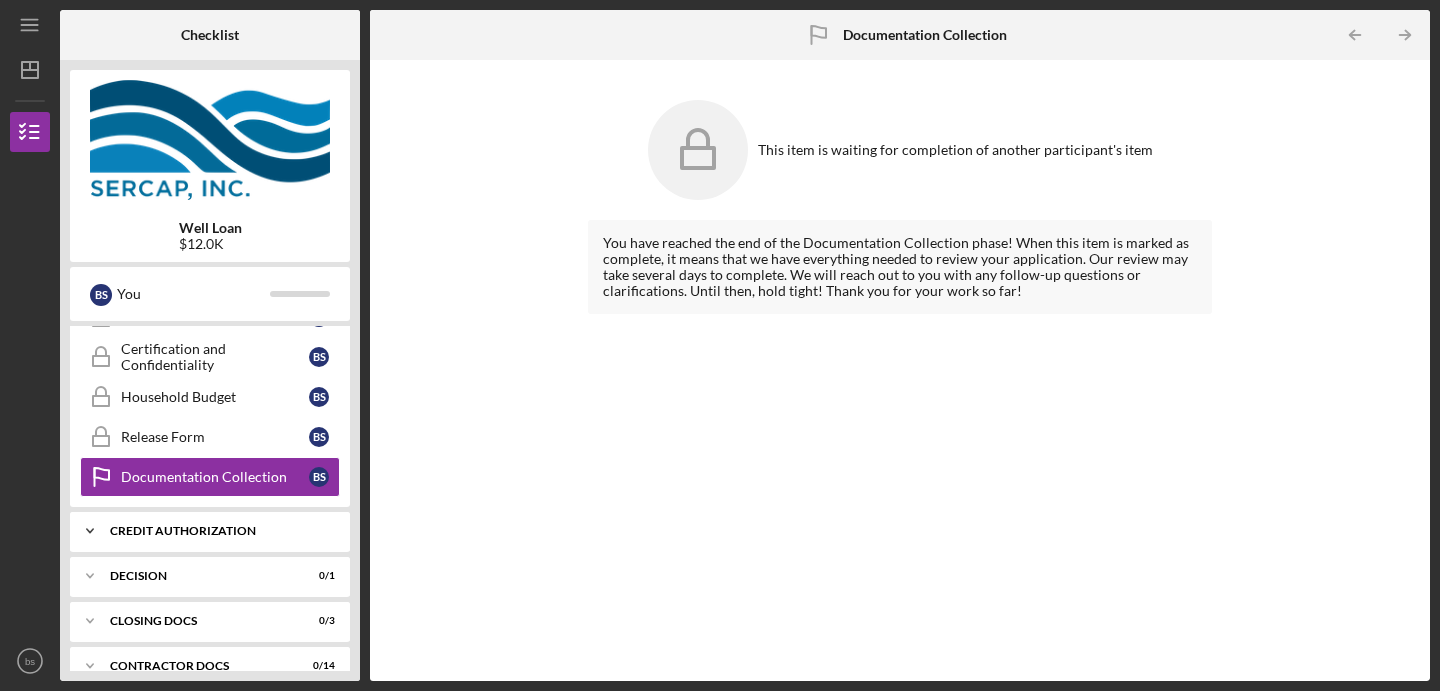 click on "CREDIT AUTHORIZATION" at bounding box center (217, 531) 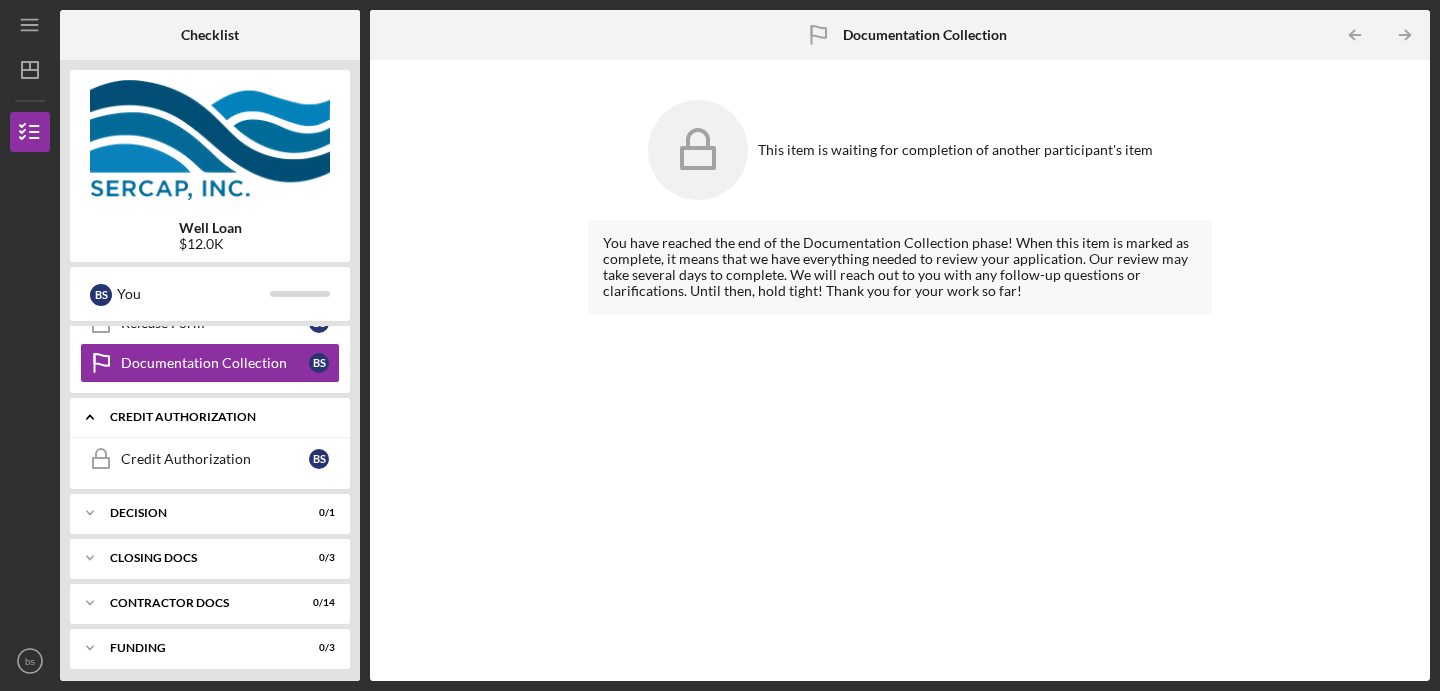 scroll, scrollTop: 848, scrollLeft: 0, axis: vertical 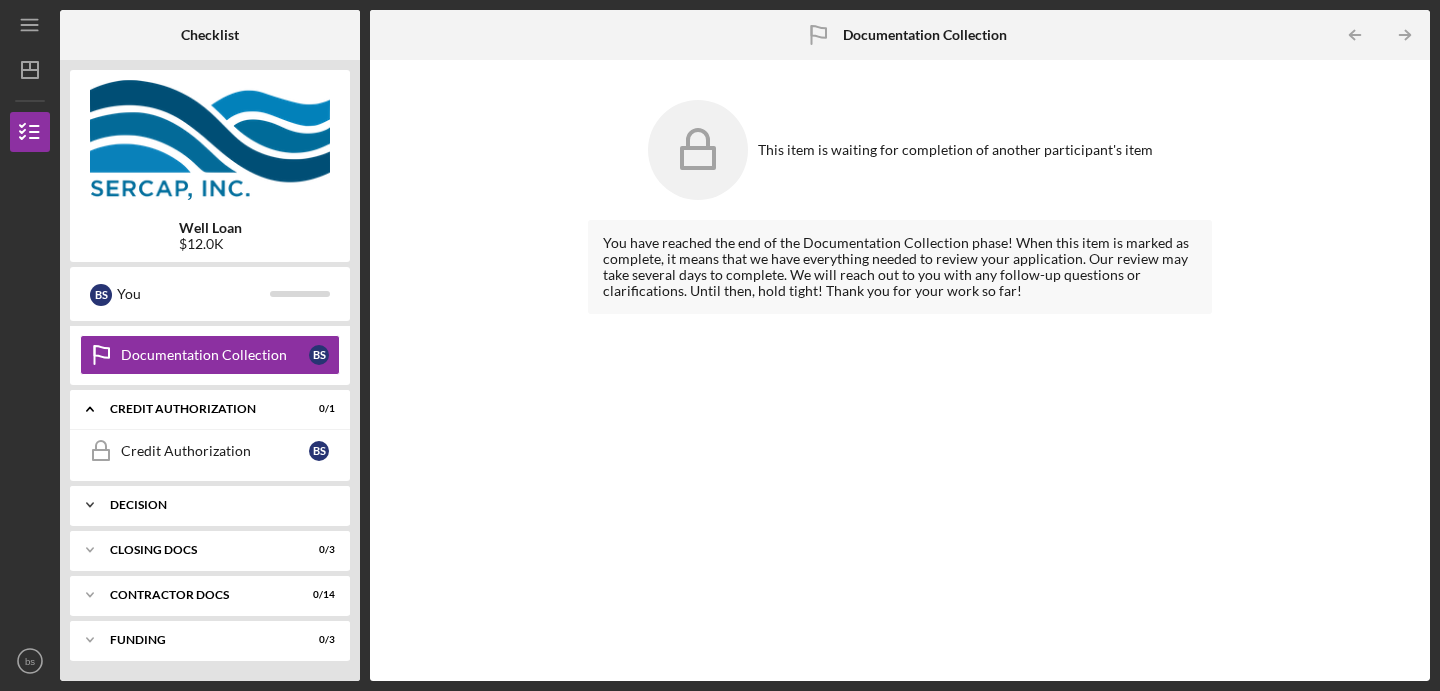 click on "Decision" at bounding box center (217, 505) 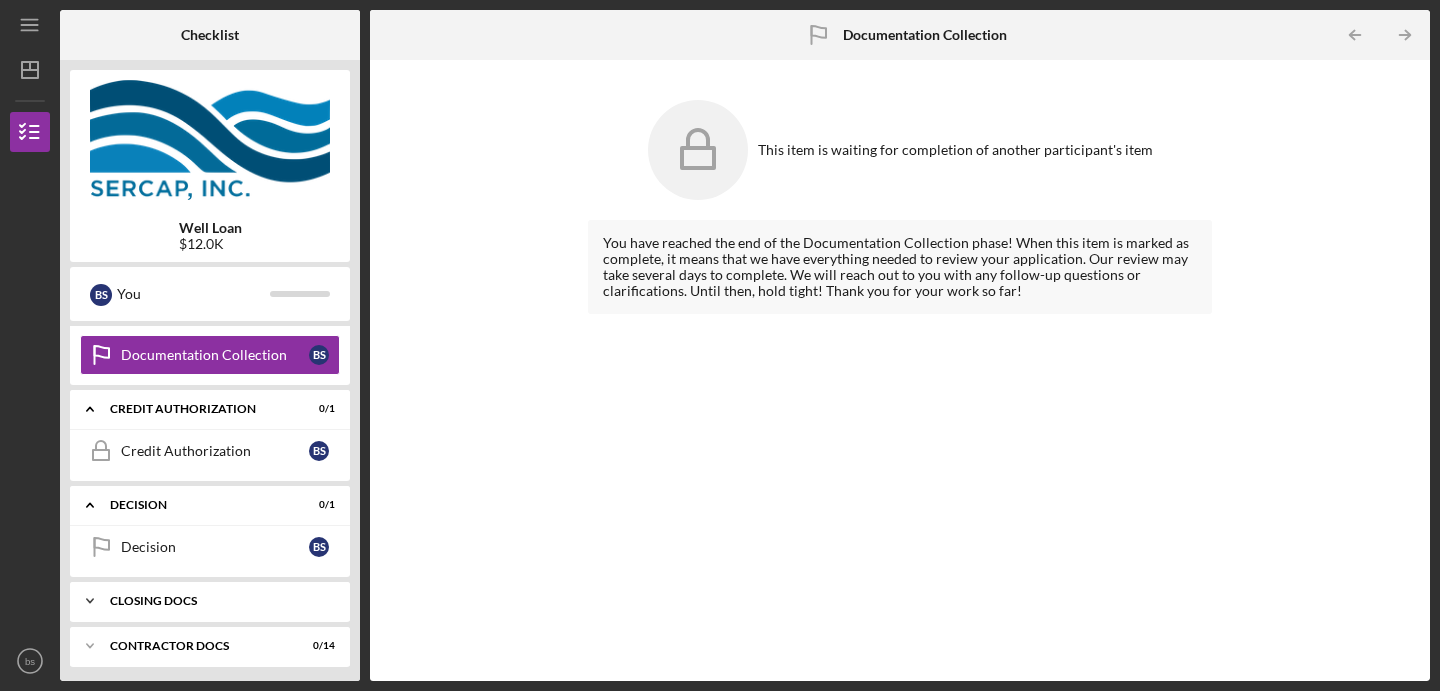 click on "CLOSING DOCS" at bounding box center (217, 601) 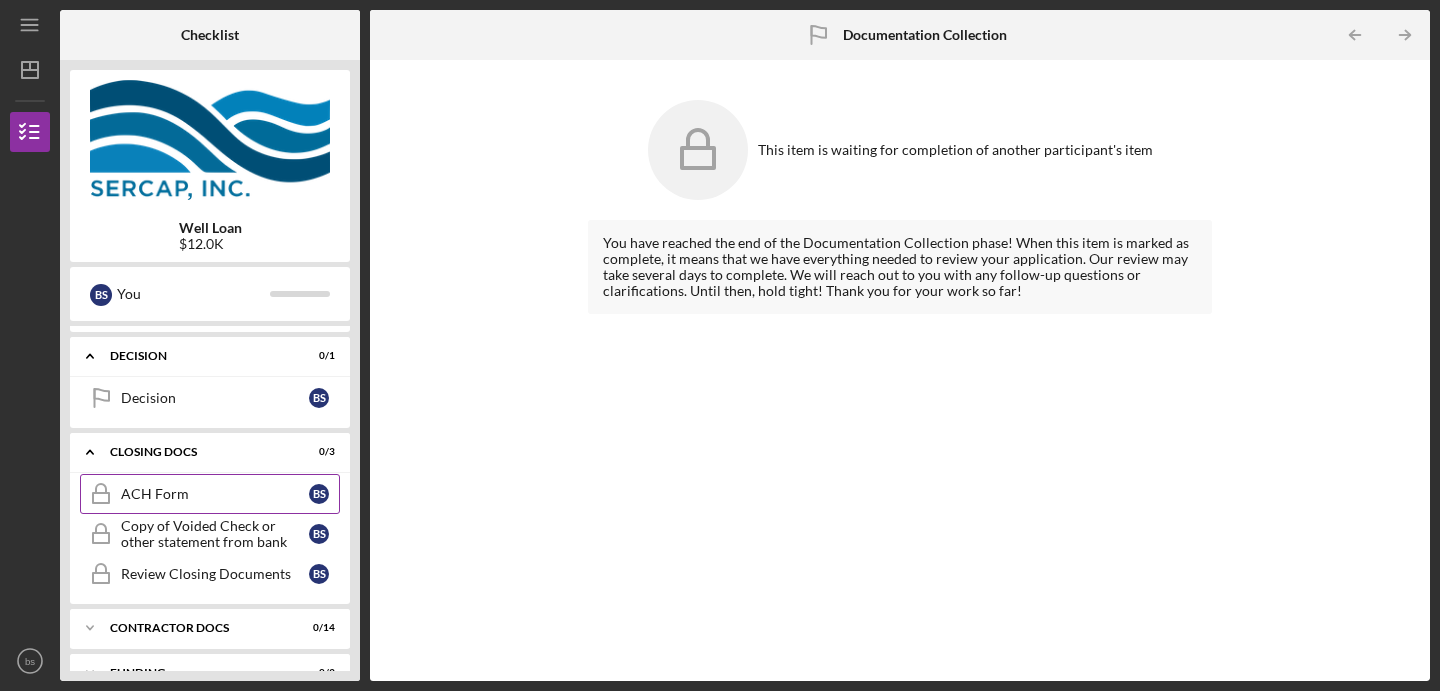 scroll, scrollTop: 1030, scrollLeft: 0, axis: vertical 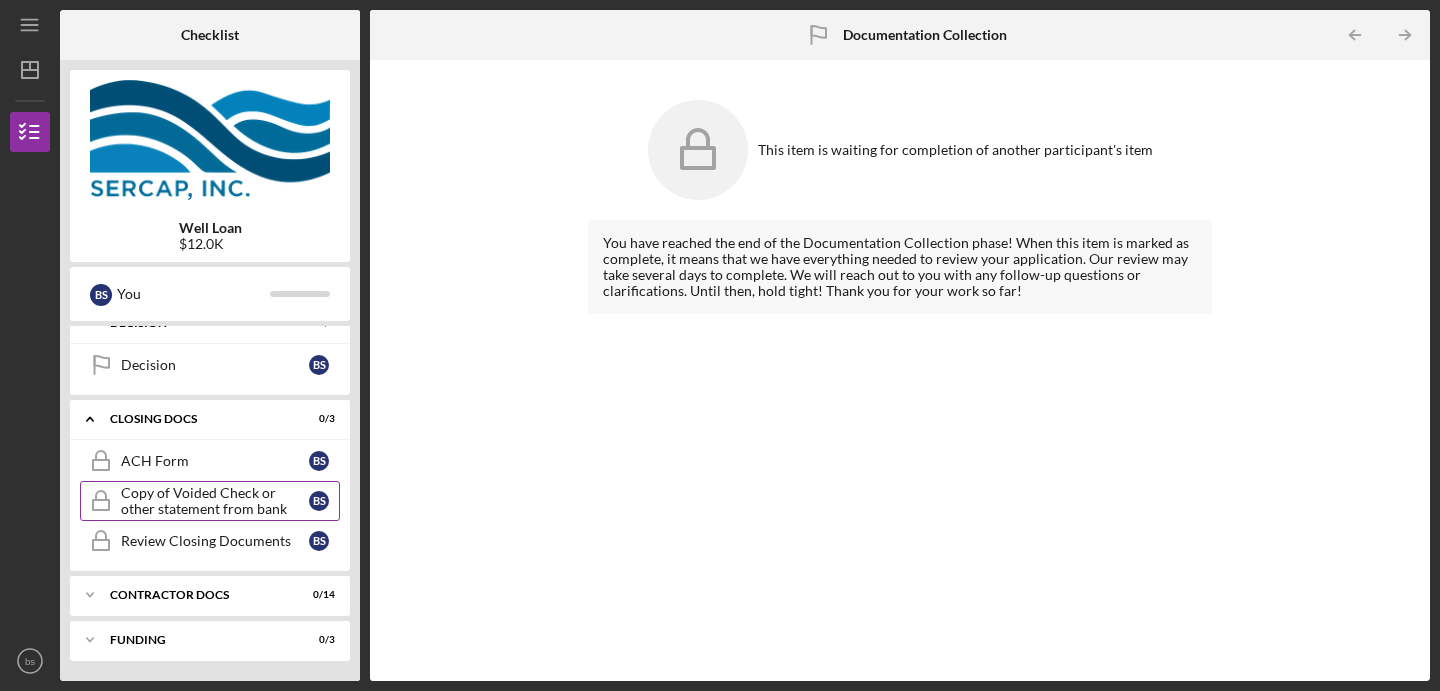 click on "Copy of Voided Check or other statement from bank" at bounding box center [215, 501] 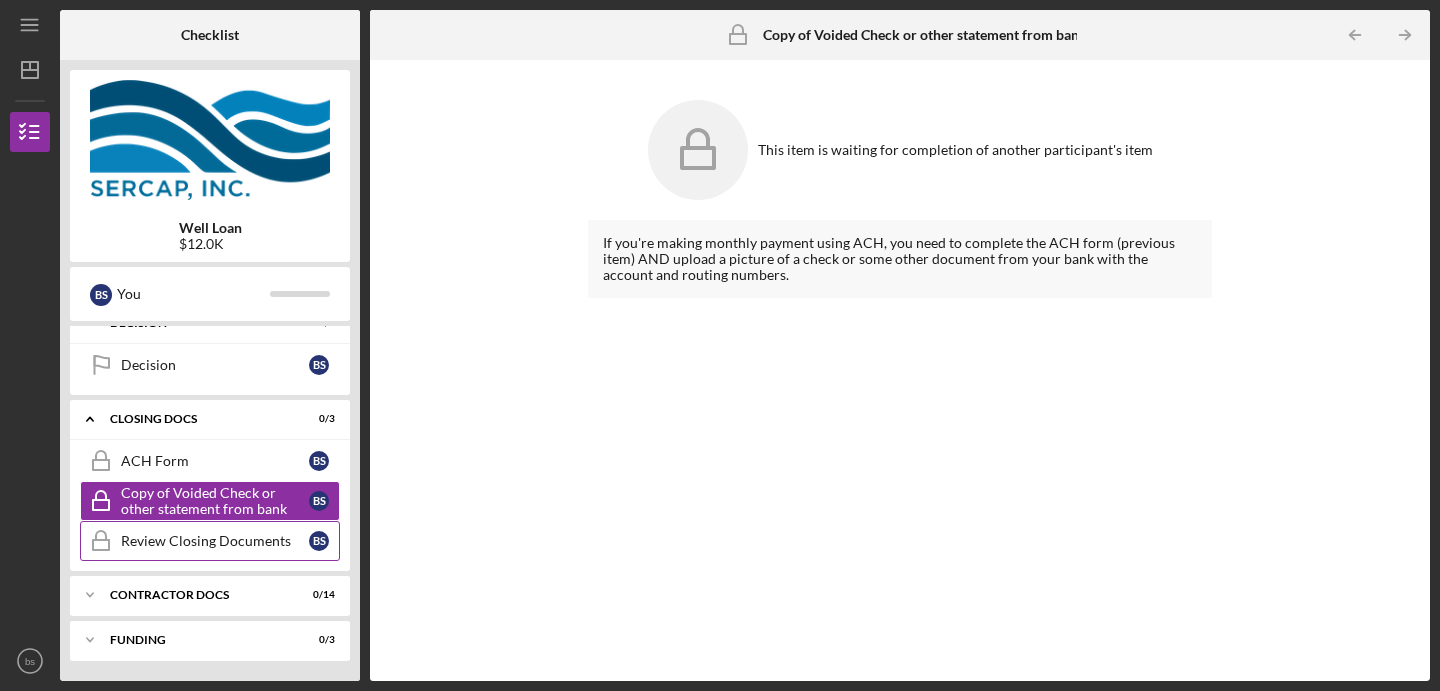 click on "Review Closing Documents" at bounding box center (215, 541) 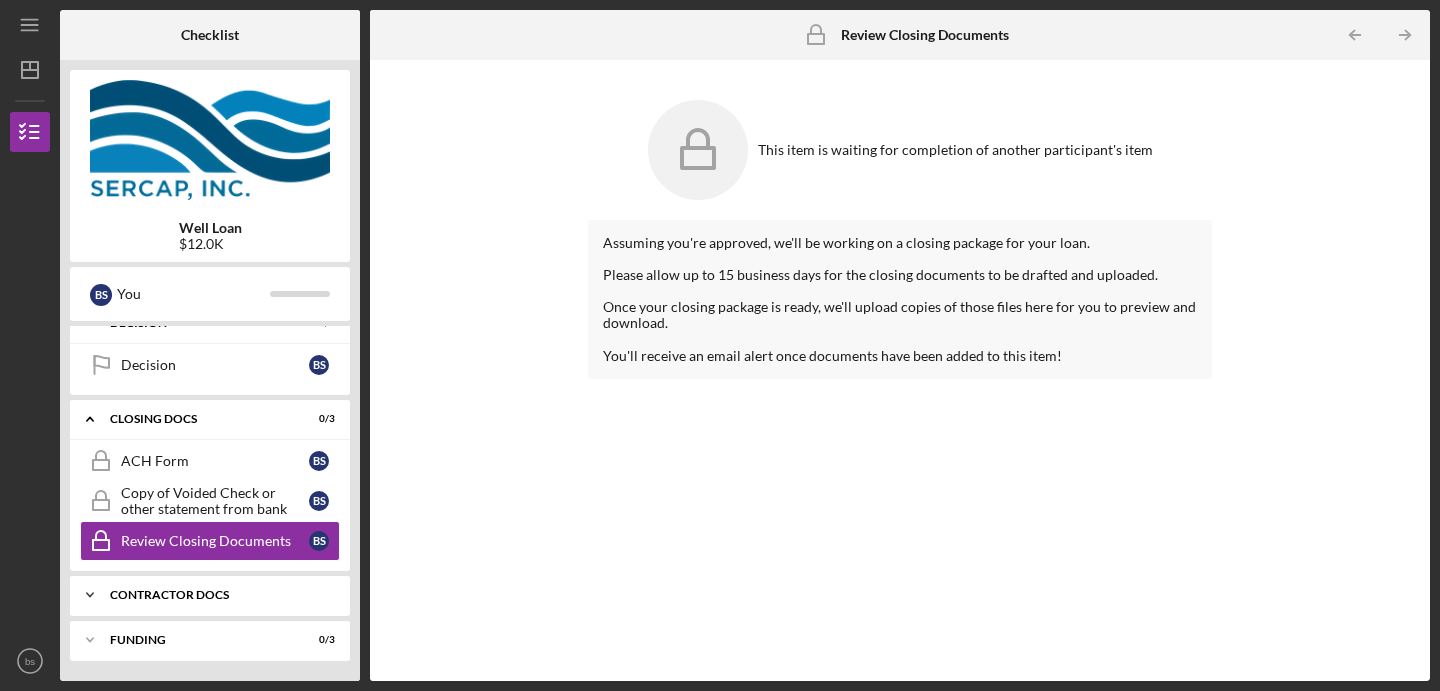 click on "Contractor Docs" at bounding box center [217, 595] 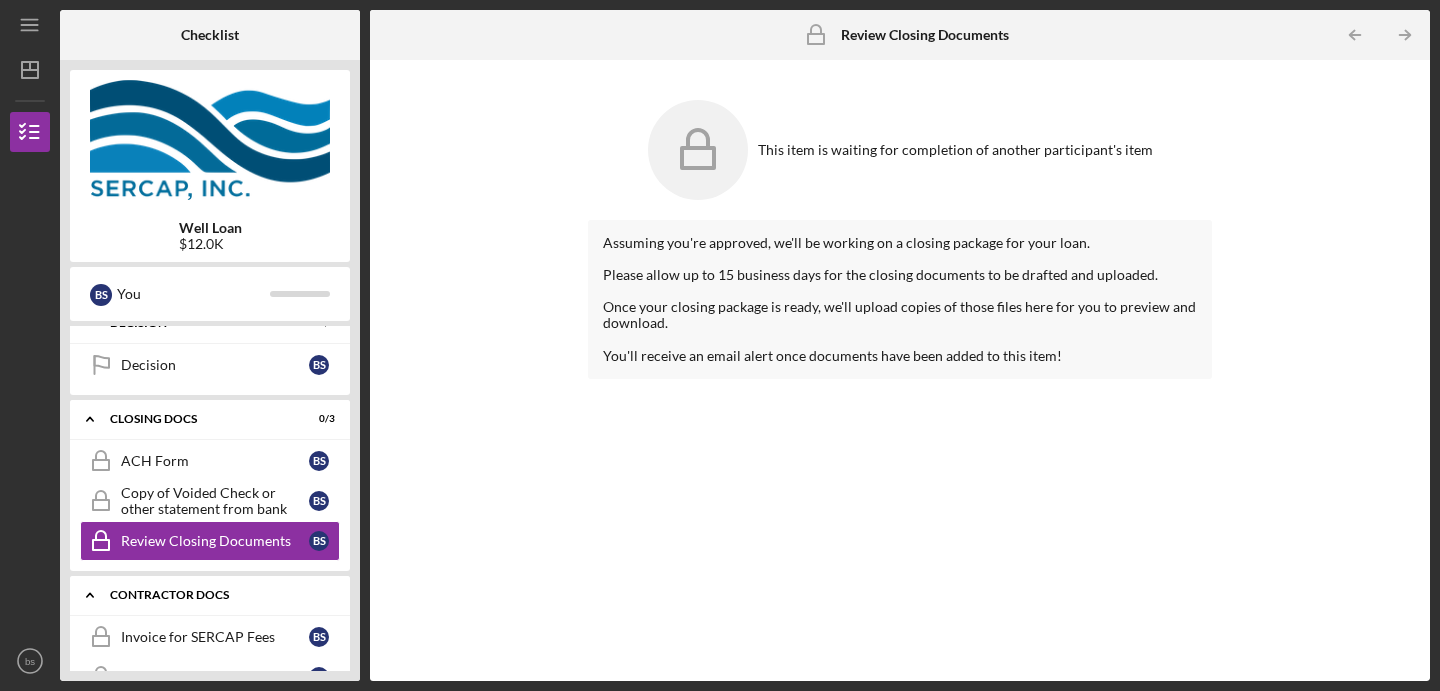 click on "Contractor Docs" at bounding box center [217, 595] 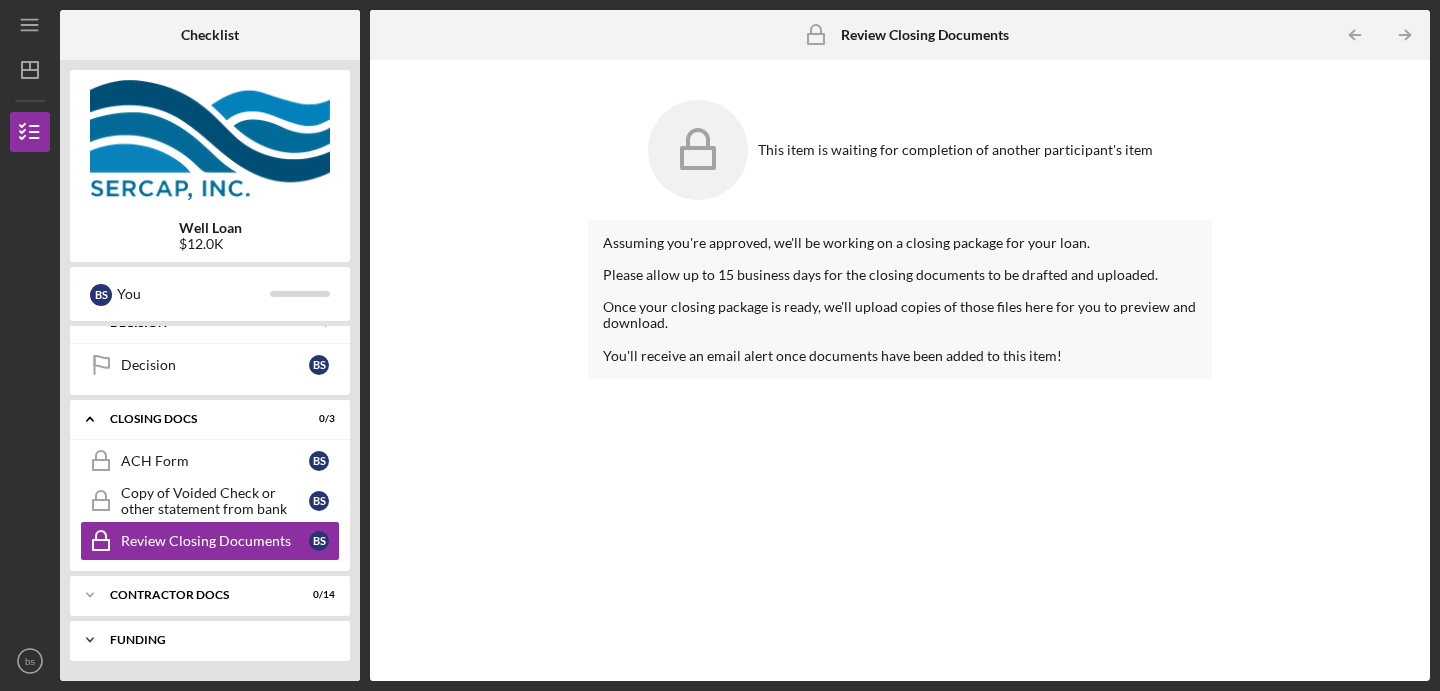 click on "Funding" at bounding box center [217, 640] 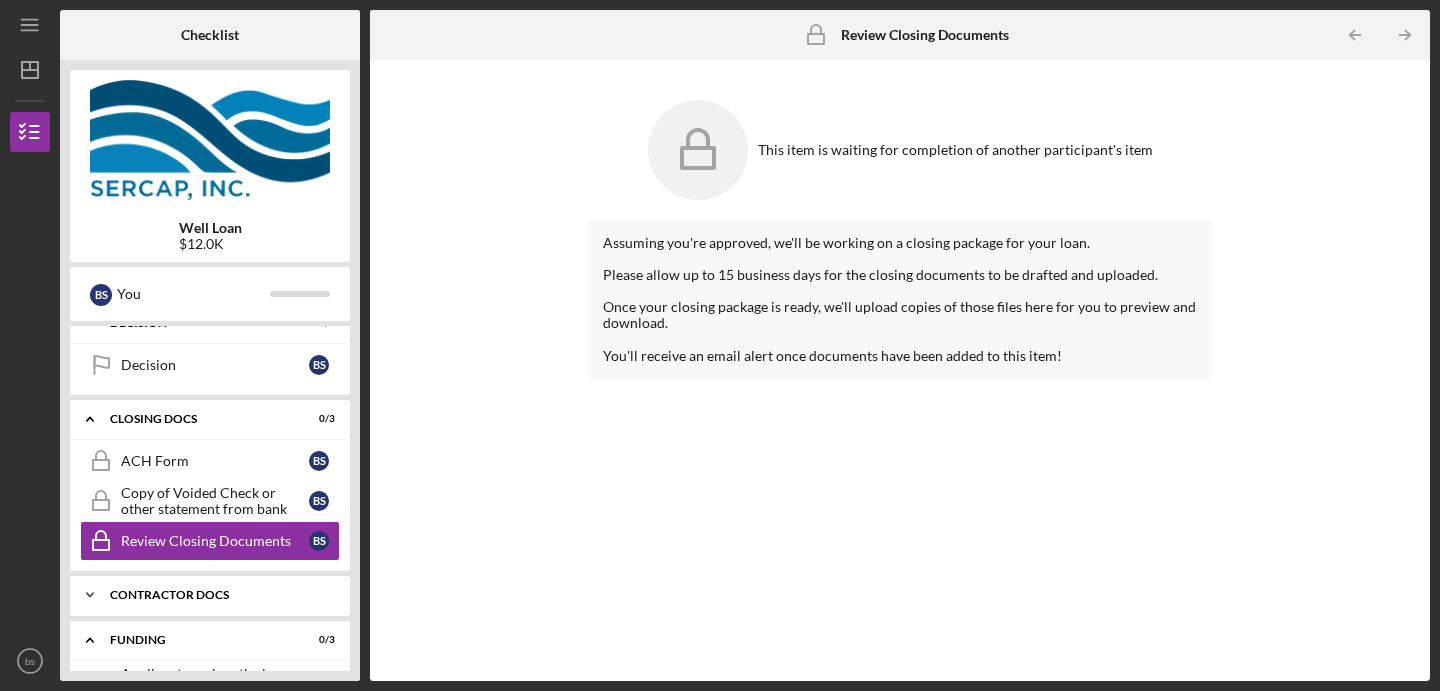 scroll, scrollTop: 1161, scrollLeft: 0, axis: vertical 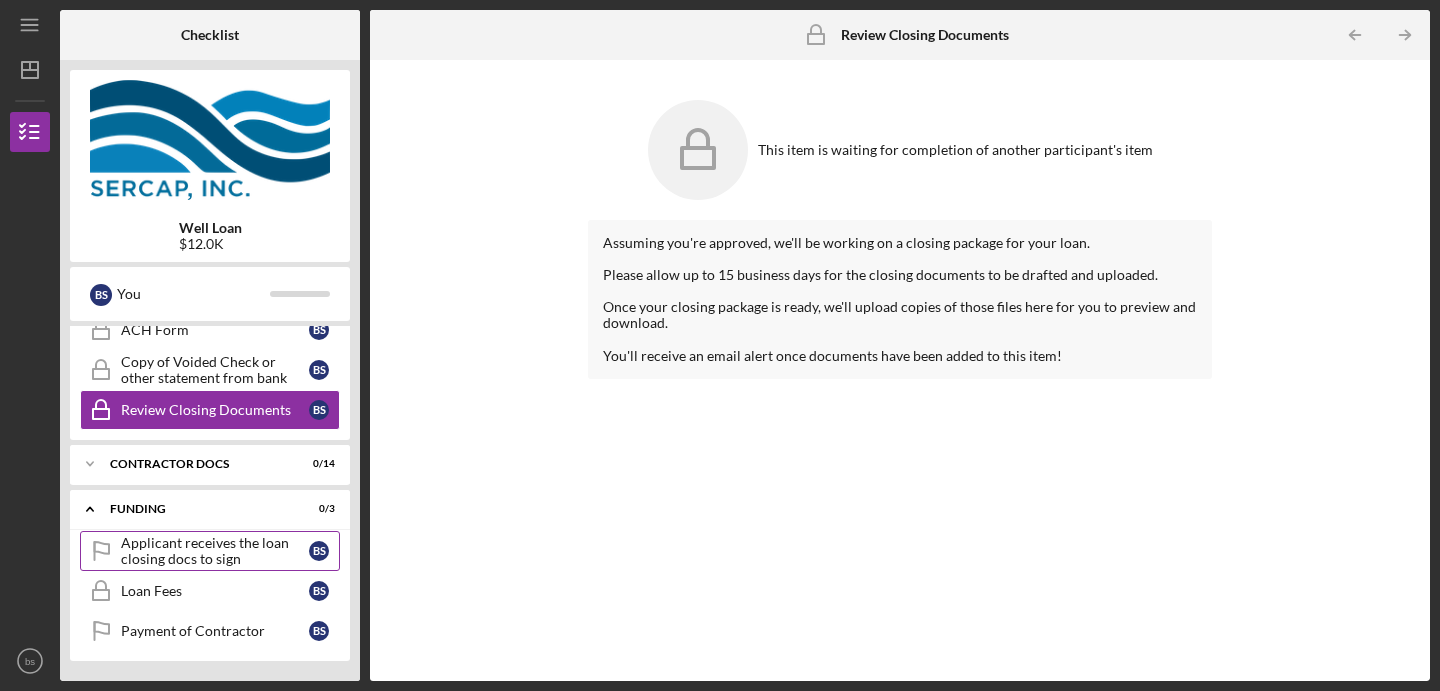 click on "Applicant receives the loan closing docs to sign" at bounding box center [215, 551] 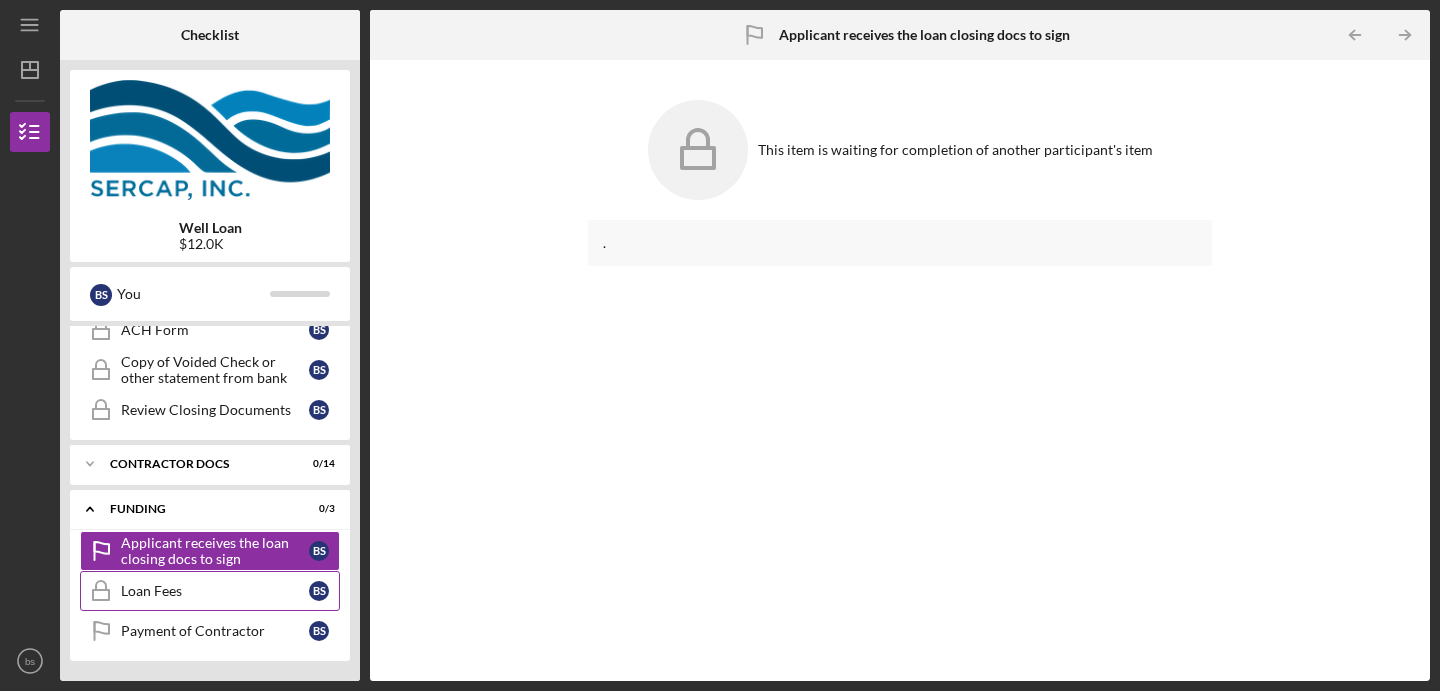click on "Loan Fees" at bounding box center [215, 591] 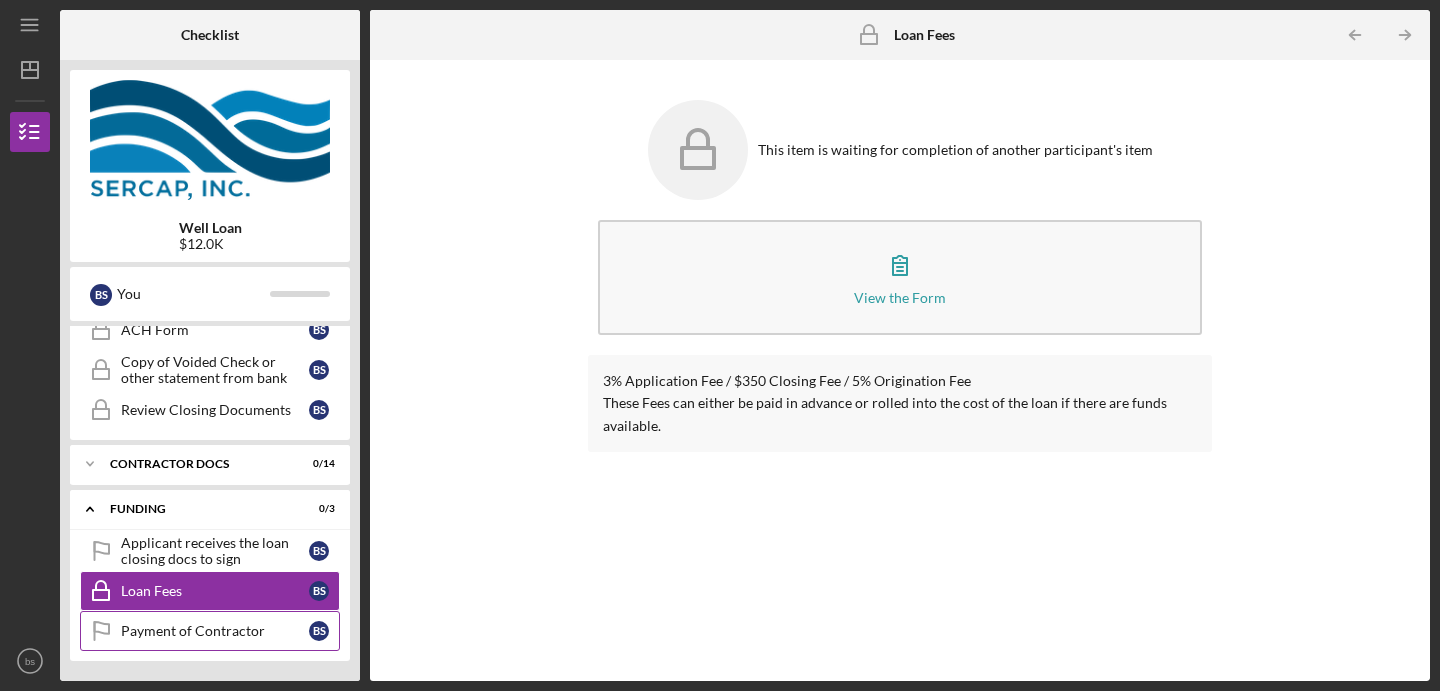 click on "Payment of Contractor" at bounding box center [215, 631] 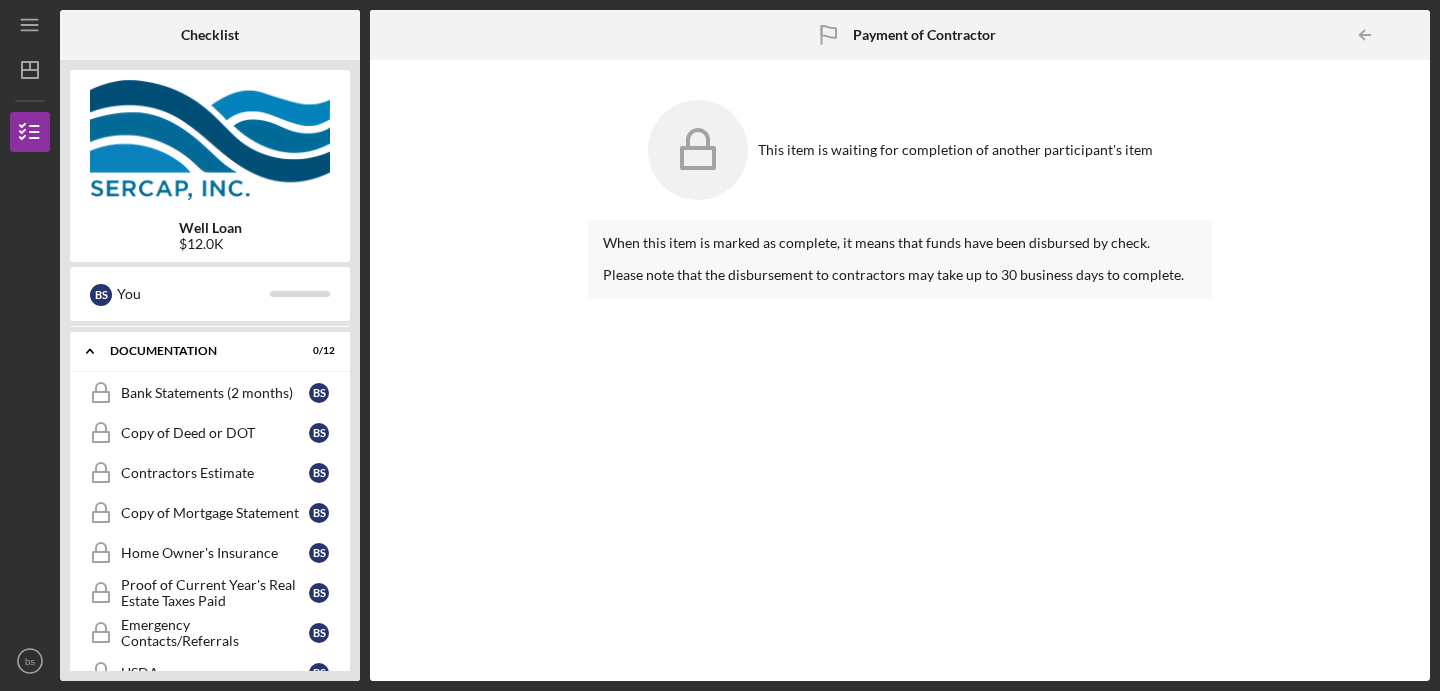 scroll, scrollTop: 0, scrollLeft: 0, axis: both 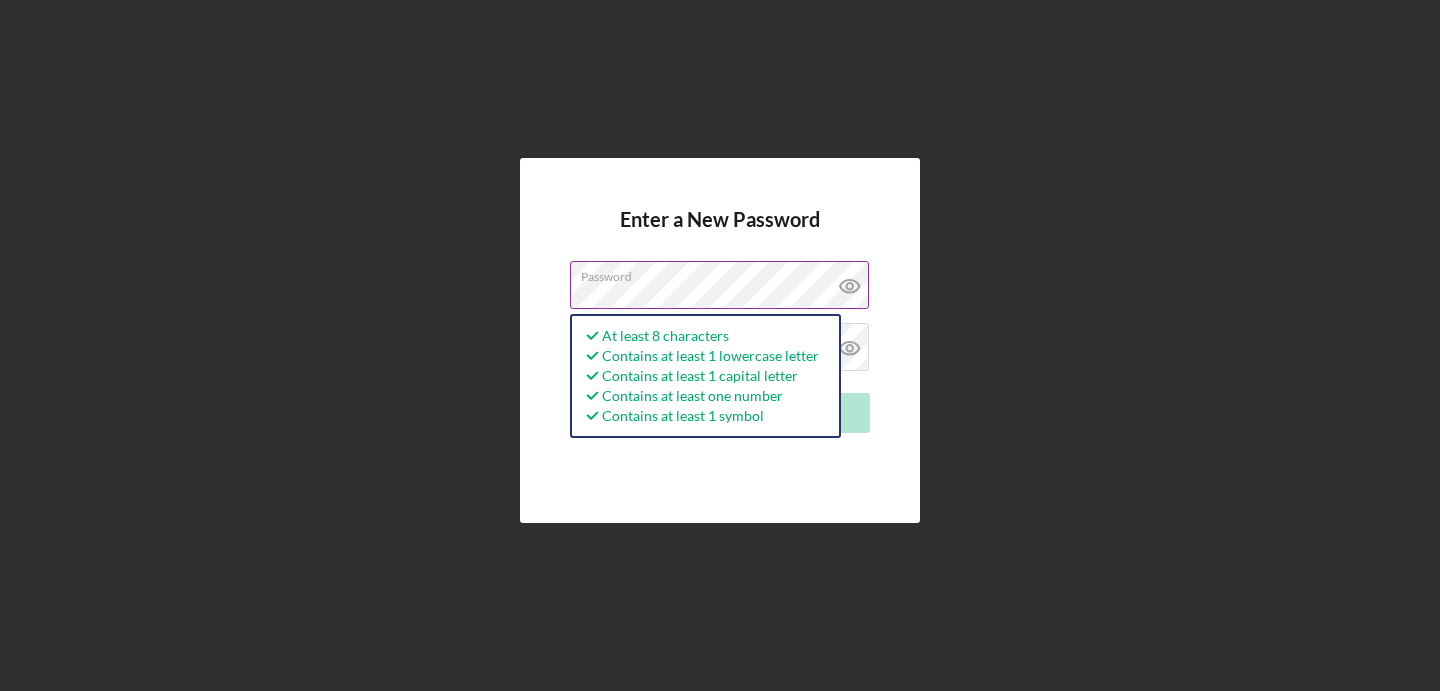 click 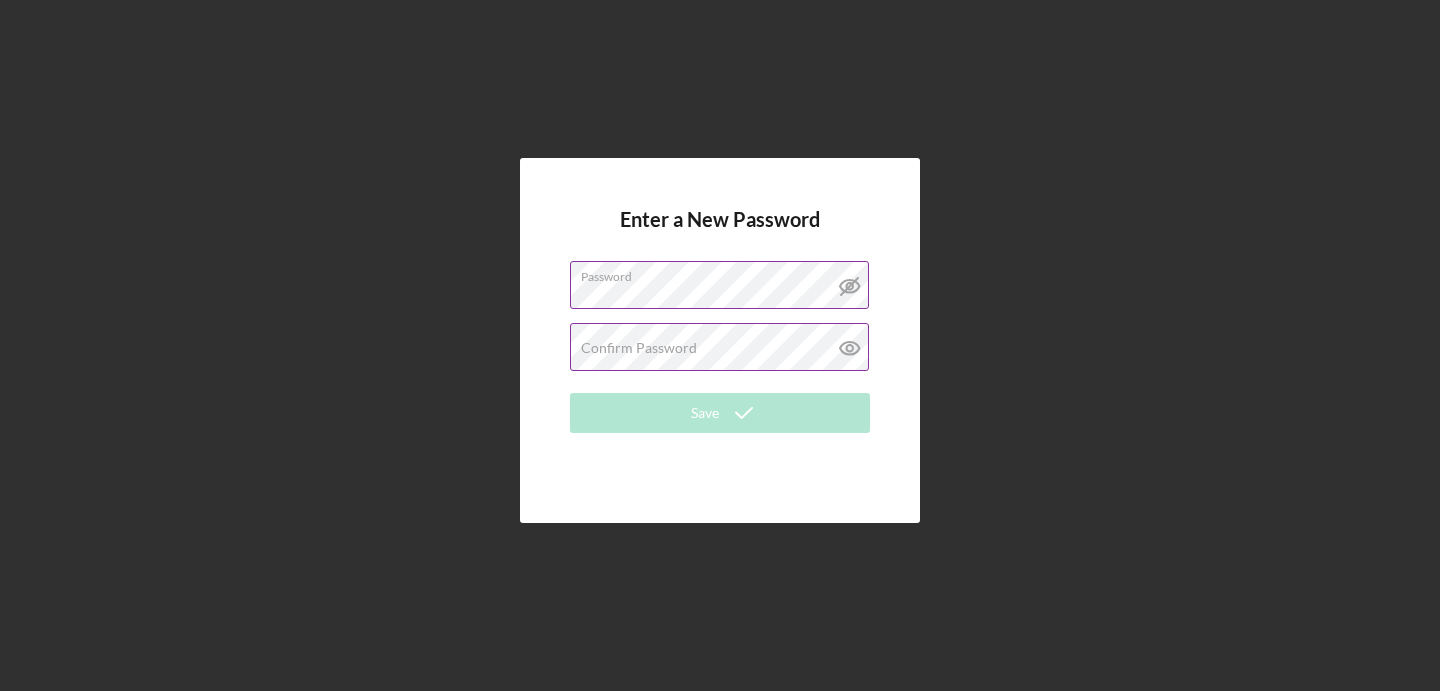 click on "Confirm Password" at bounding box center (639, 348) 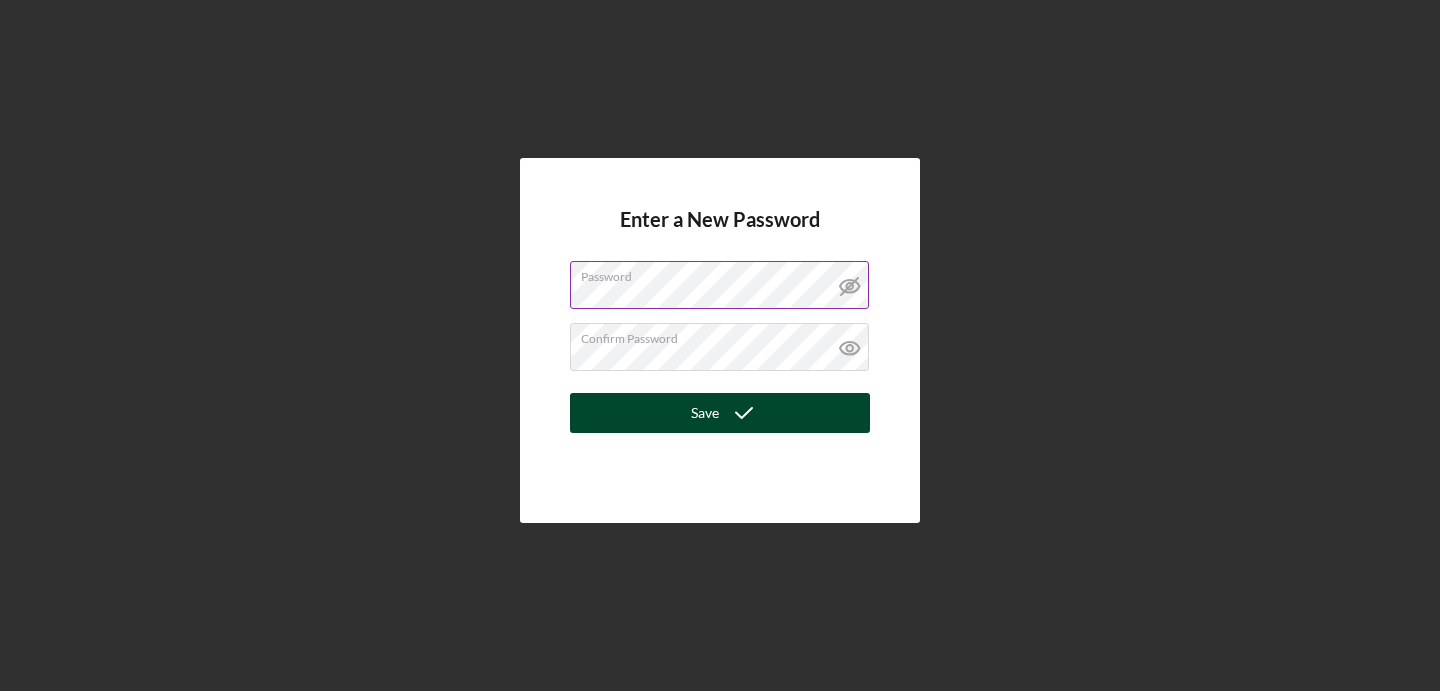 click on "Save" at bounding box center [720, 413] 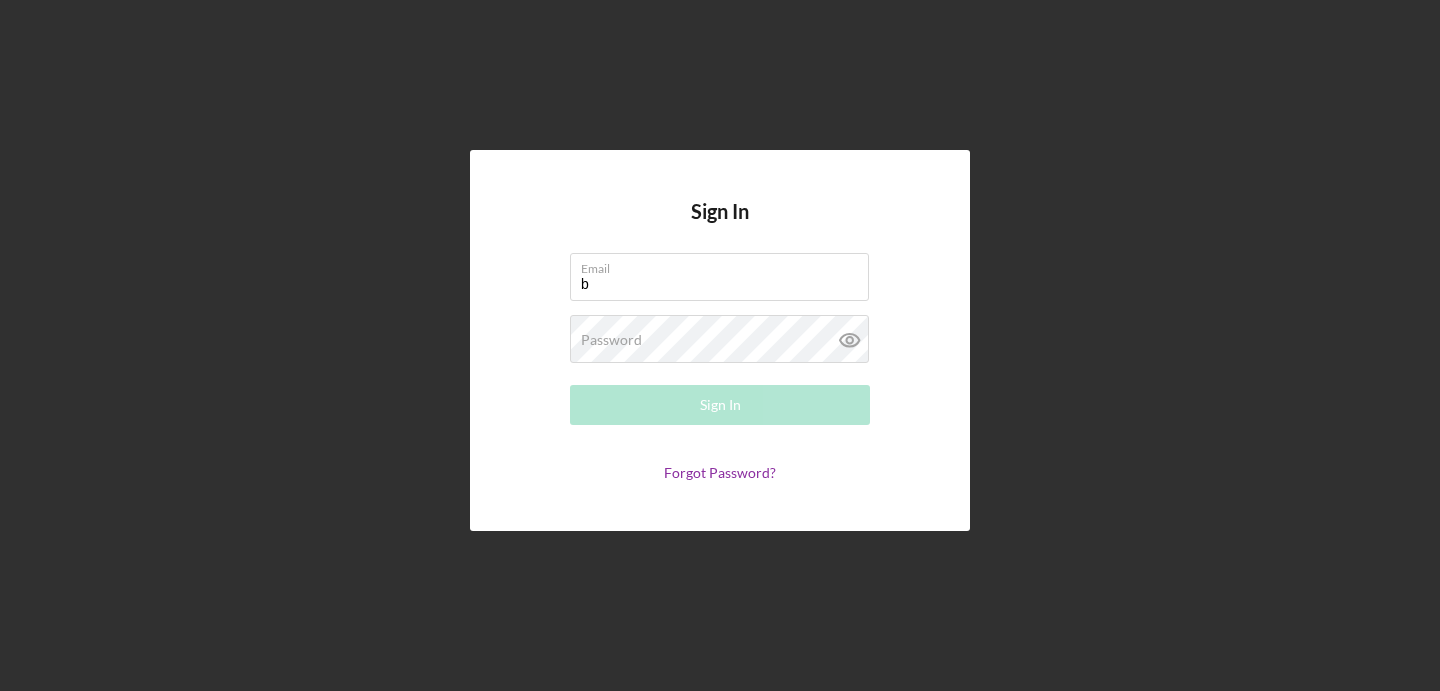 type on "[EMAIL]" 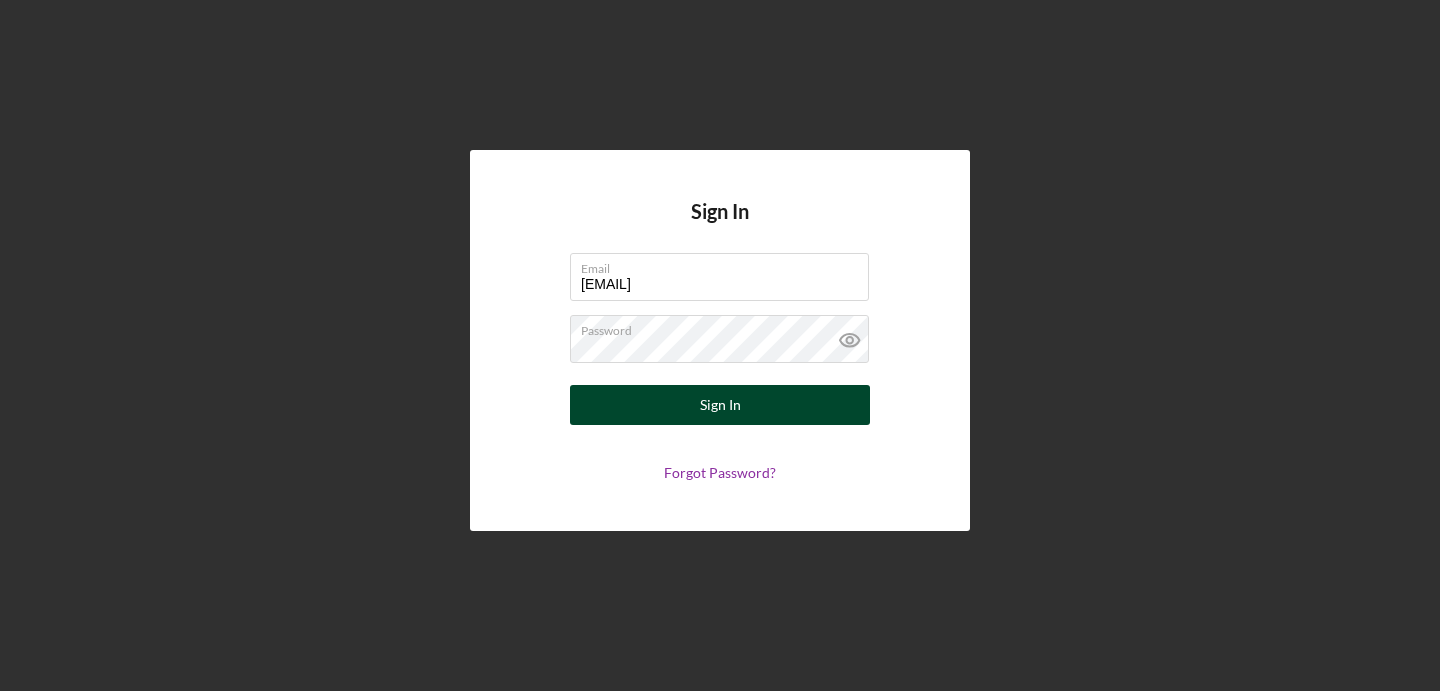 click on "Sign In" at bounding box center [720, 405] 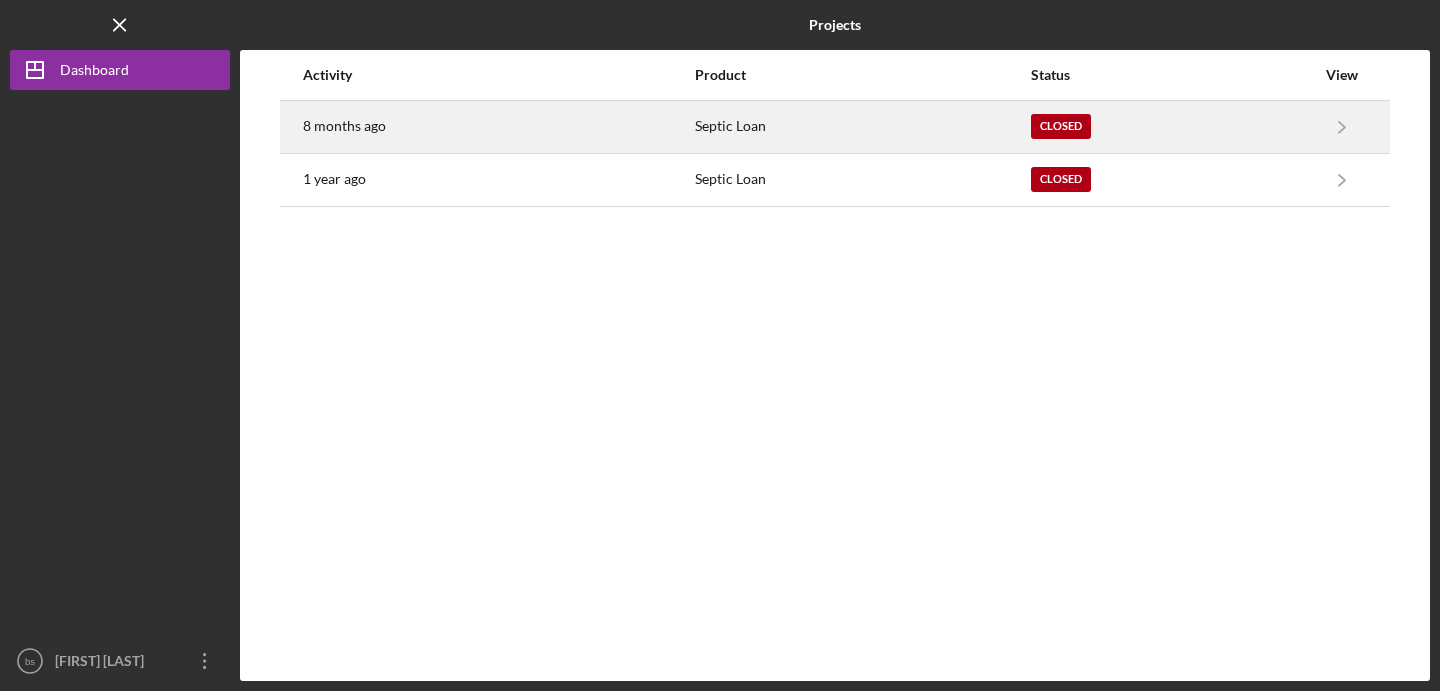 click on "Septic Loan" at bounding box center (862, 127) 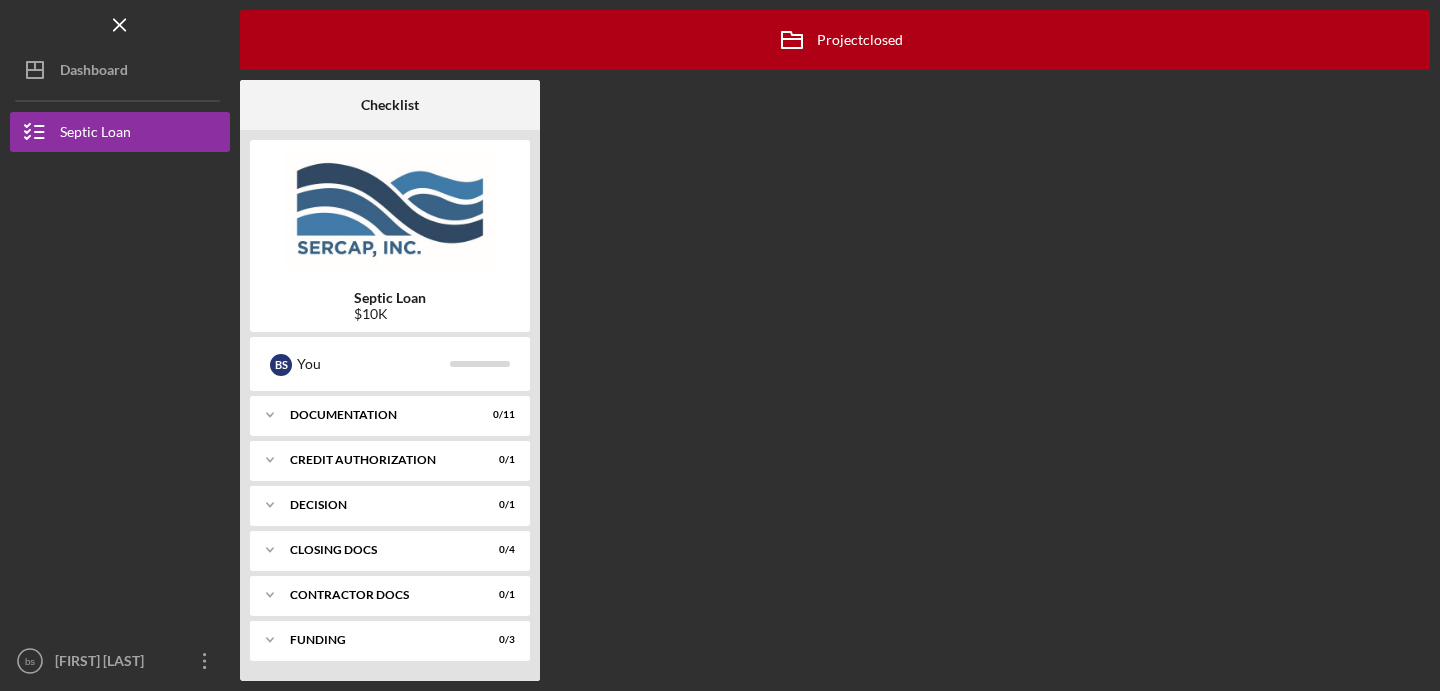 scroll, scrollTop: 0, scrollLeft: 0, axis: both 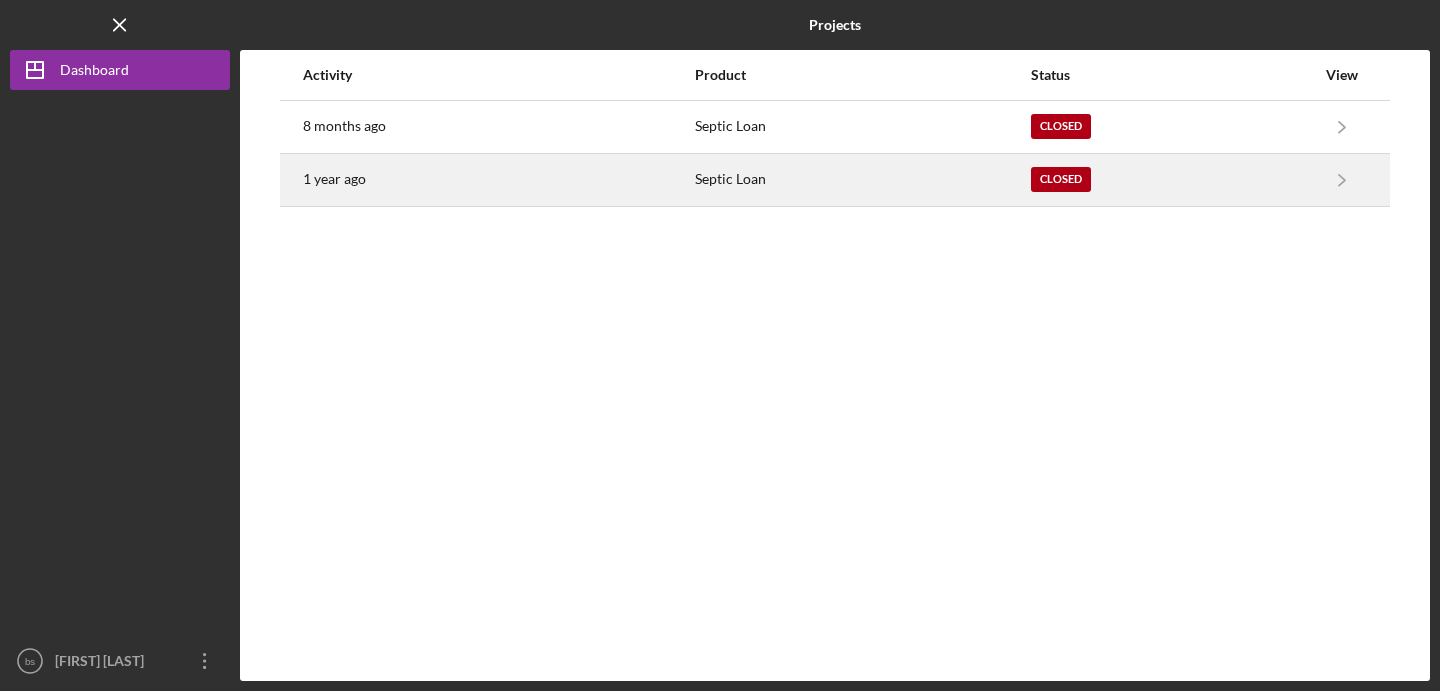 click on "1 year ago" at bounding box center [498, 180] 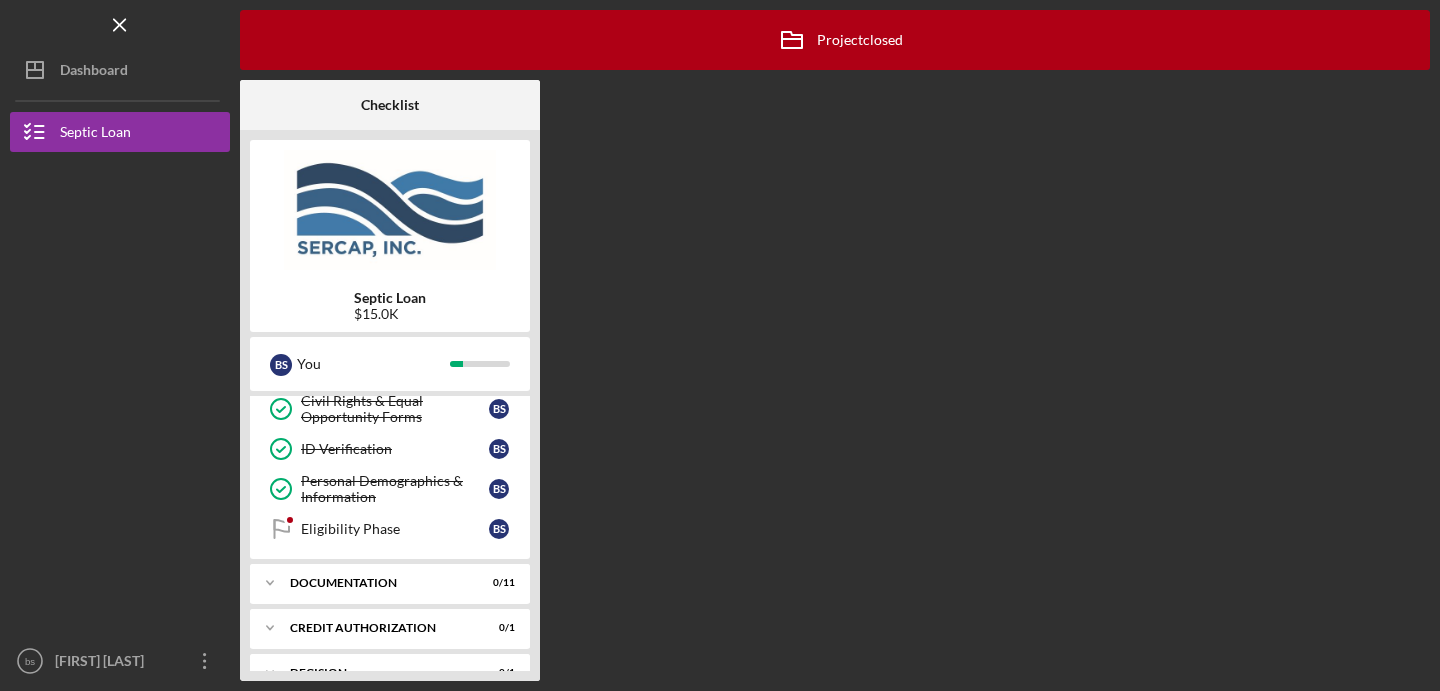 scroll, scrollTop: 0, scrollLeft: 0, axis: both 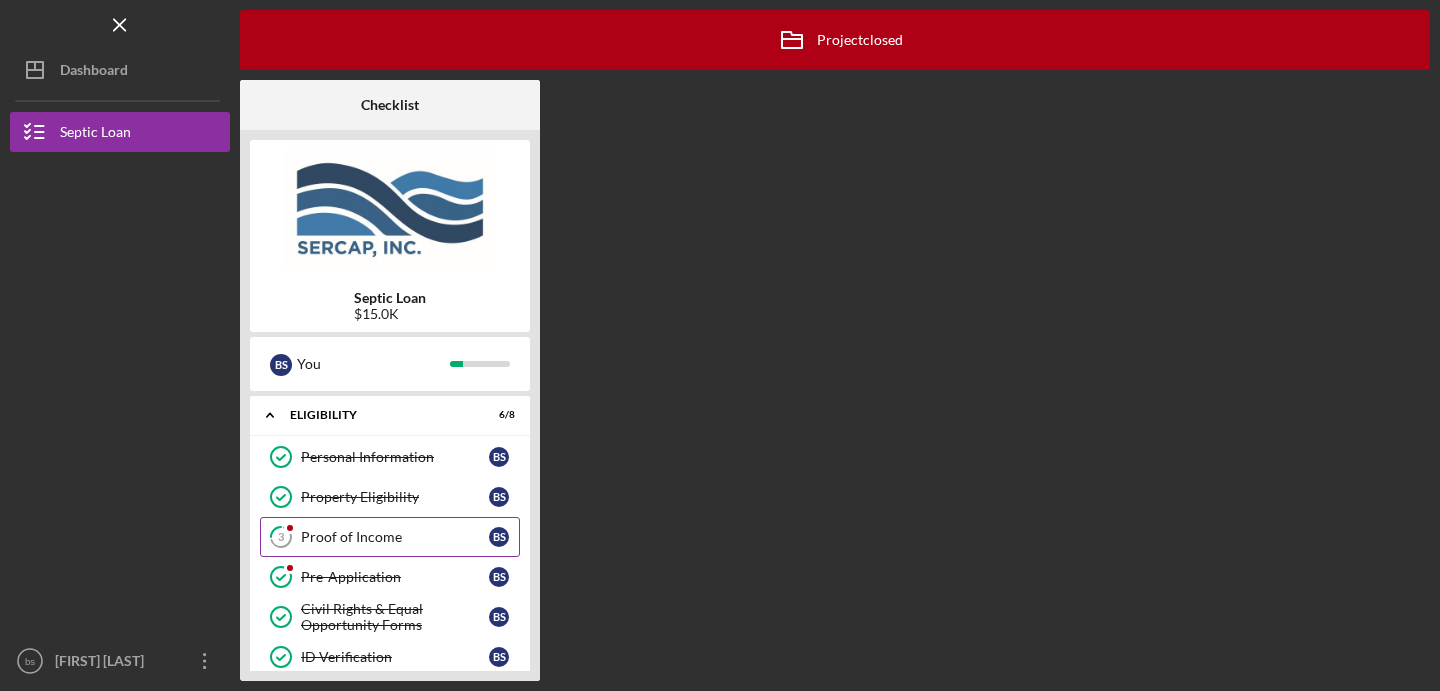 click on "Proof of Income" at bounding box center (395, 537) 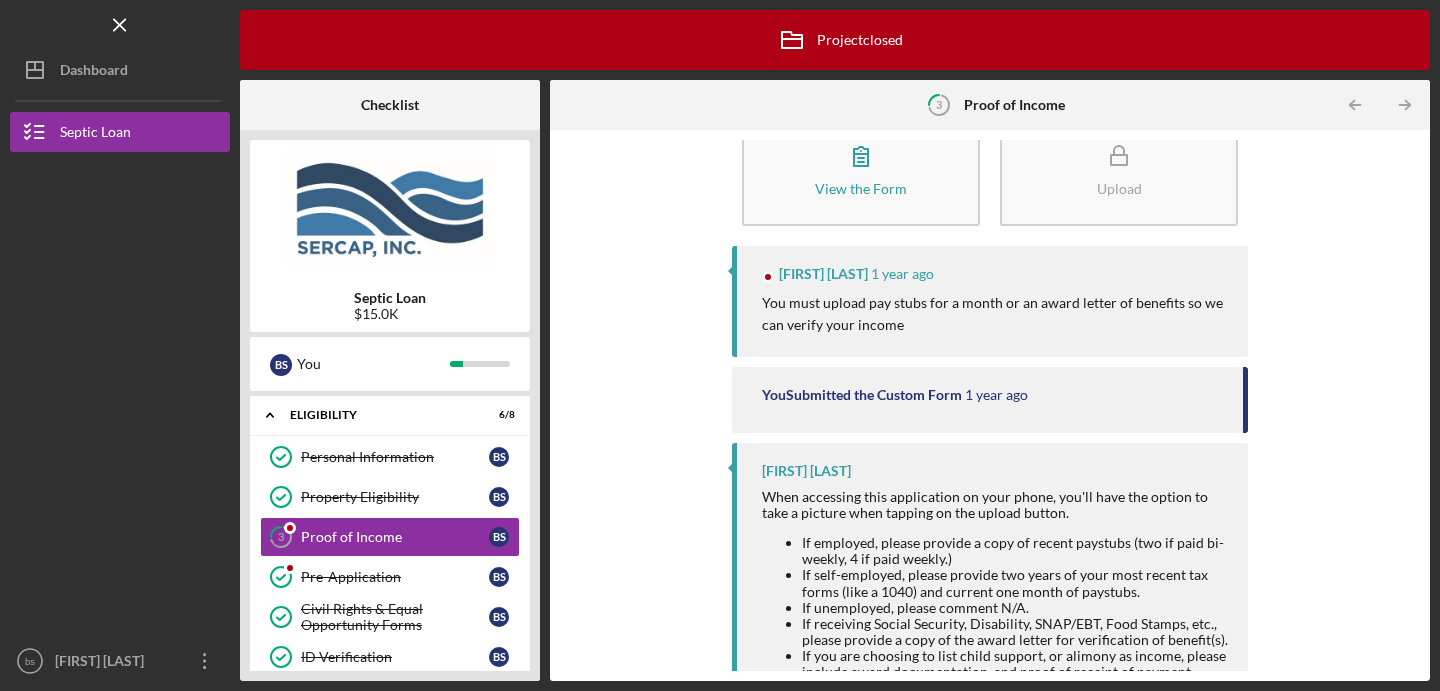 scroll, scrollTop: 102, scrollLeft: 0, axis: vertical 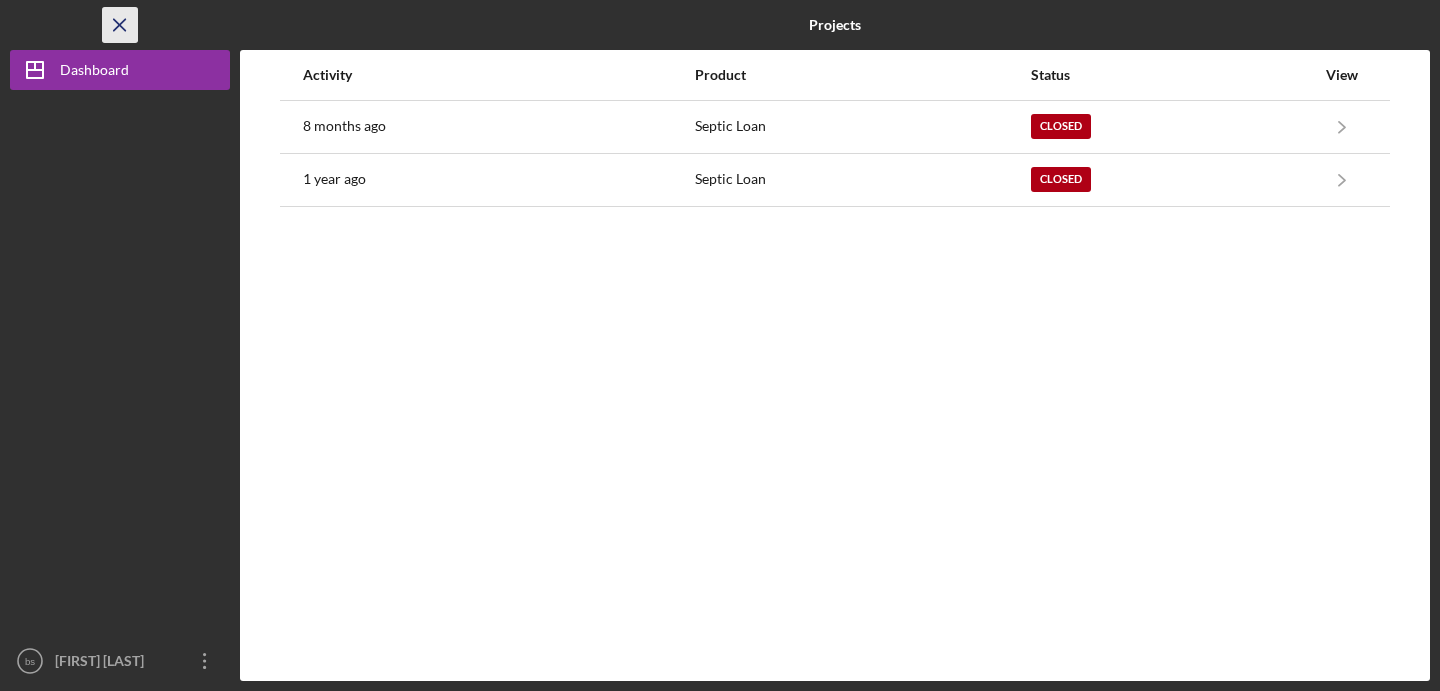 click on "Icon/Menu Close" 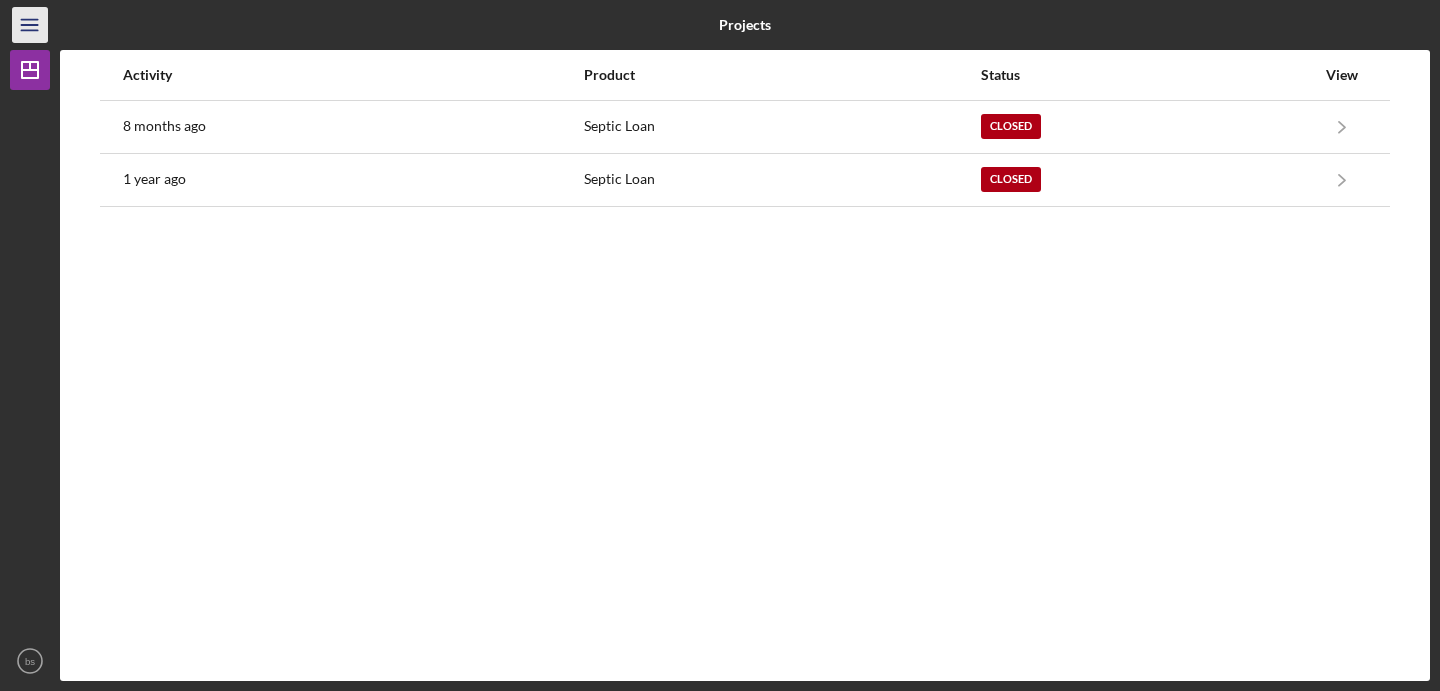 click on "Icon/Menu" 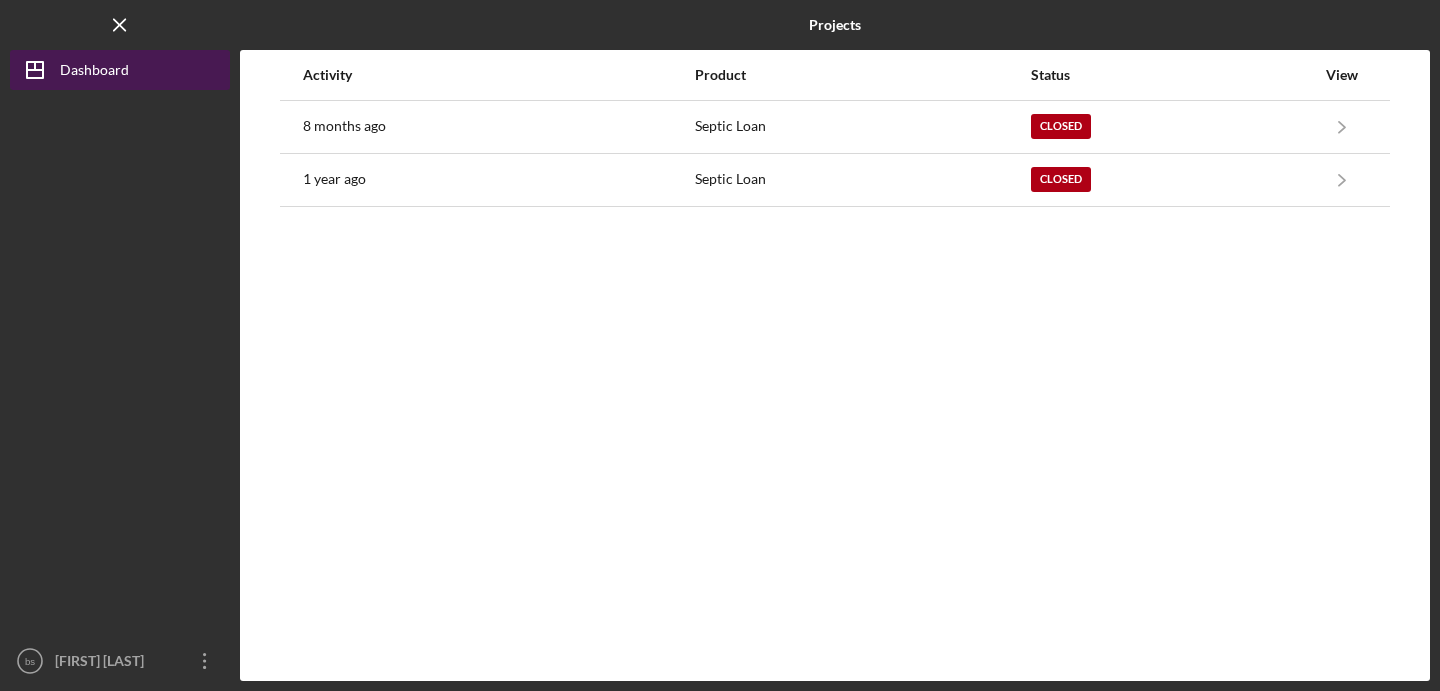 click on "Dashboard" at bounding box center (94, 72) 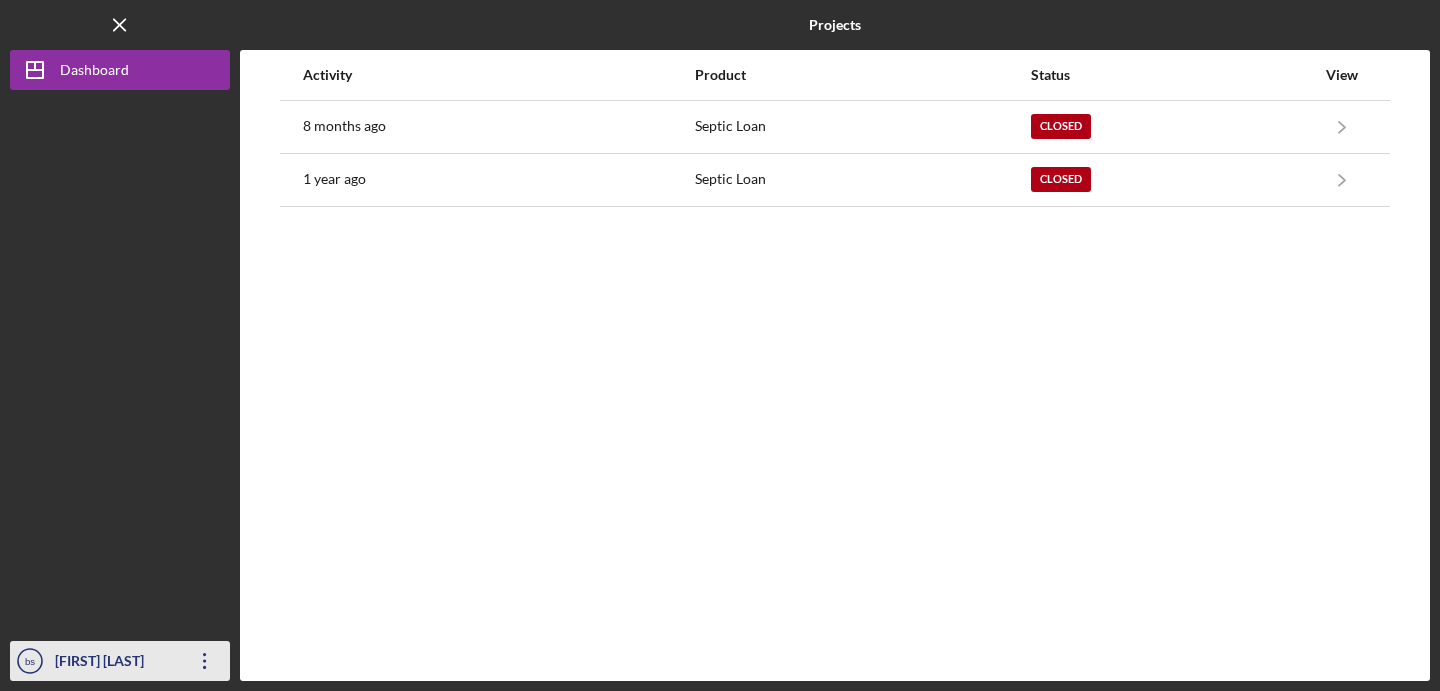 click on "Icon/Overflow" 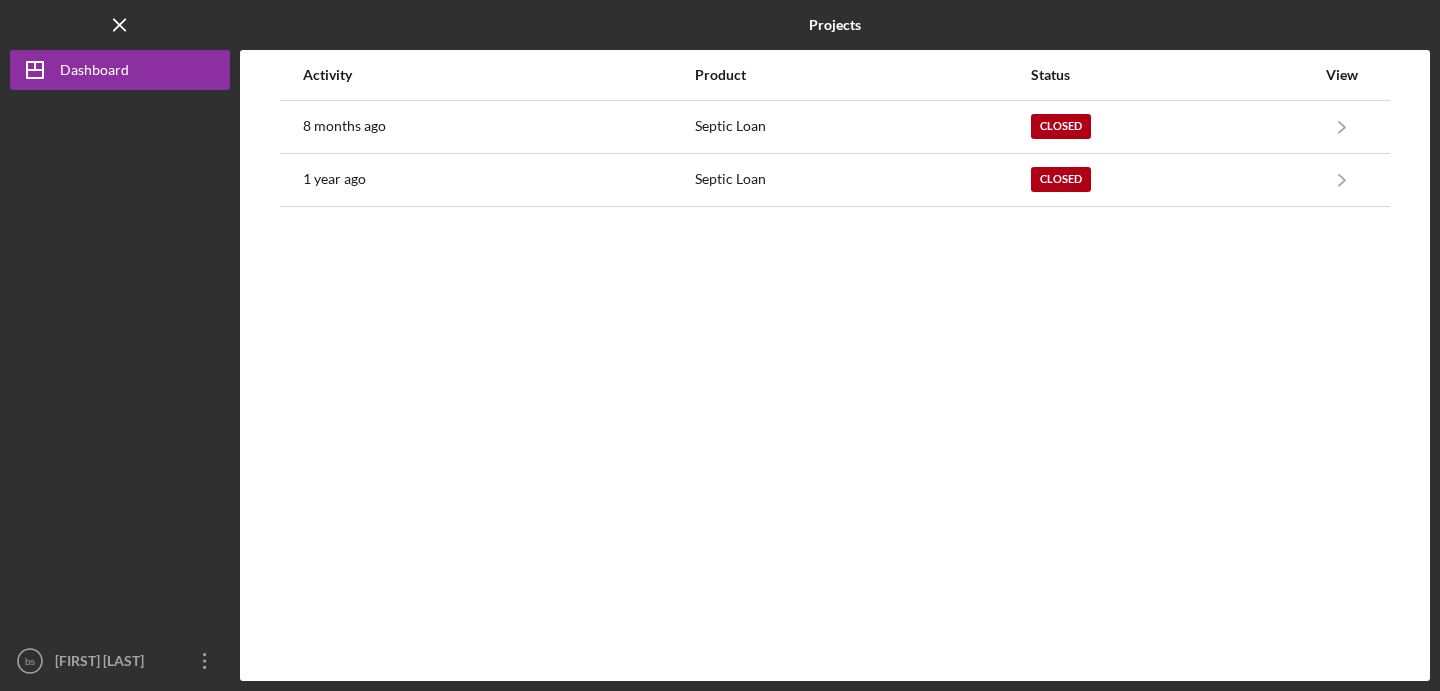 click at bounding box center [120, 365] 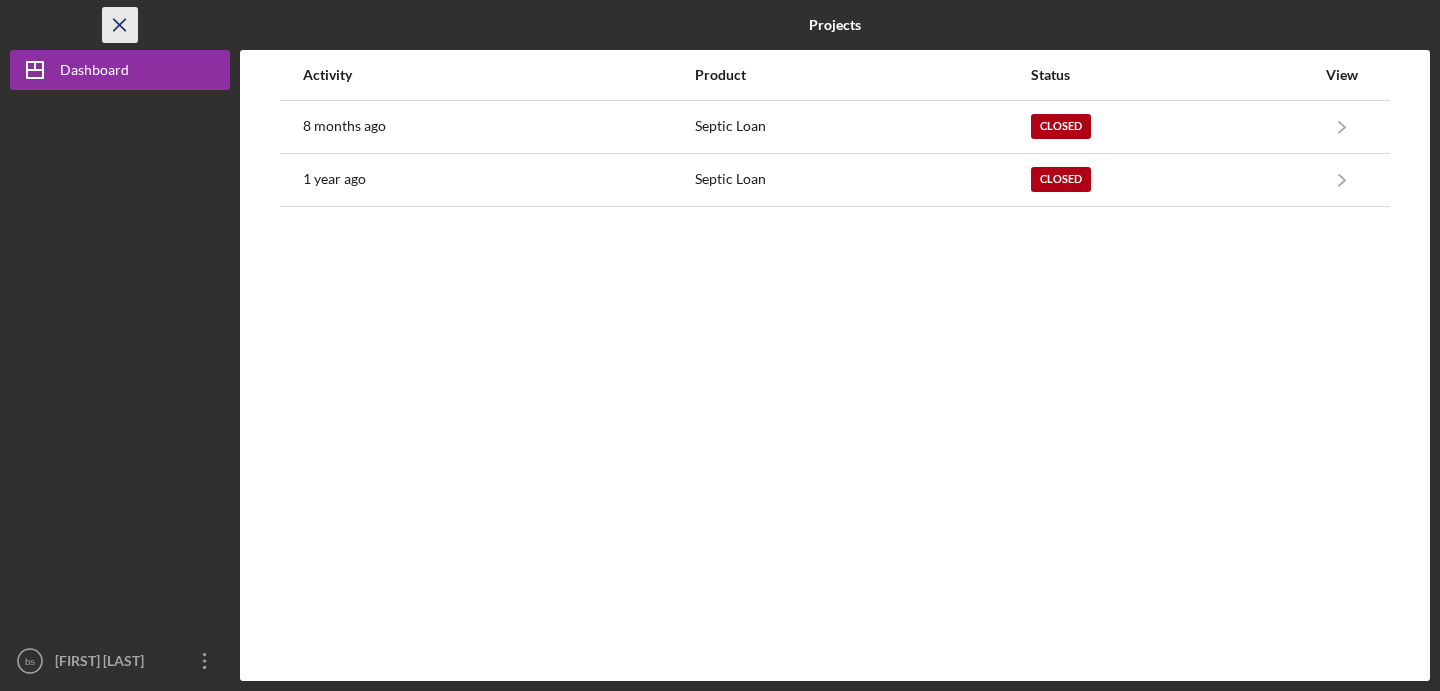 click on "Icon/Menu Close" 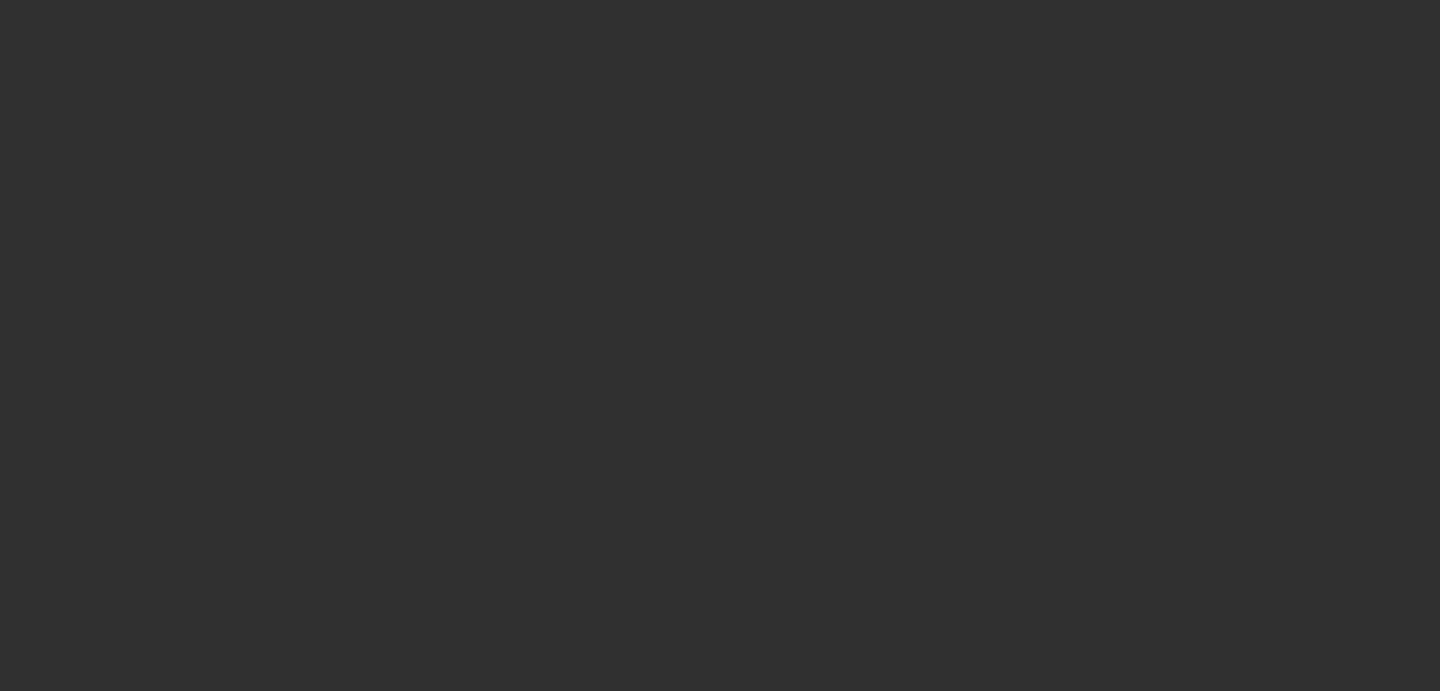 scroll, scrollTop: 0, scrollLeft: 0, axis: both 